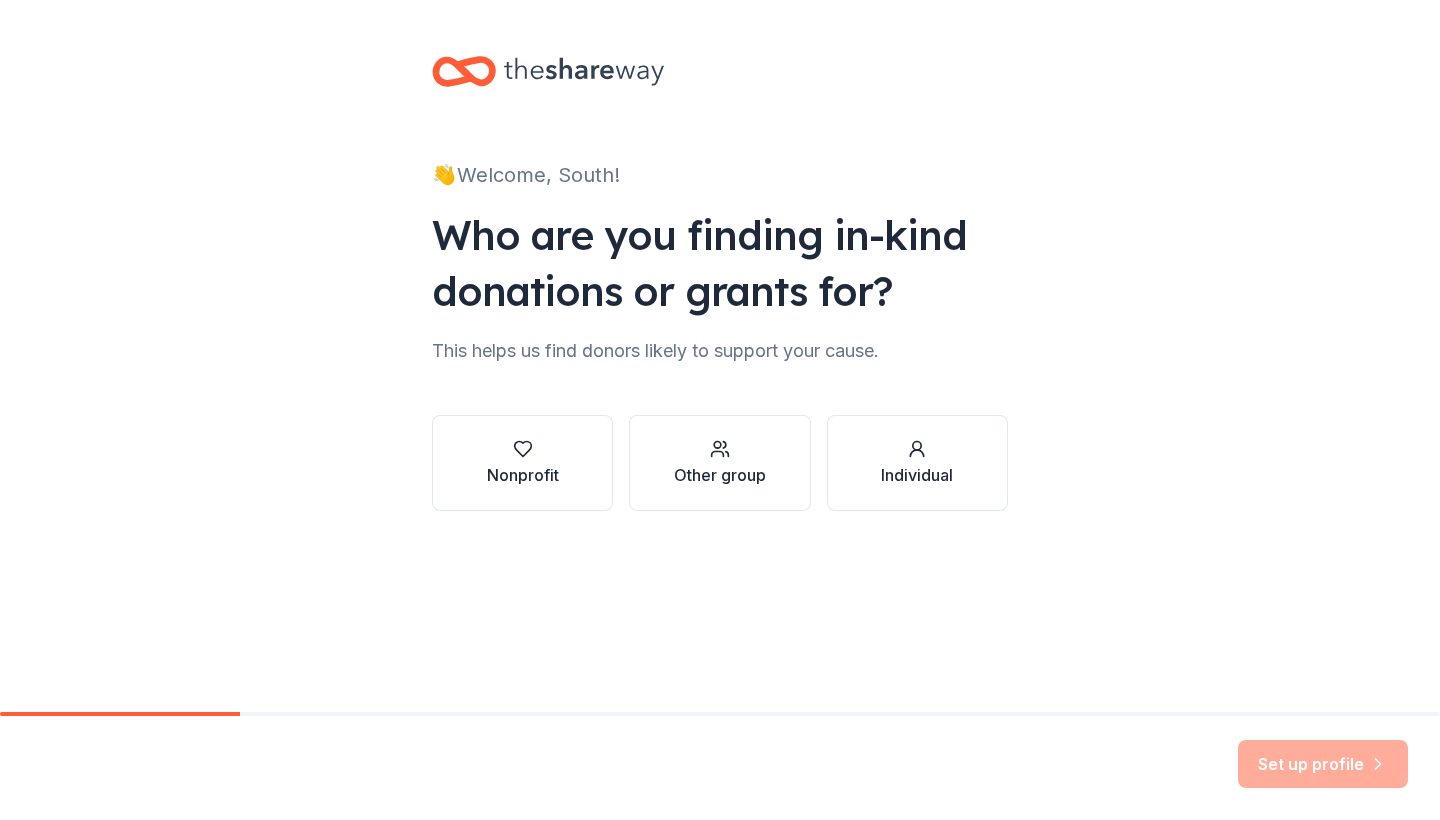 scroll, scrollTop: 0, scrollLeft: 0, axis: both 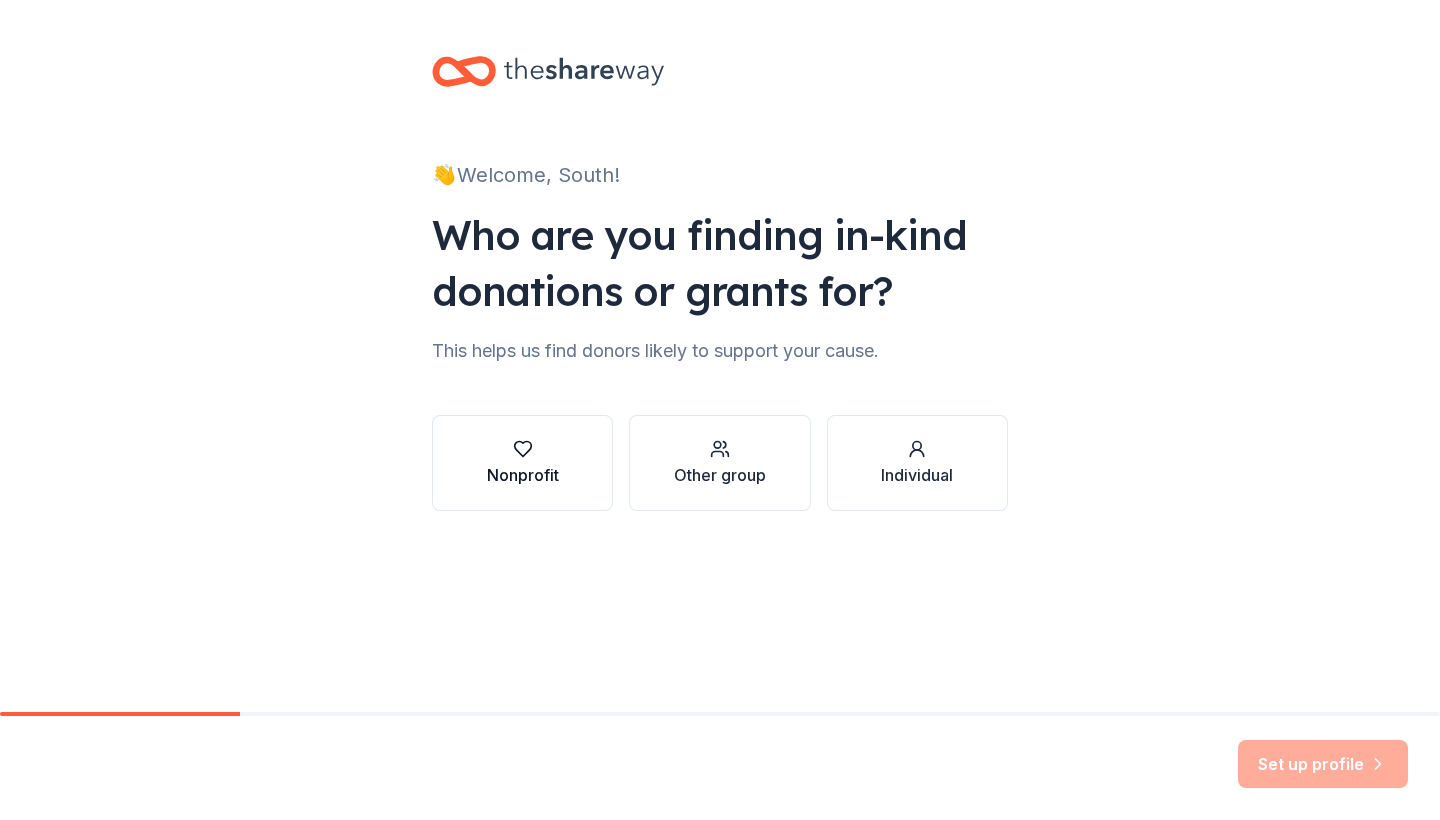 click on "Nonprofit" at bounding box center (522, 463) 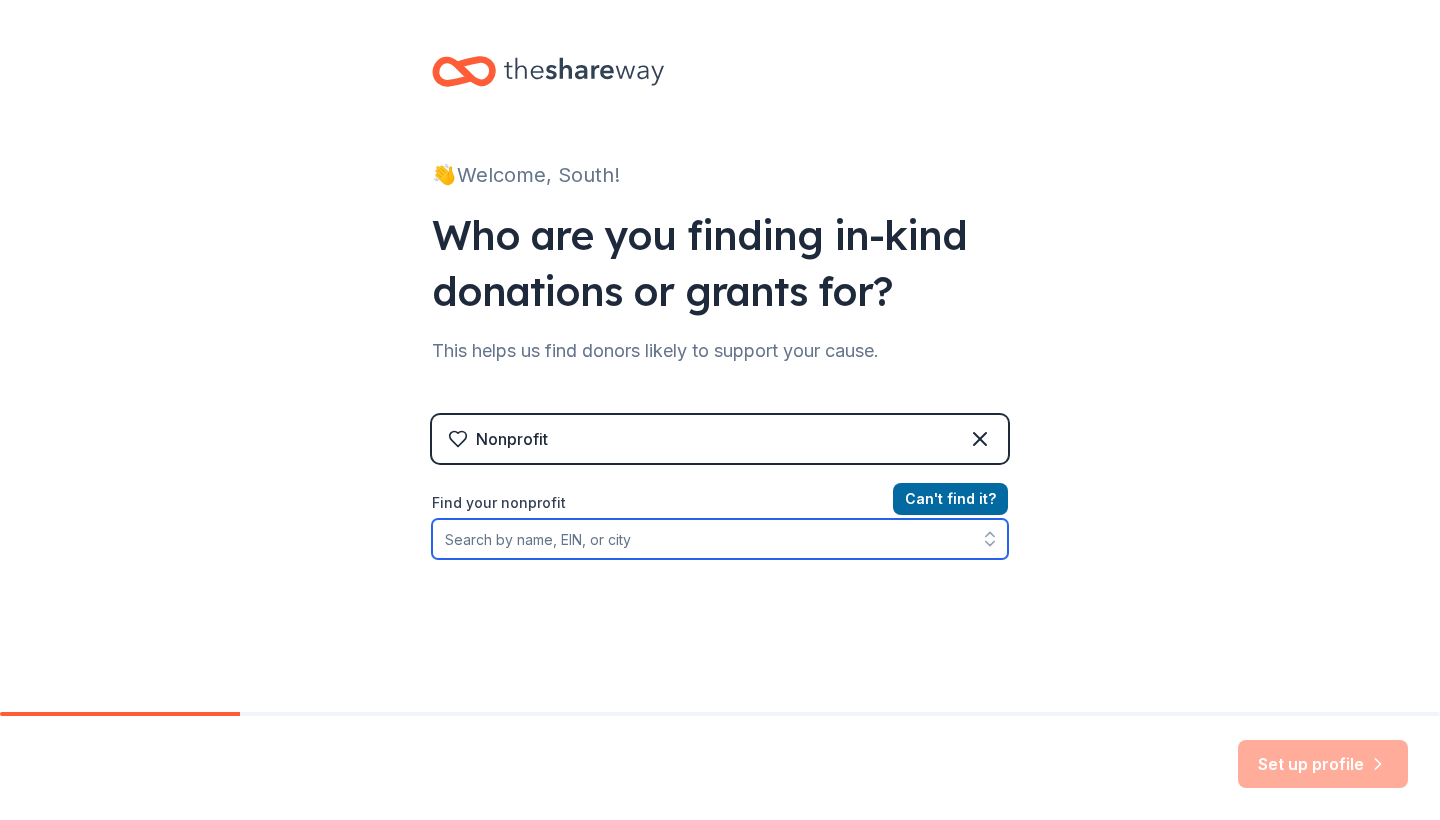 click on "Find your nonprofit" at bounding box center (720, 539) 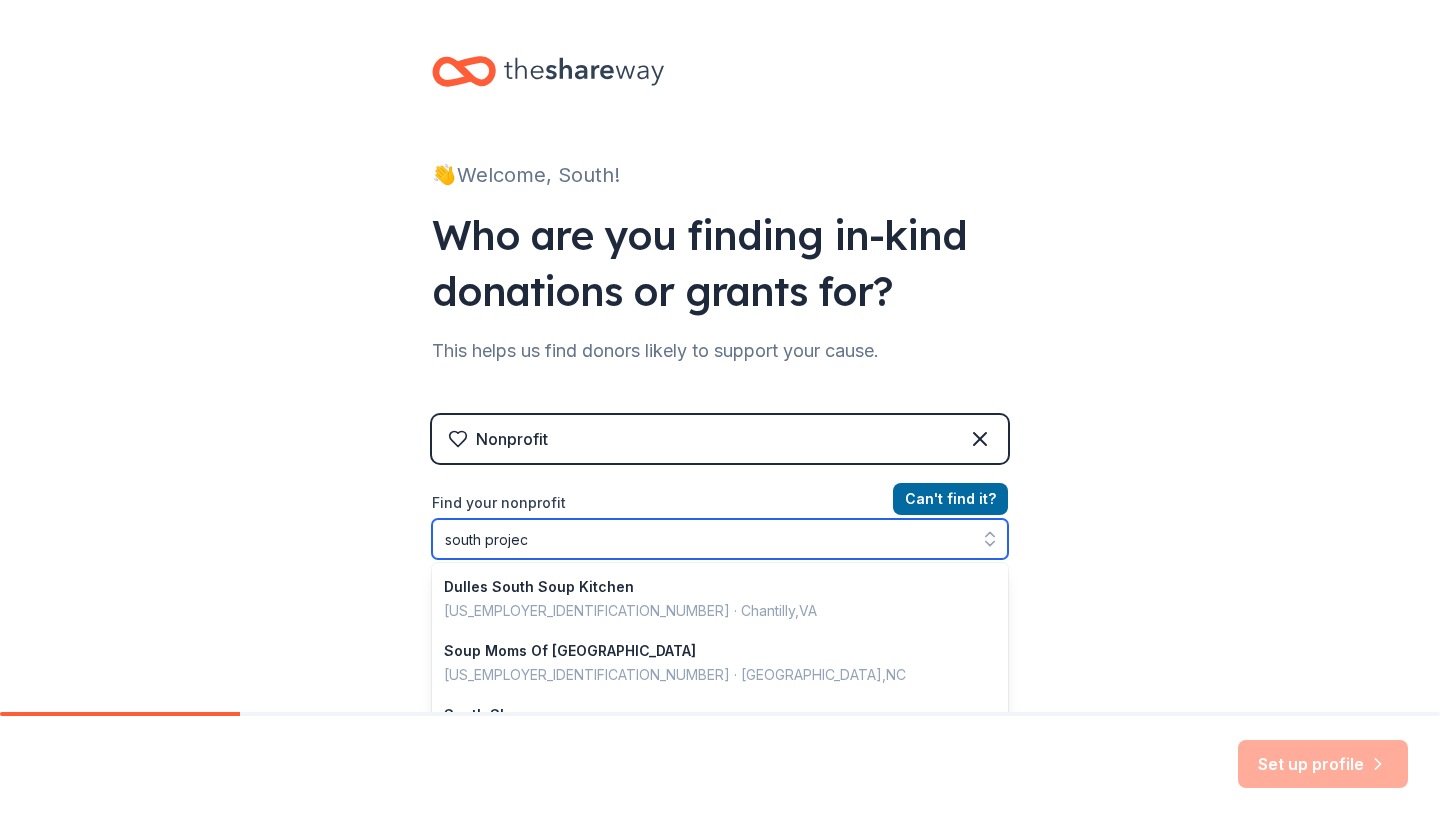 type on "south project" 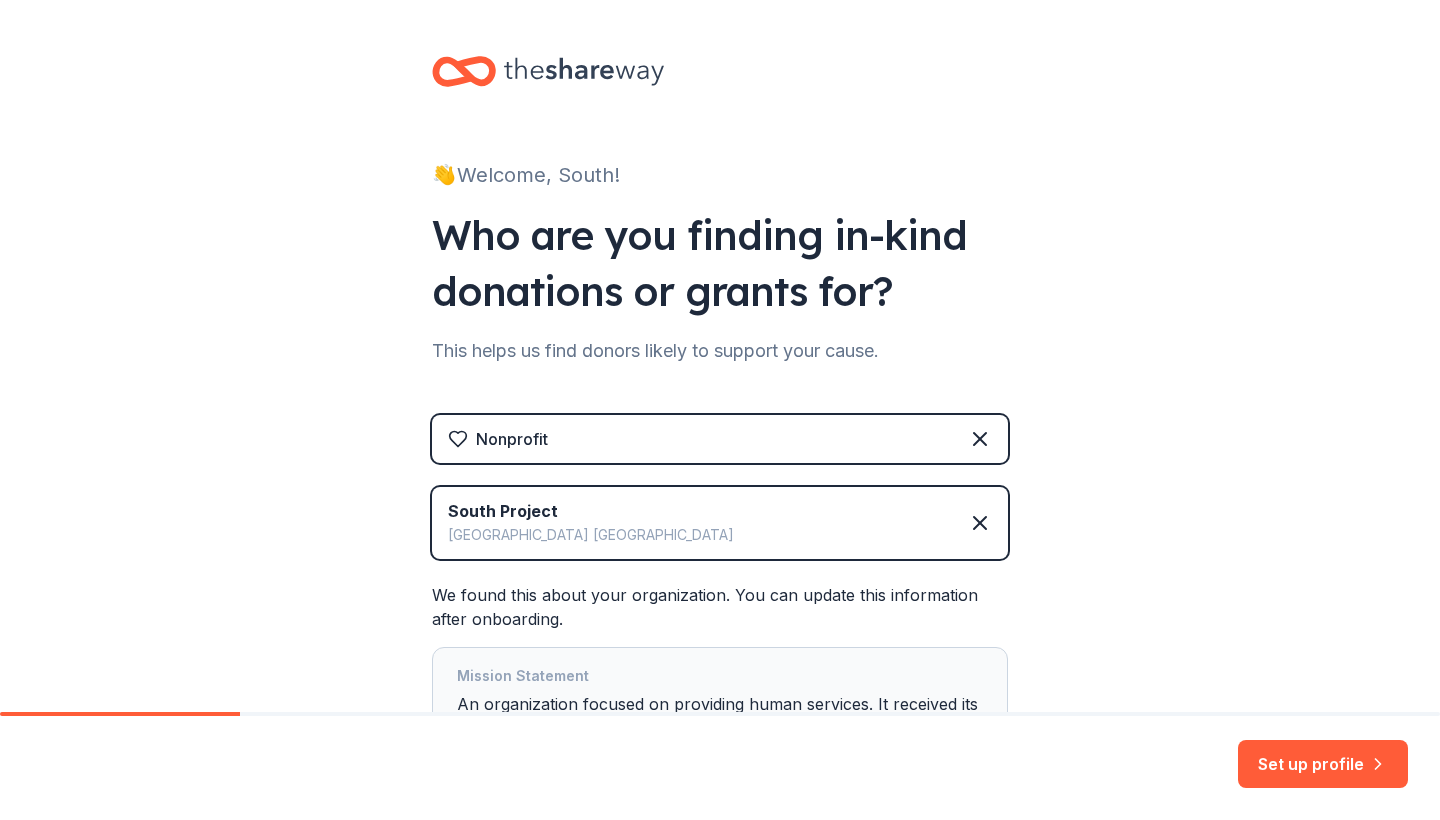 drag, startPoint x: 1145, startPoint y: 612, endPoint x: 1203, endPoint y: 517, distance: 111.305885 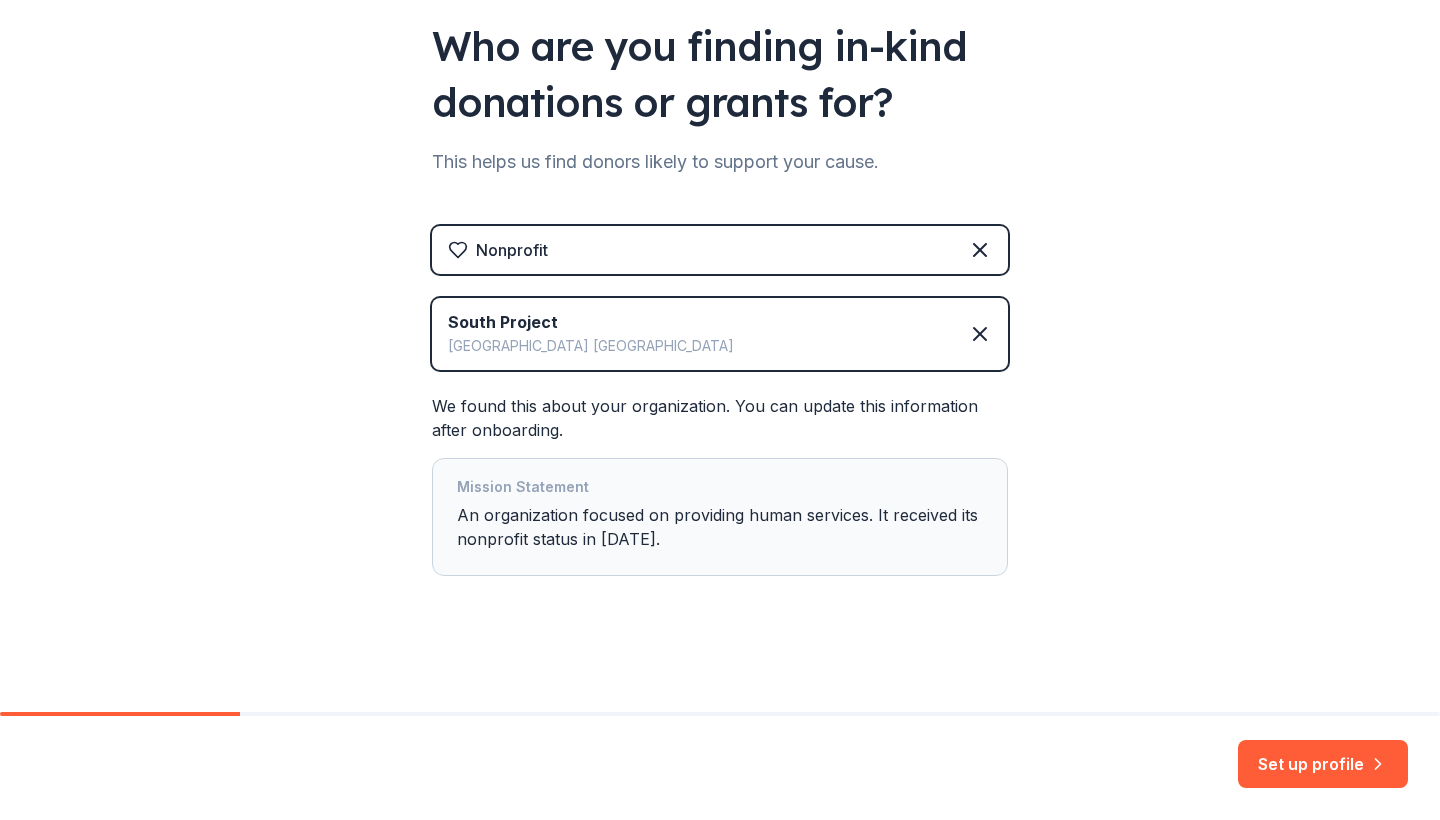scroll, scrollTop: 189, scrollLeft: 0, axis: vertical 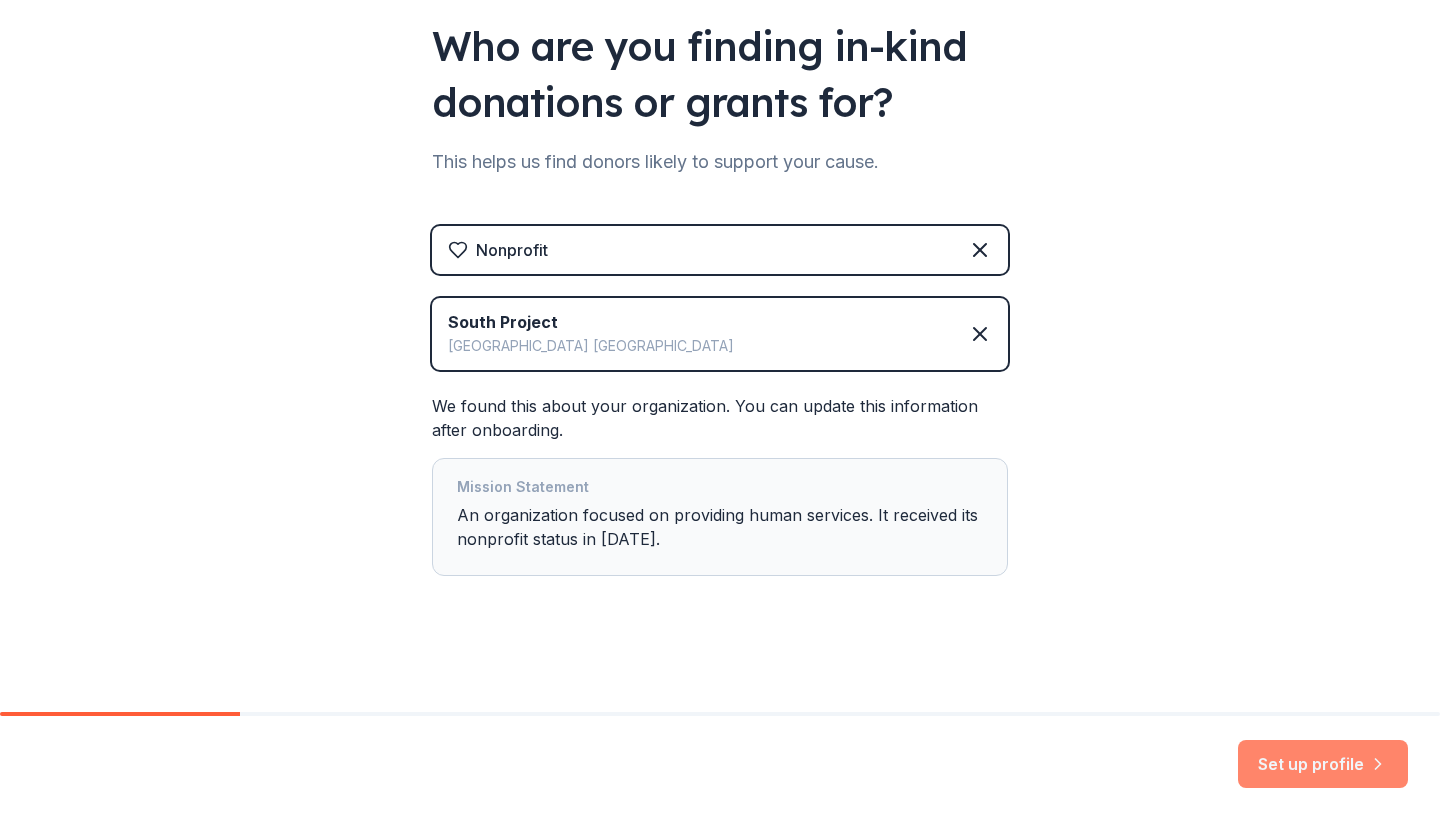 click on "Set up profile" at bounding box center (1323, 764) 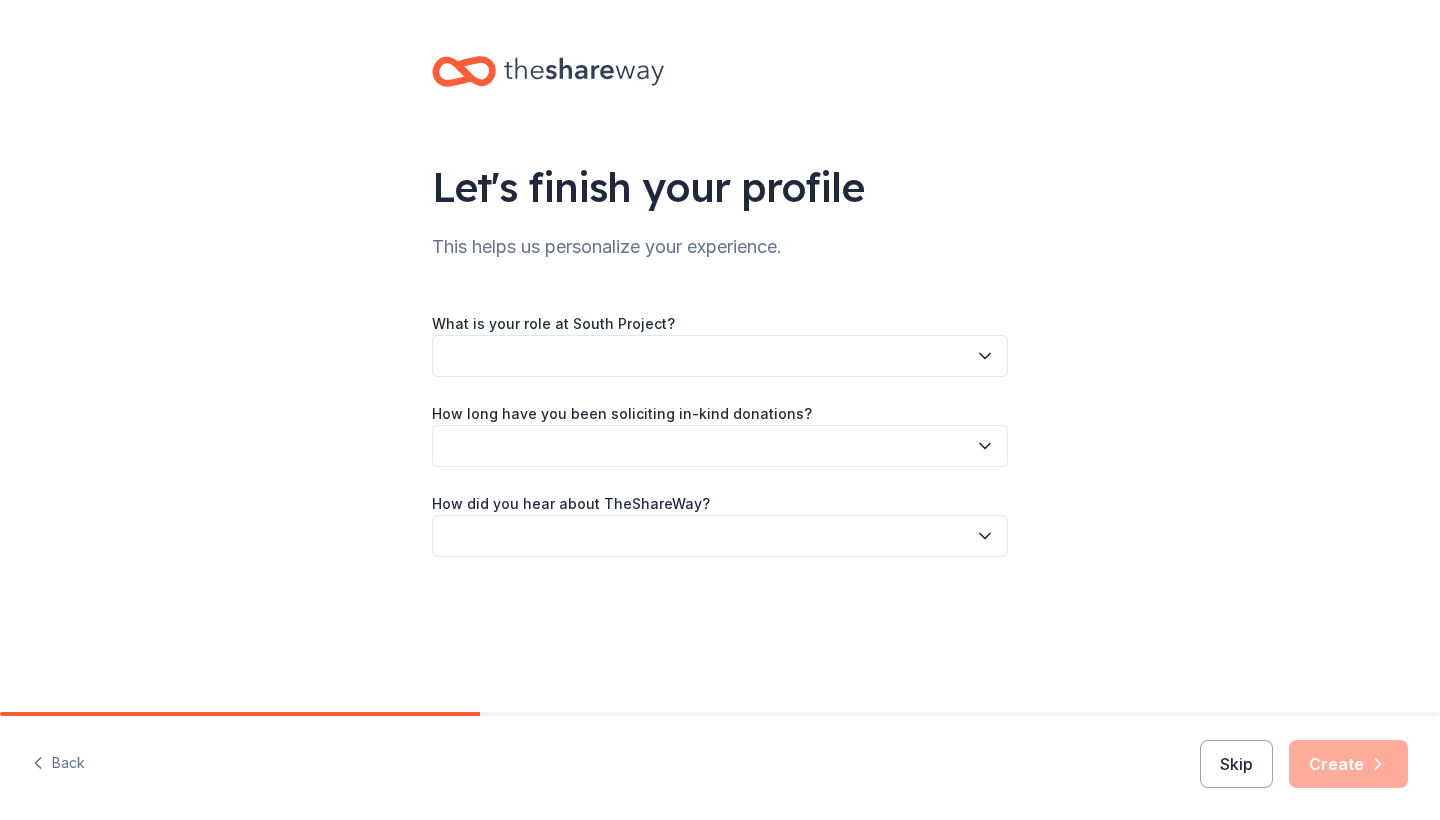 click at bounding box center [720, 356] 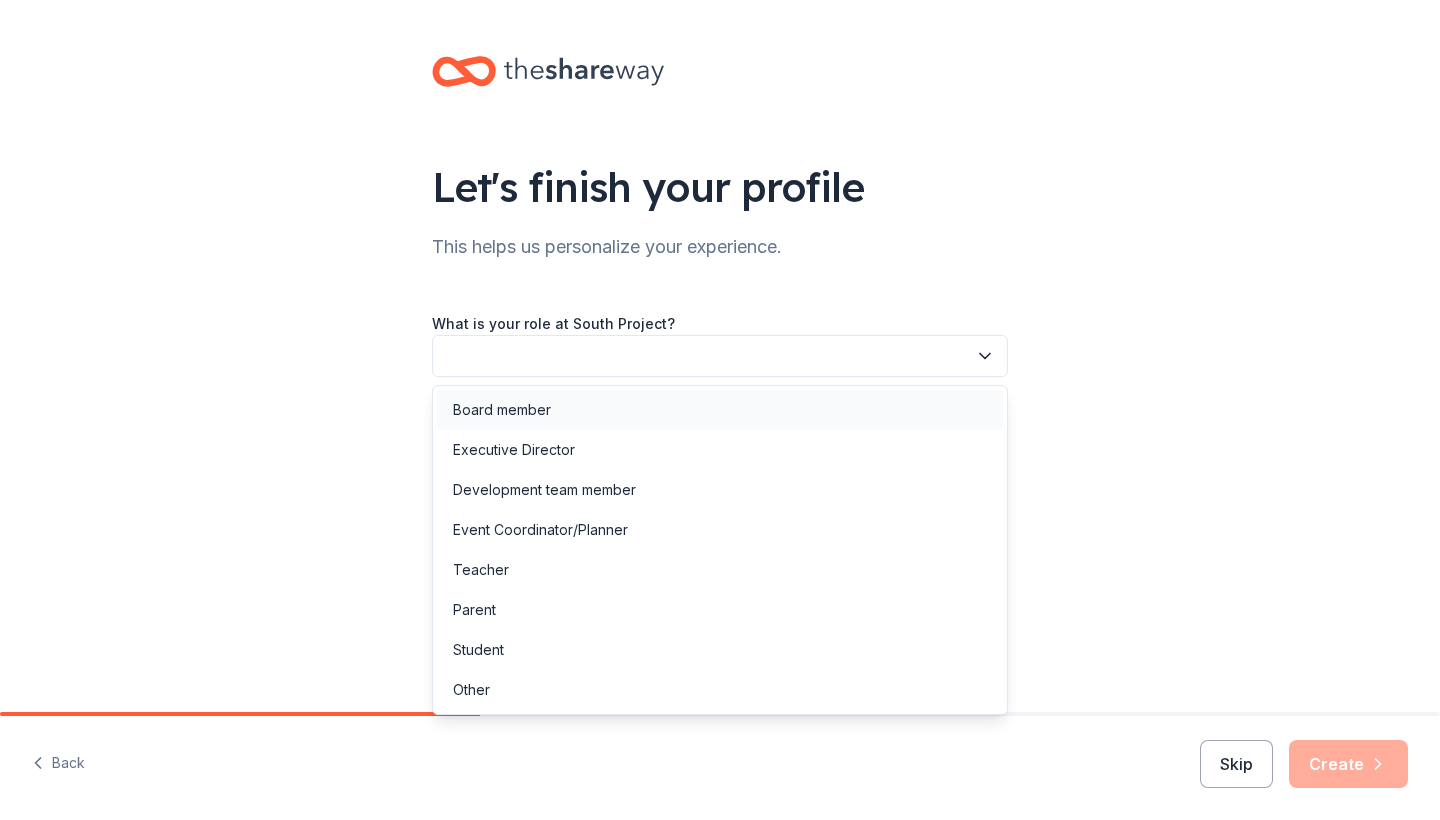 click on "Board member Executive Director Development team member Event Coordinator/Planner Teacher Parent Student Other" at bounding box center [720, 550] 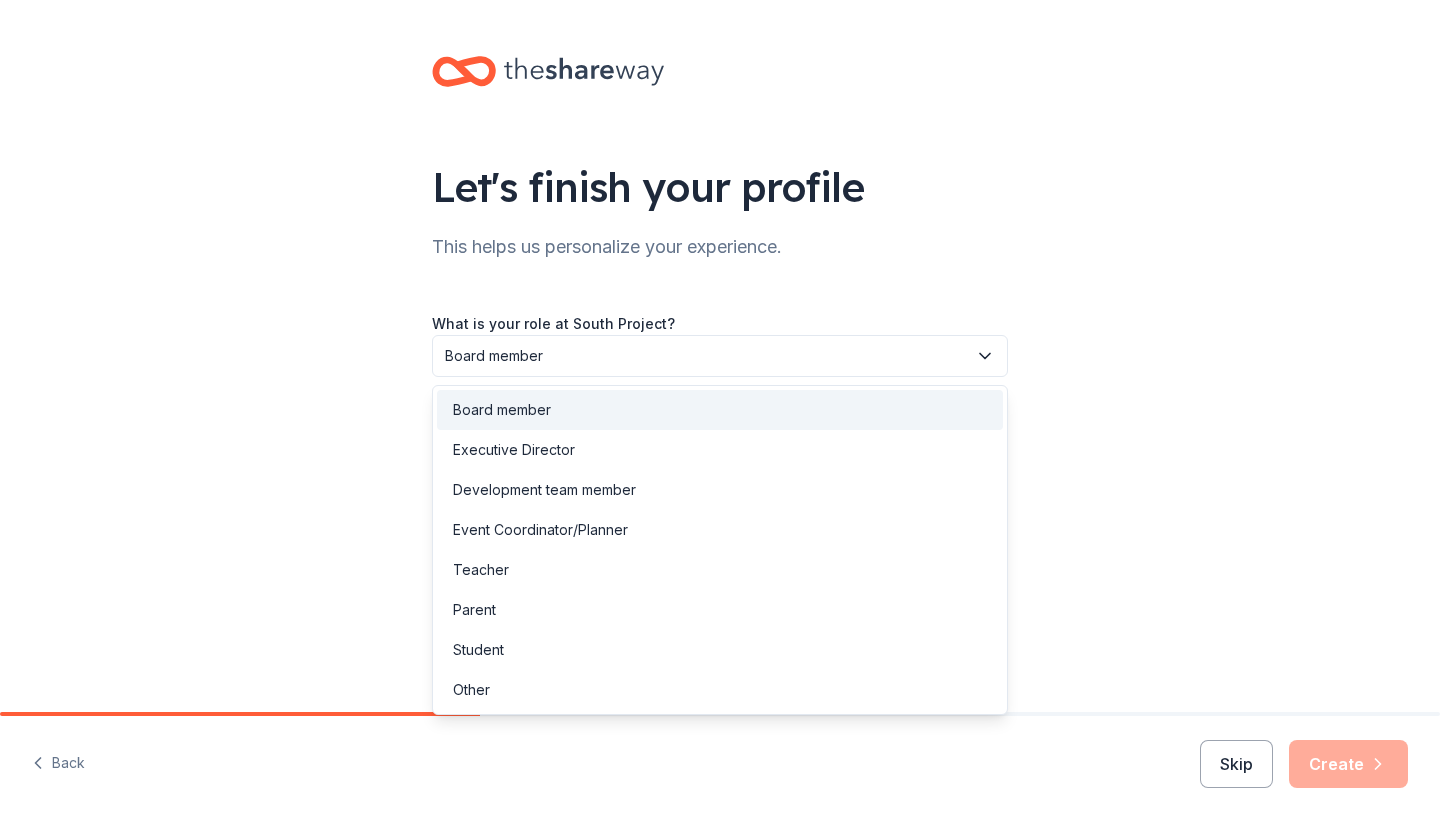 click on "Board member" at bounding box center [720, 356] 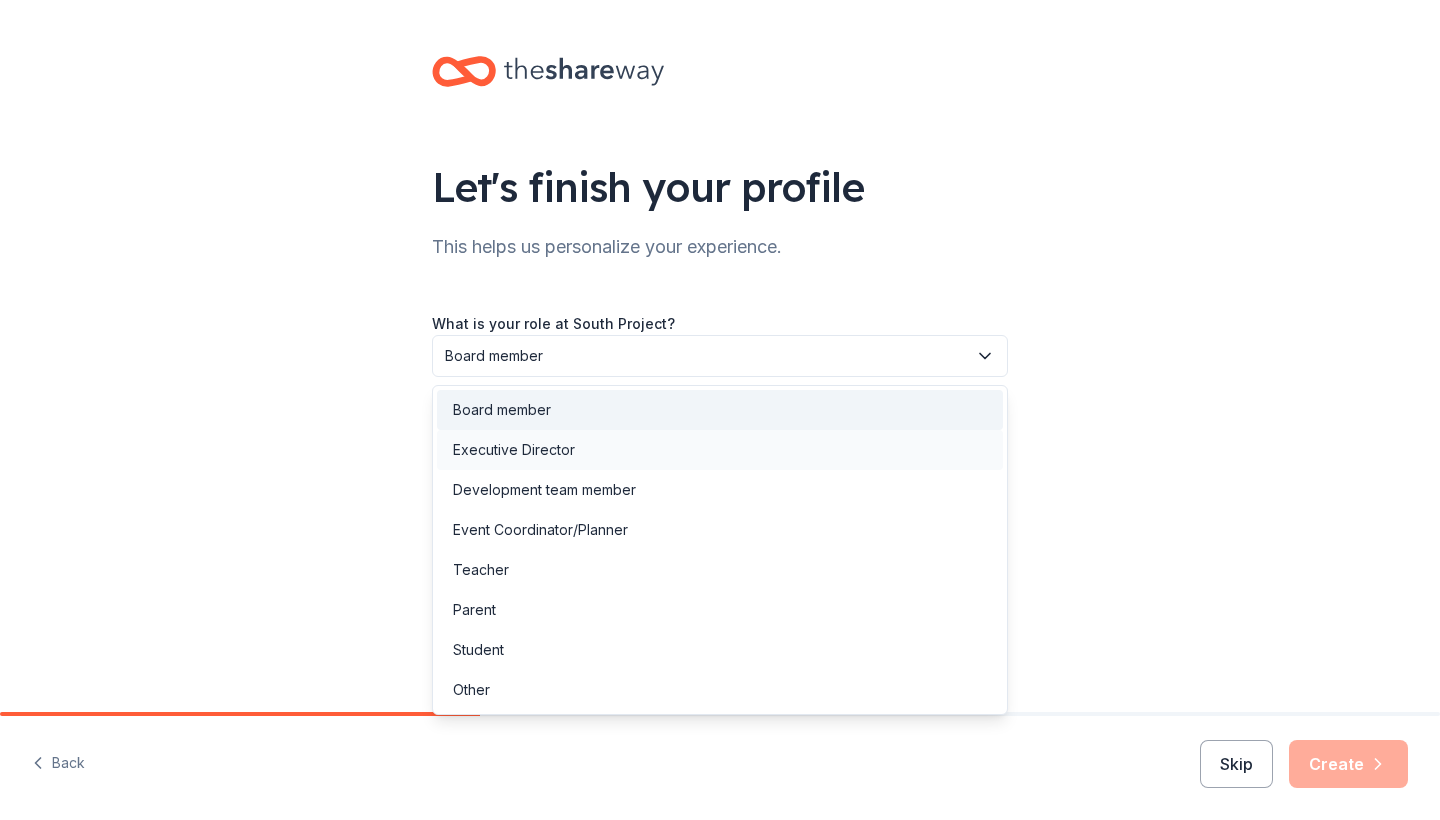 click on "Executive Director" at bounding box center (720, 450) 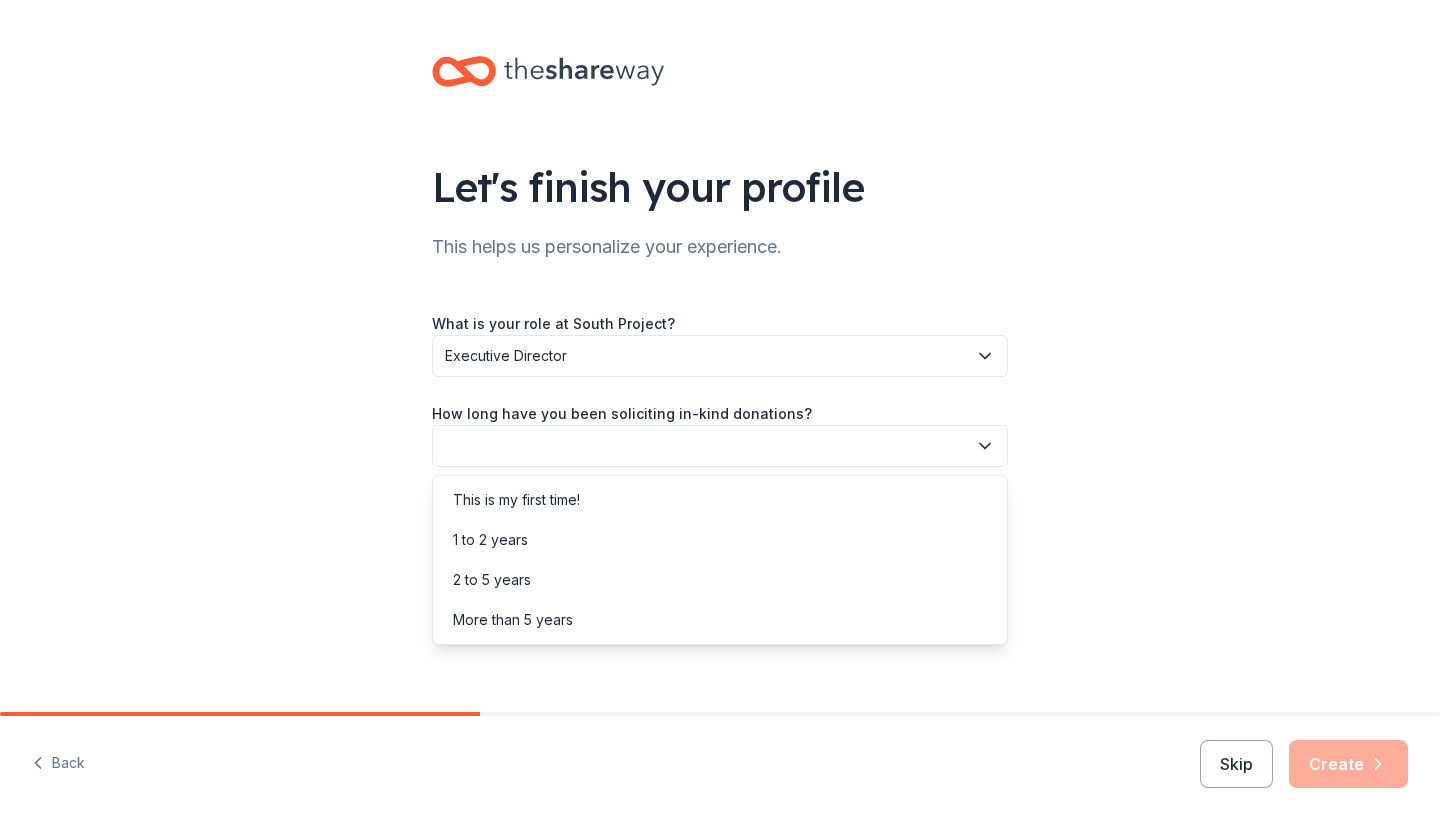 click at bounding box center (720, 446) 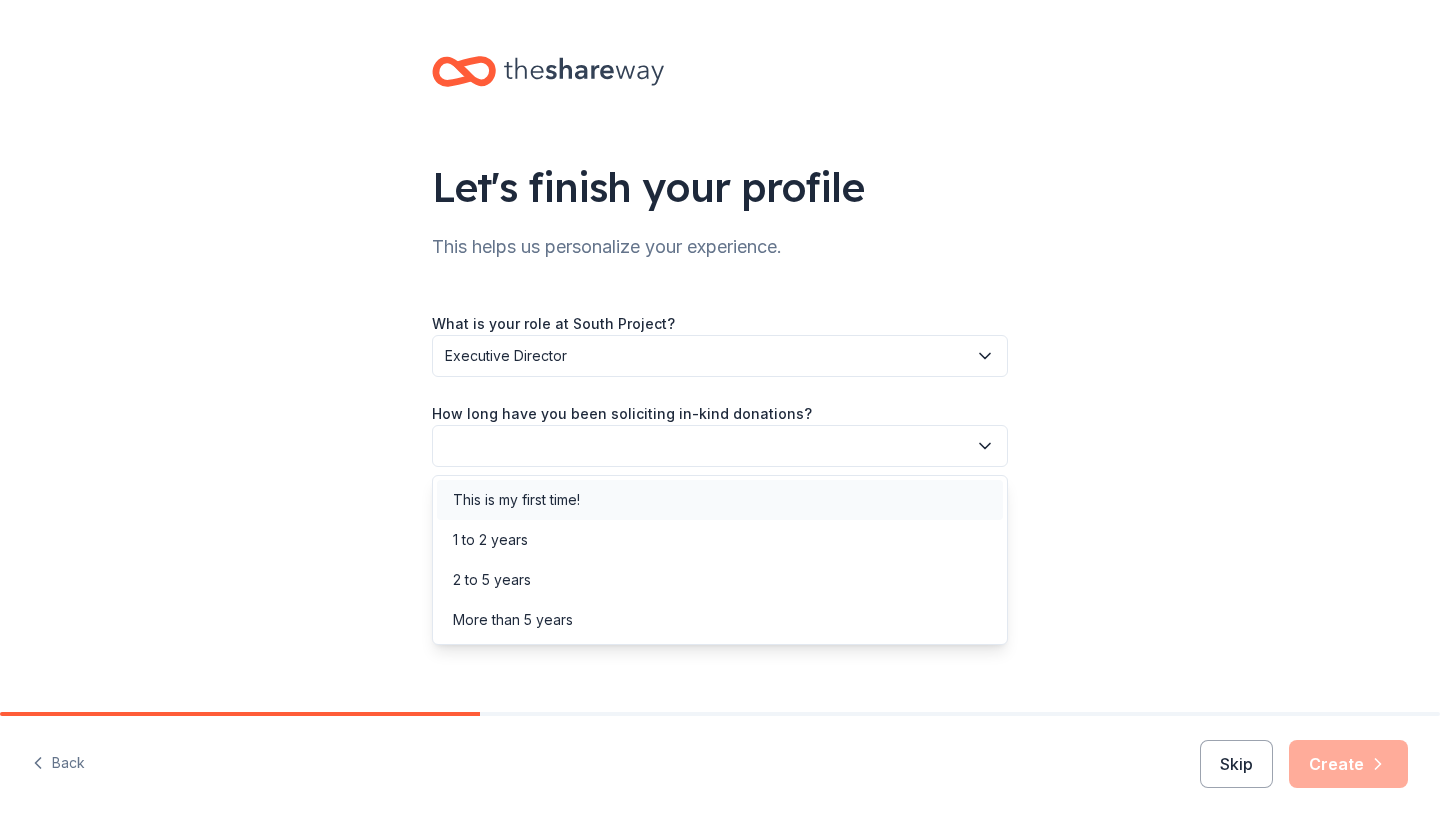 click on "This is my first time!" at bounding box center [720, 500] 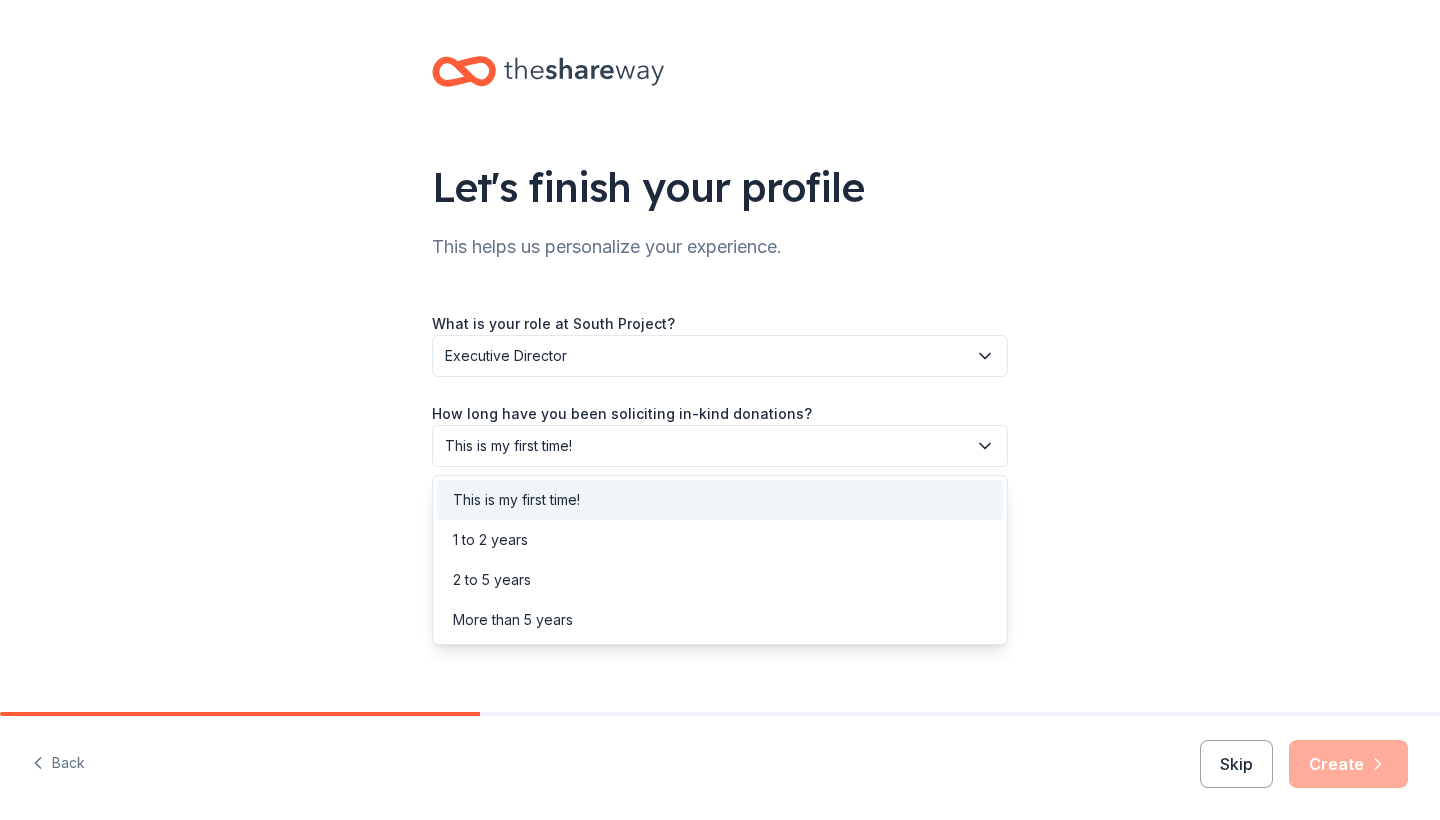 click on "This is my first time!" at bounding box center [706, 446] 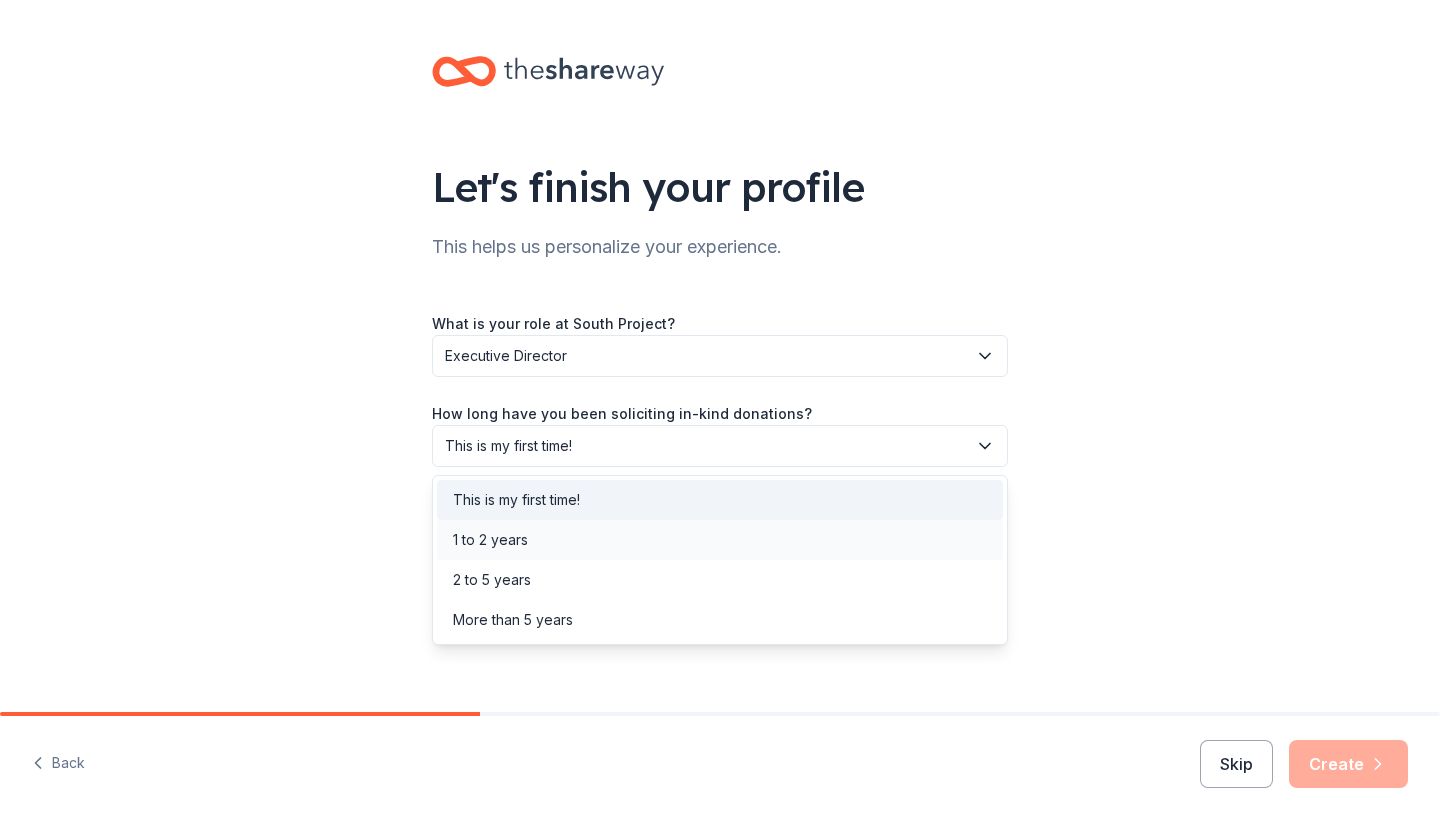 click on "1 to 2 years" at bounding box center (720, 540) 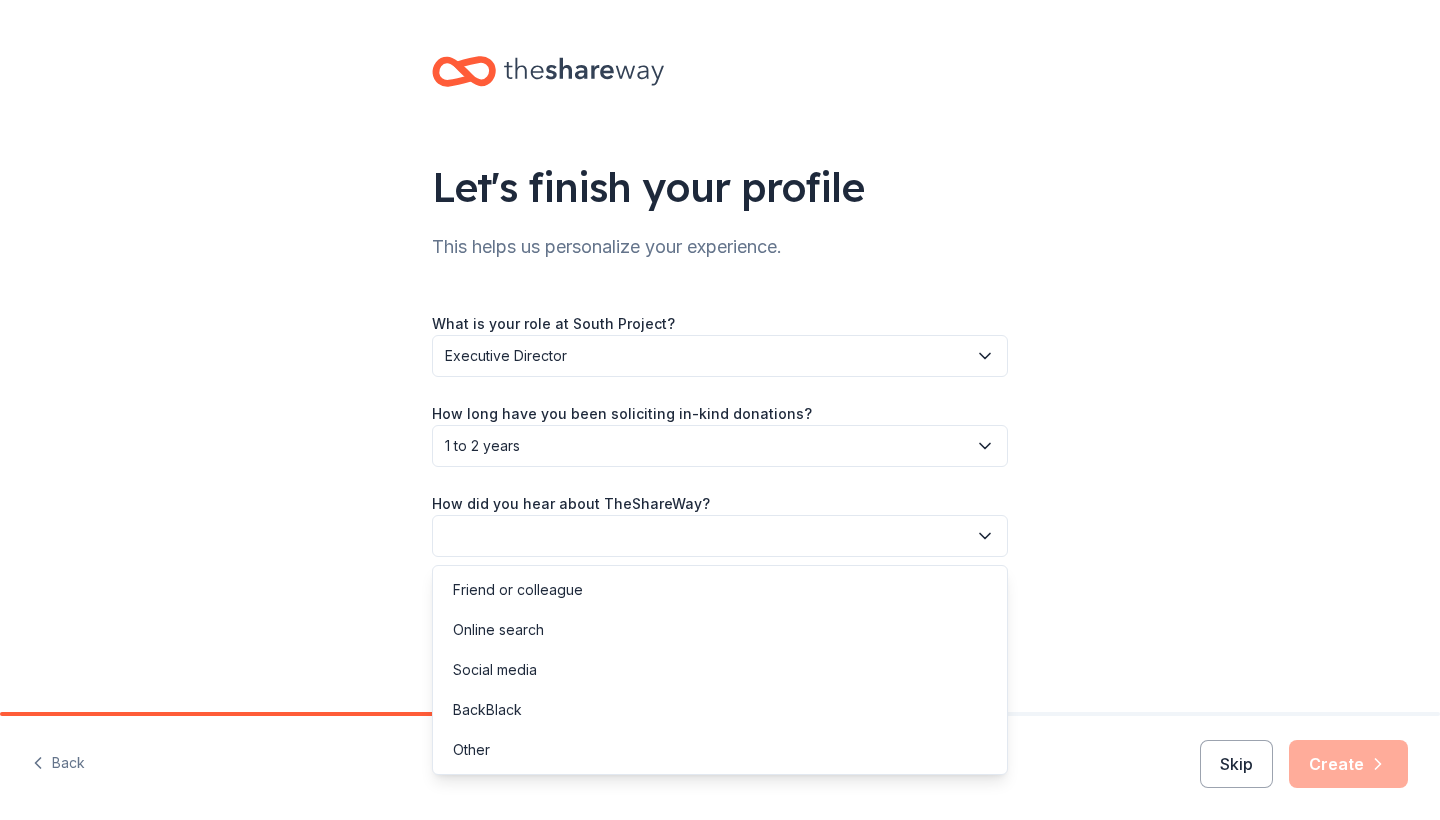 click at bounding box center [720, 536] 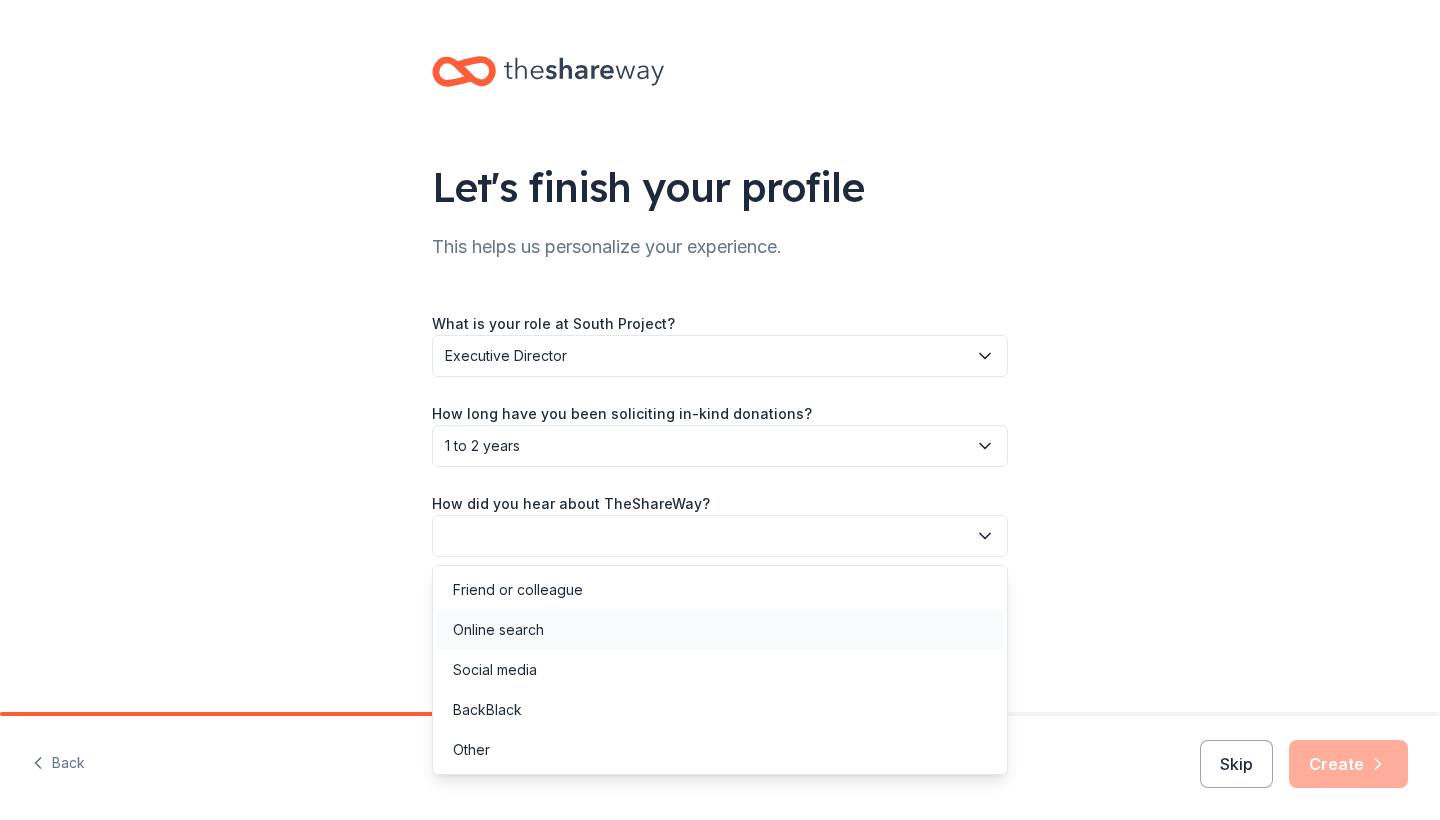 click on "Online search" at bounding box center (720, 630) 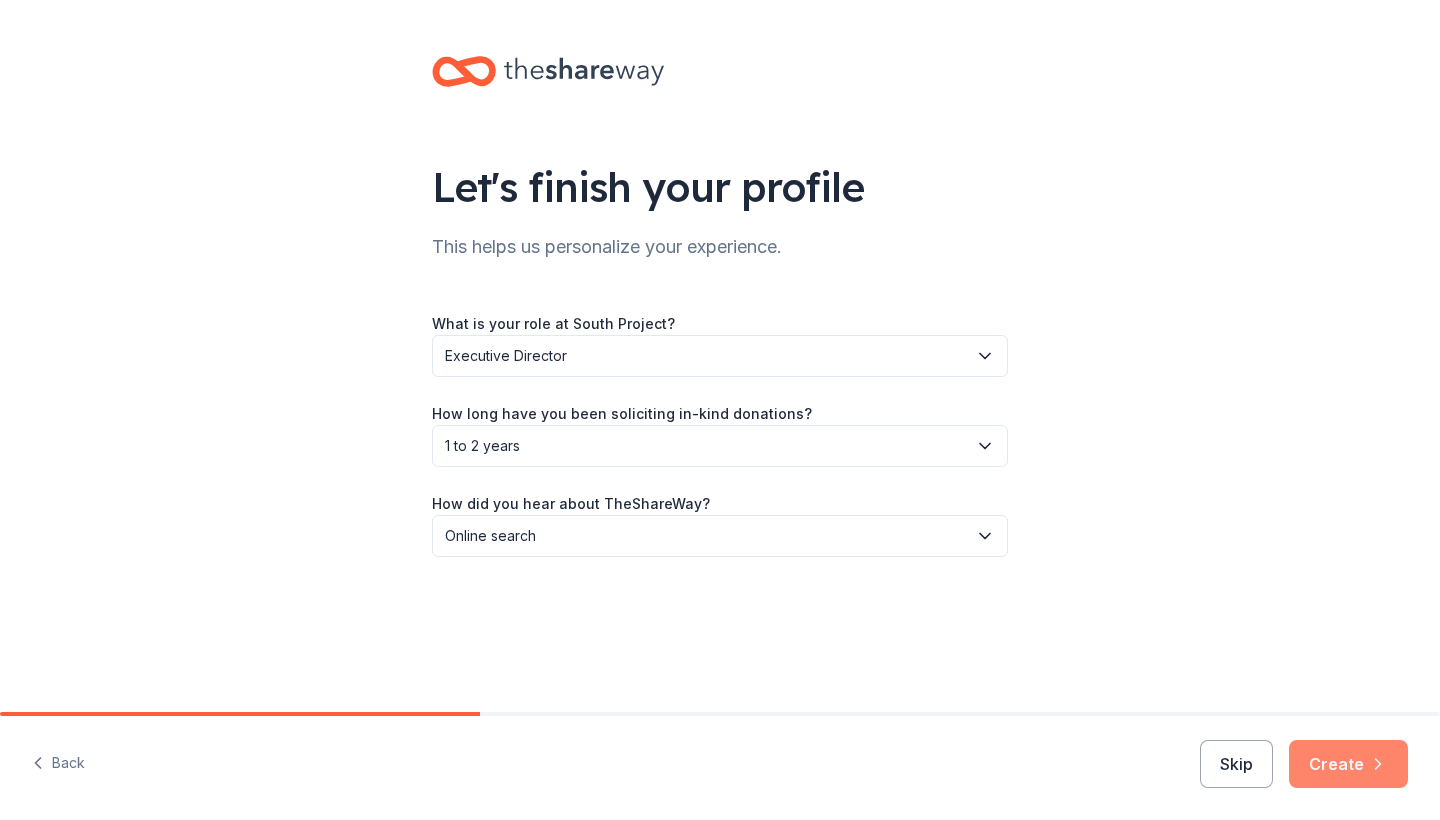 click on "Create" at bounding box center [1348, 764] 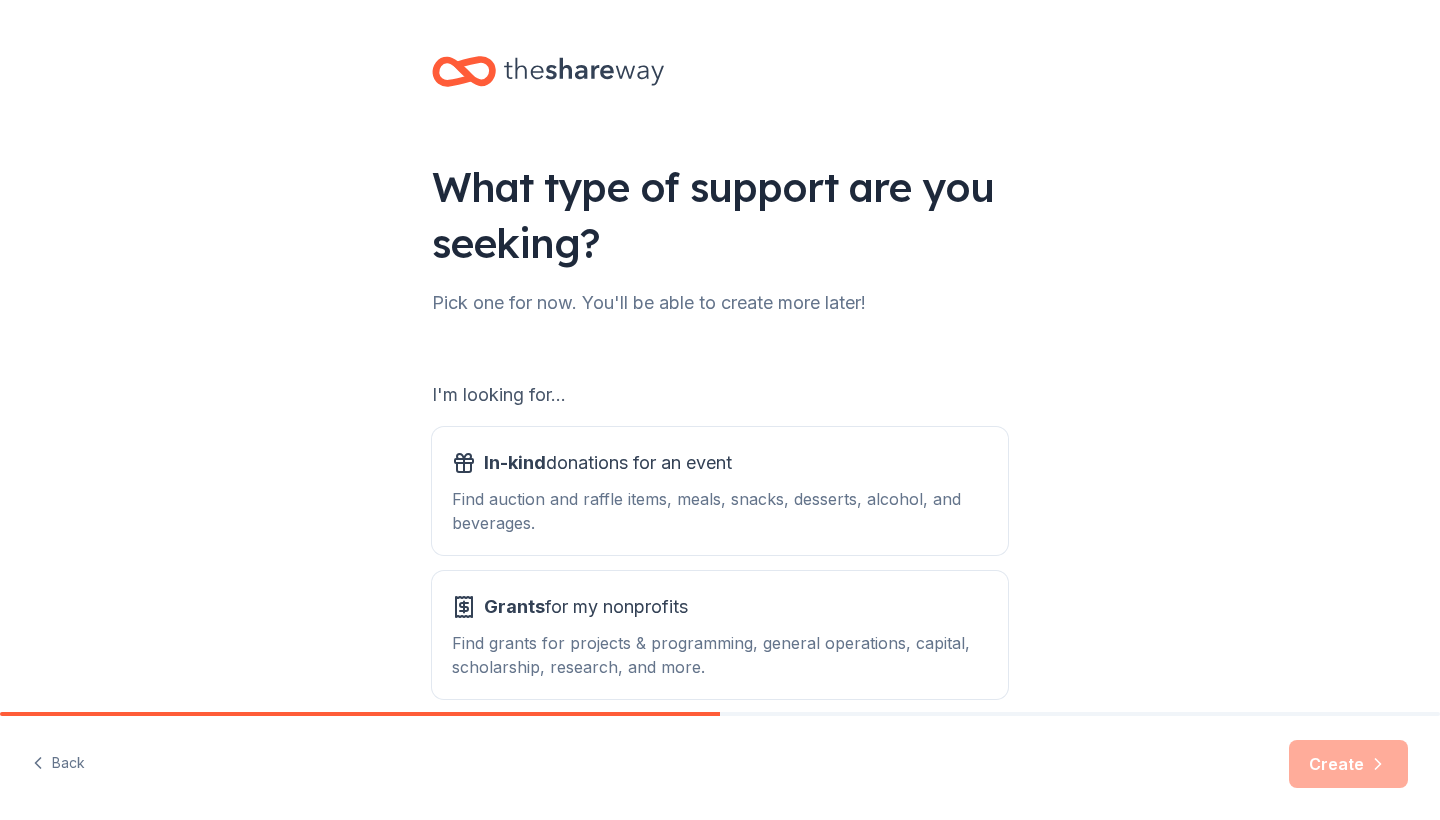 click on "What type of support are you seeking? Pick one for now. You'll be able to create more later! I'm looking for...   In-kind  donations for an event Find auction and raffle items, meals, snacks, desserts, alcohol, and beverages.   Grants  for my nonprofits Find grants for projects & programming, general operations, capital, scholarship, research, and more." at bounding box center [720, 403] 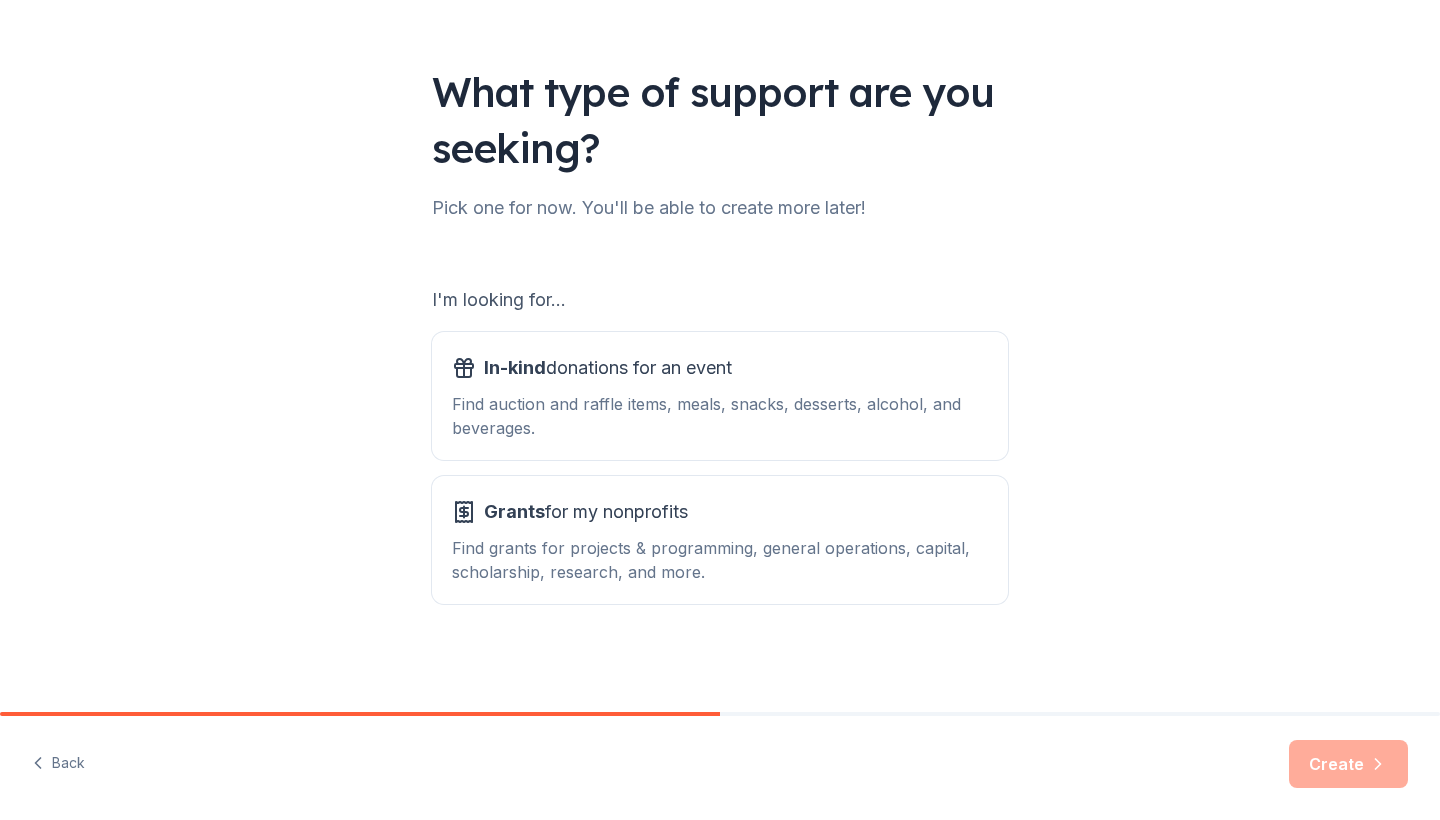 scroll, scrollTop: 95, scrollLeft: 0, axis: vertical 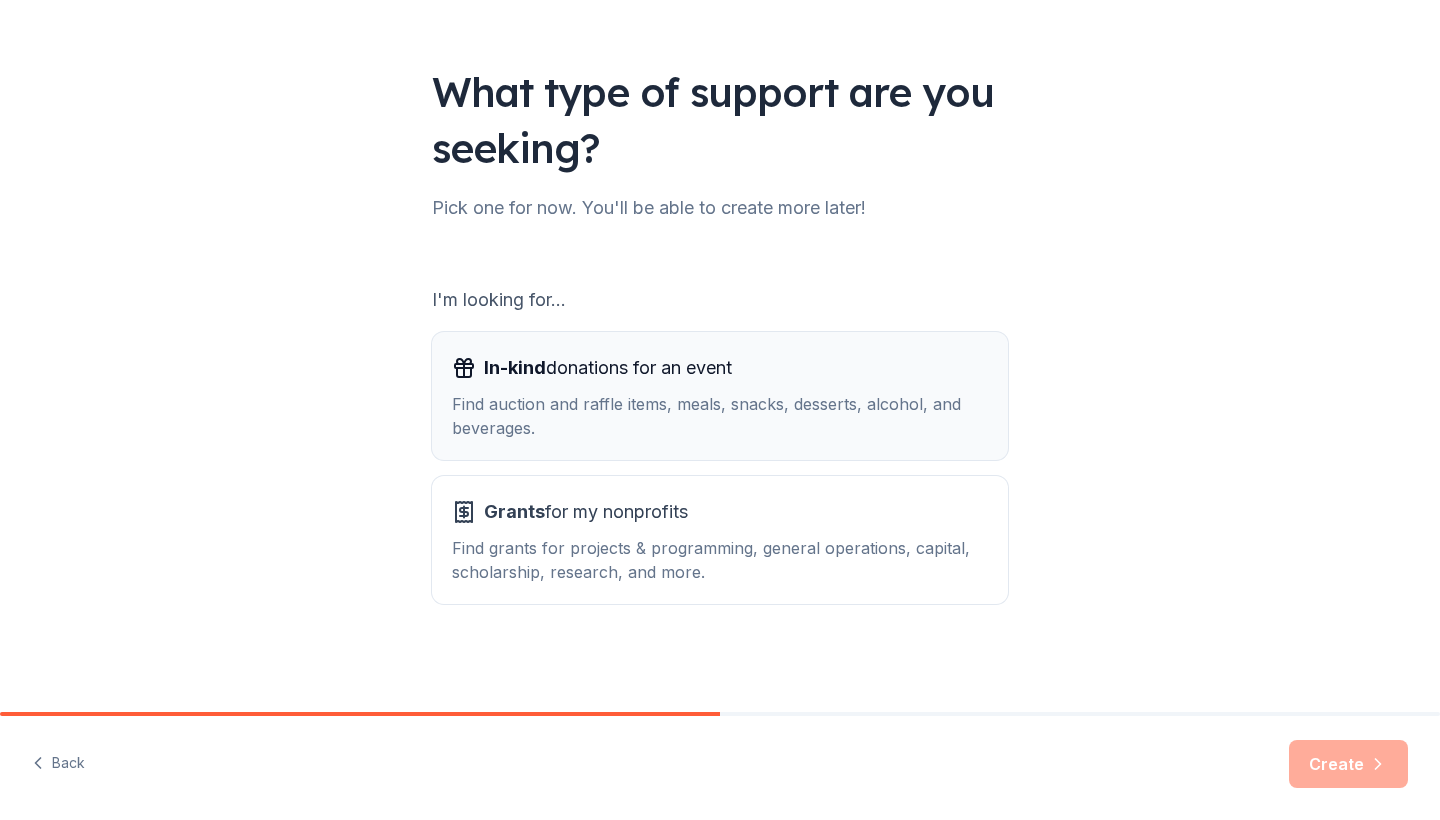 click on "Find auction and raffle items, meals, snacks, desserts, alcohol, and beverages." at bounding box center (720, 416) 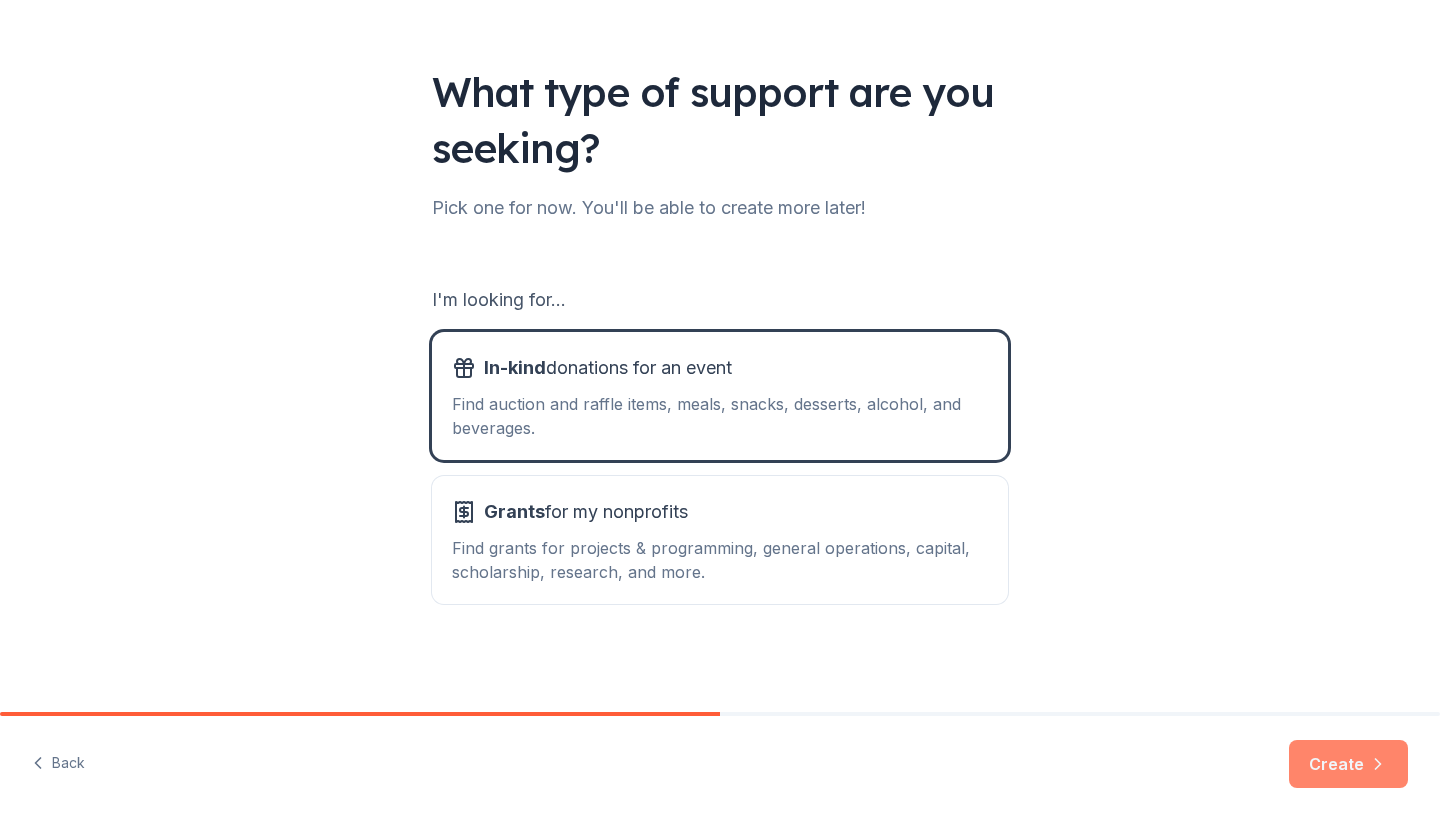 click on "Create" at bounding box center (1348, 764) 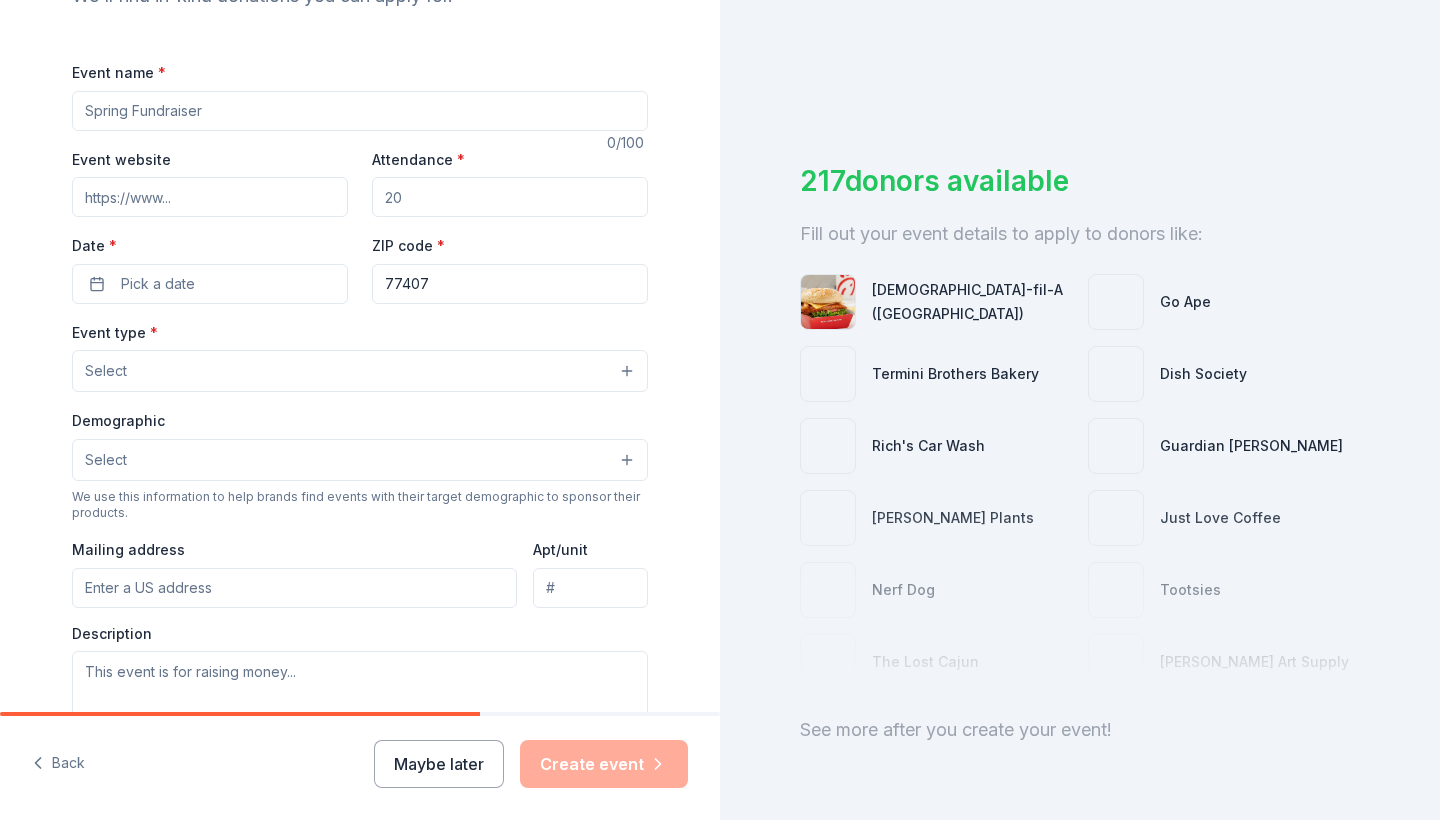 scroll, scrollTop: 0, scrollLeft: 0, axis: both 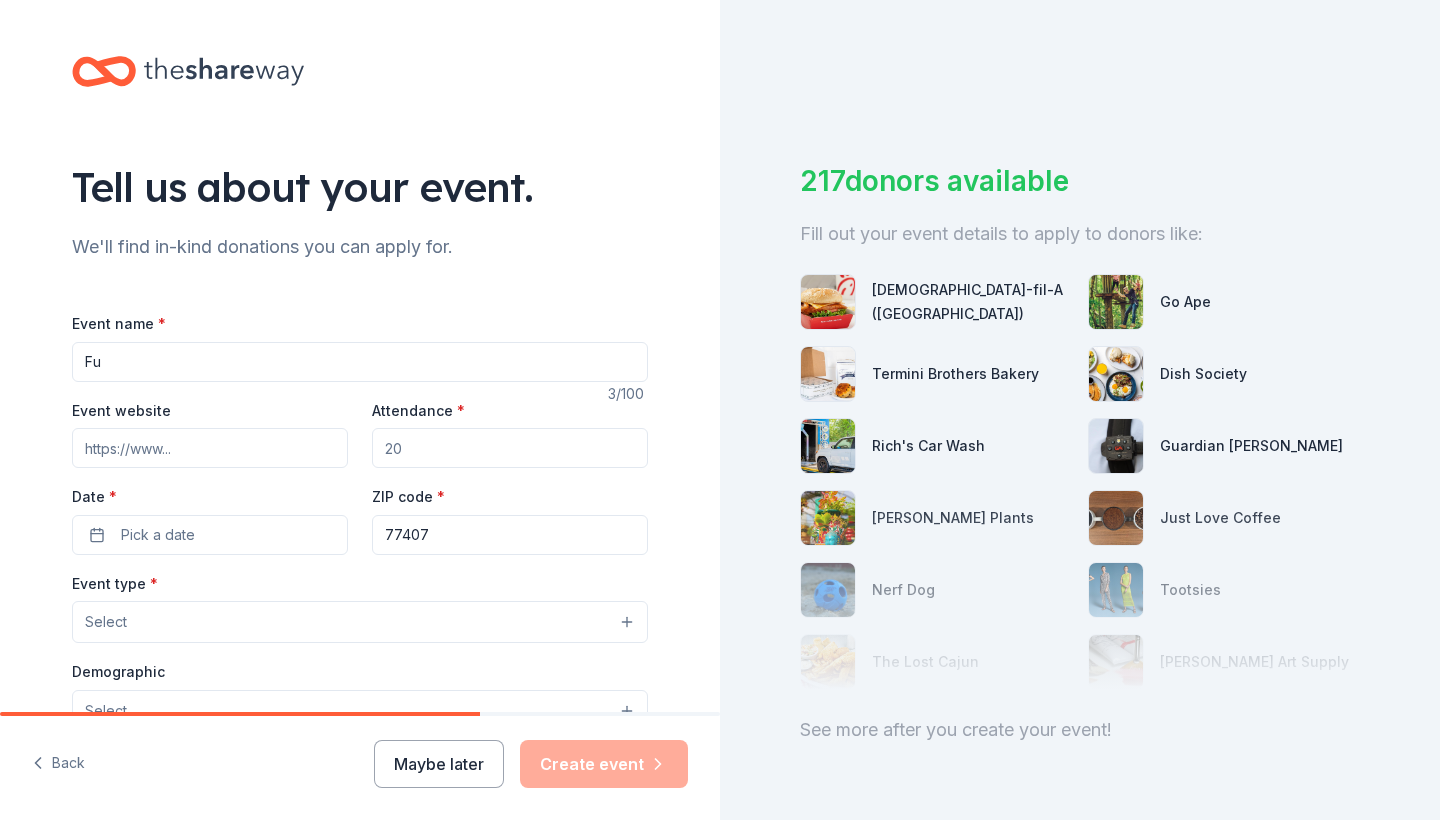 type on "F" 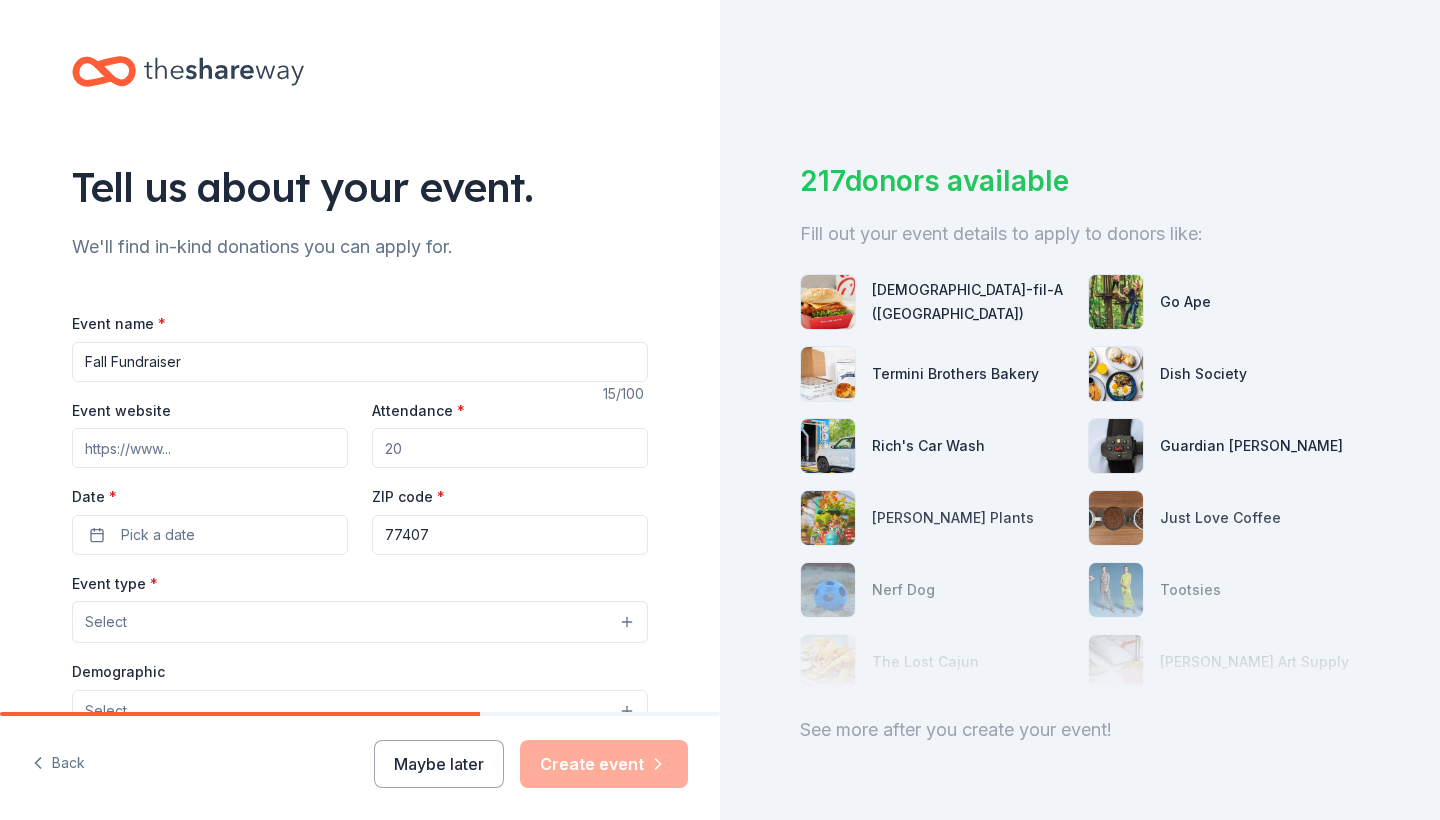 type on "Fall Fundraiser" 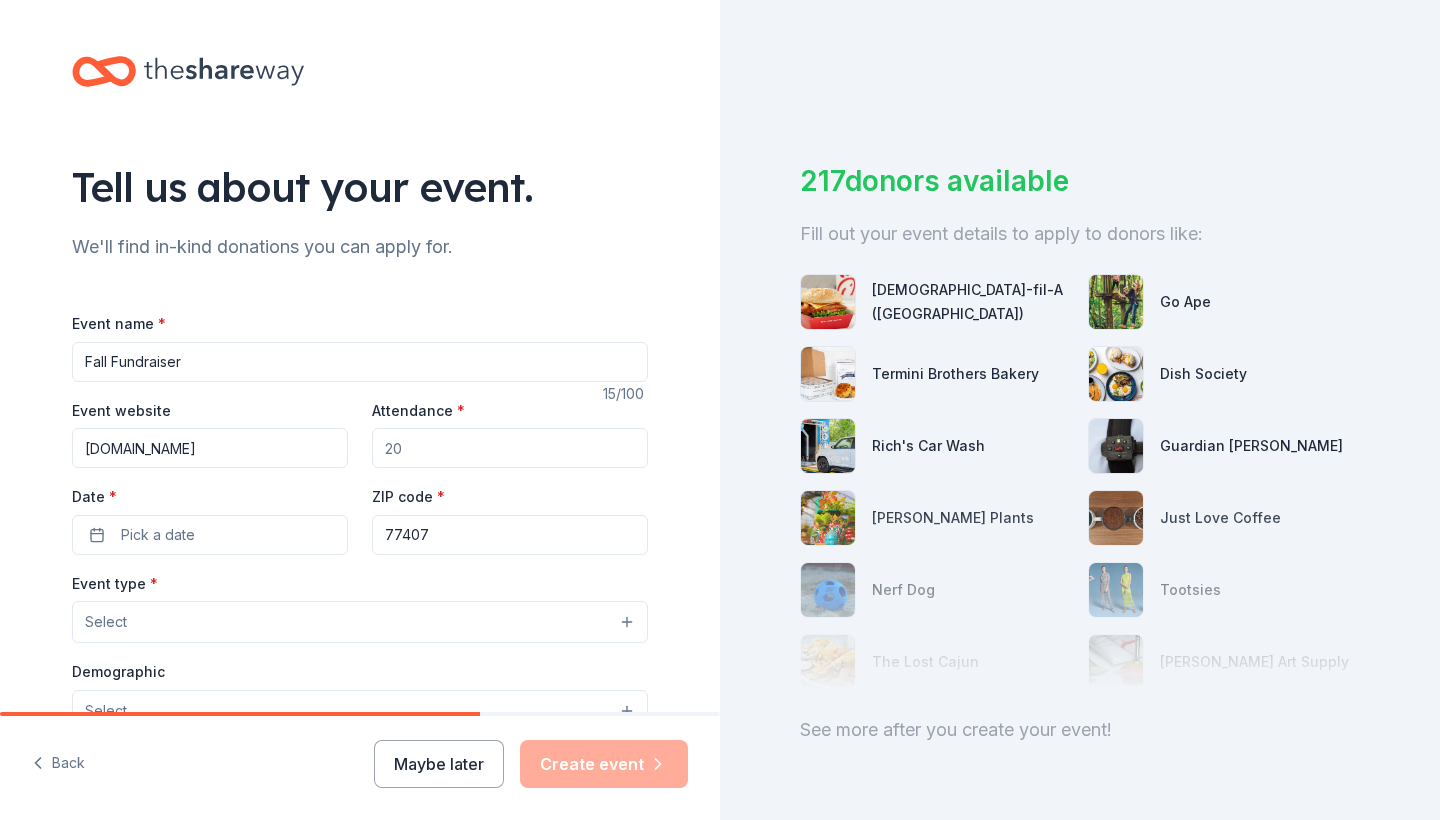 type on "[DOMAIN_NAME]" 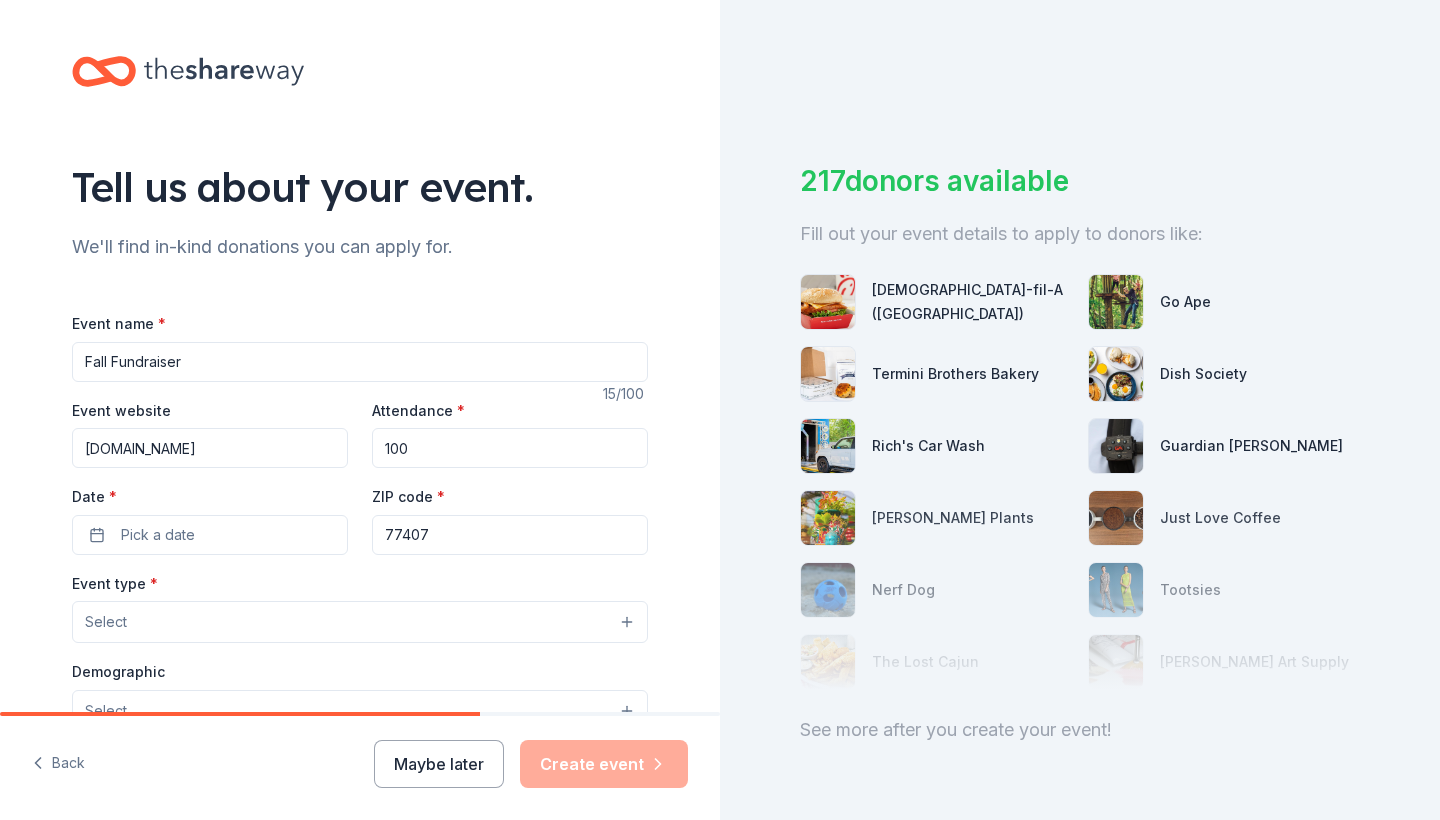 type on "100" 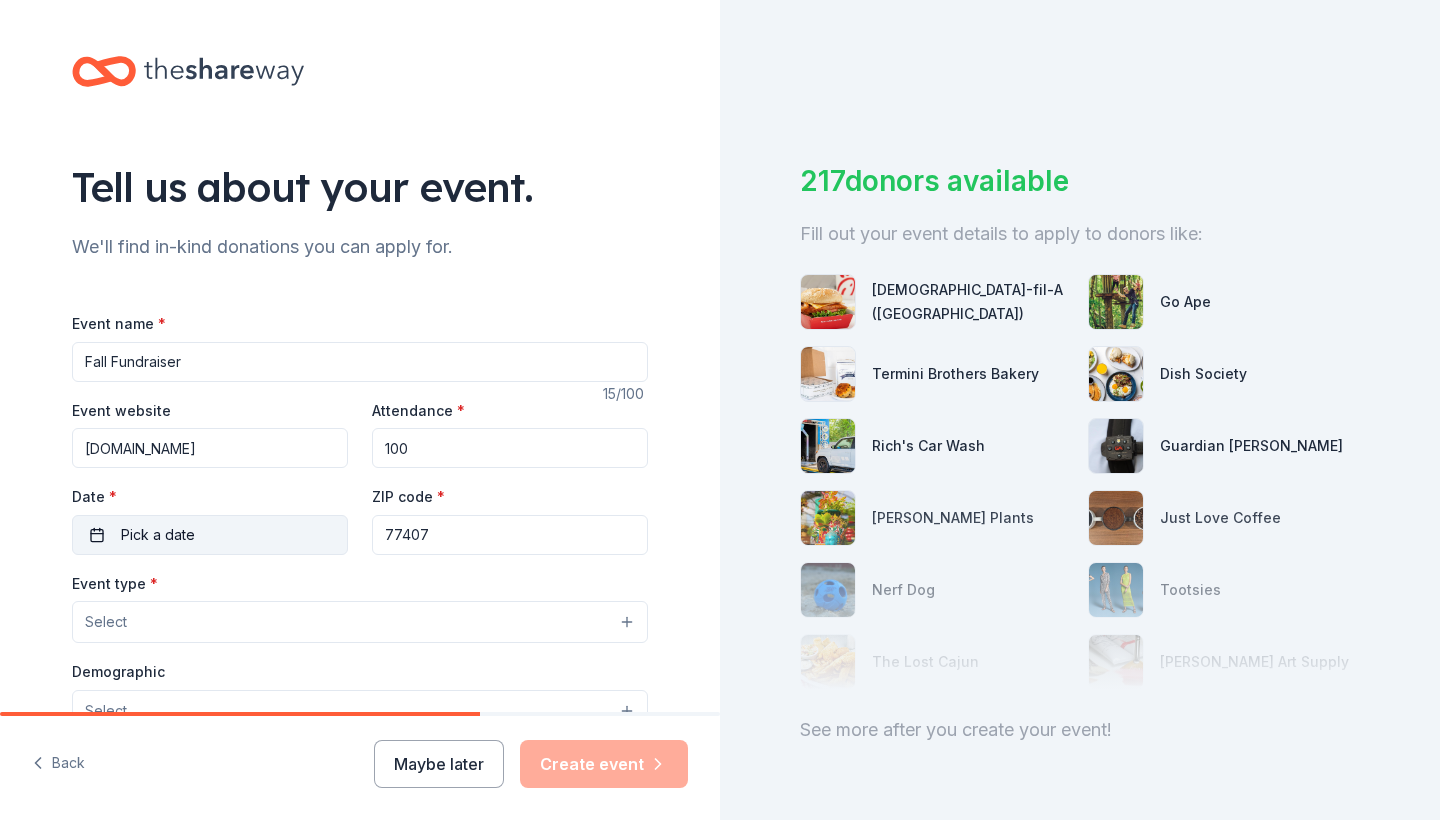 click on "Pick a date" at bounding box center [158, 535] 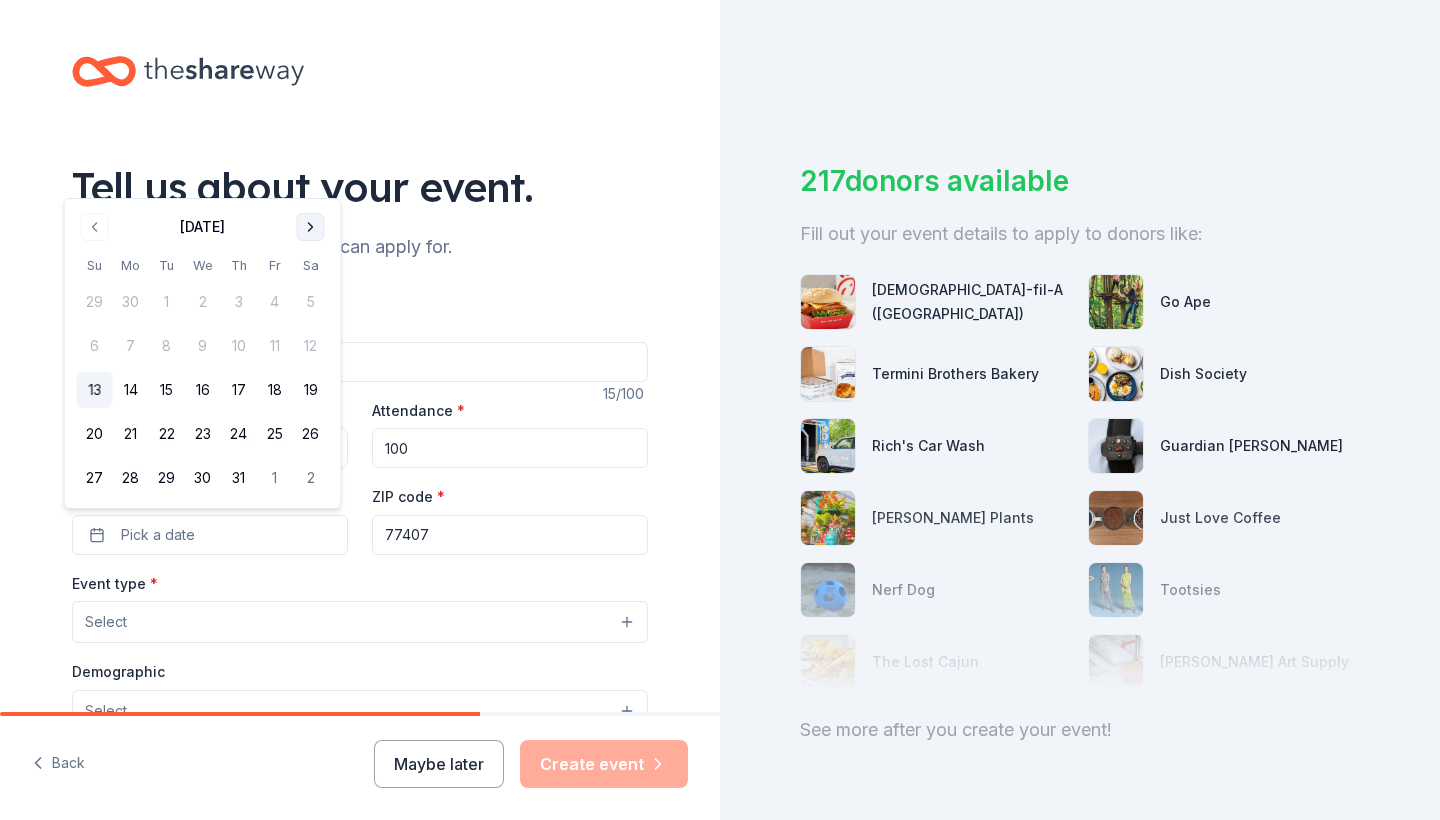 click at bounding box center (311, 227) 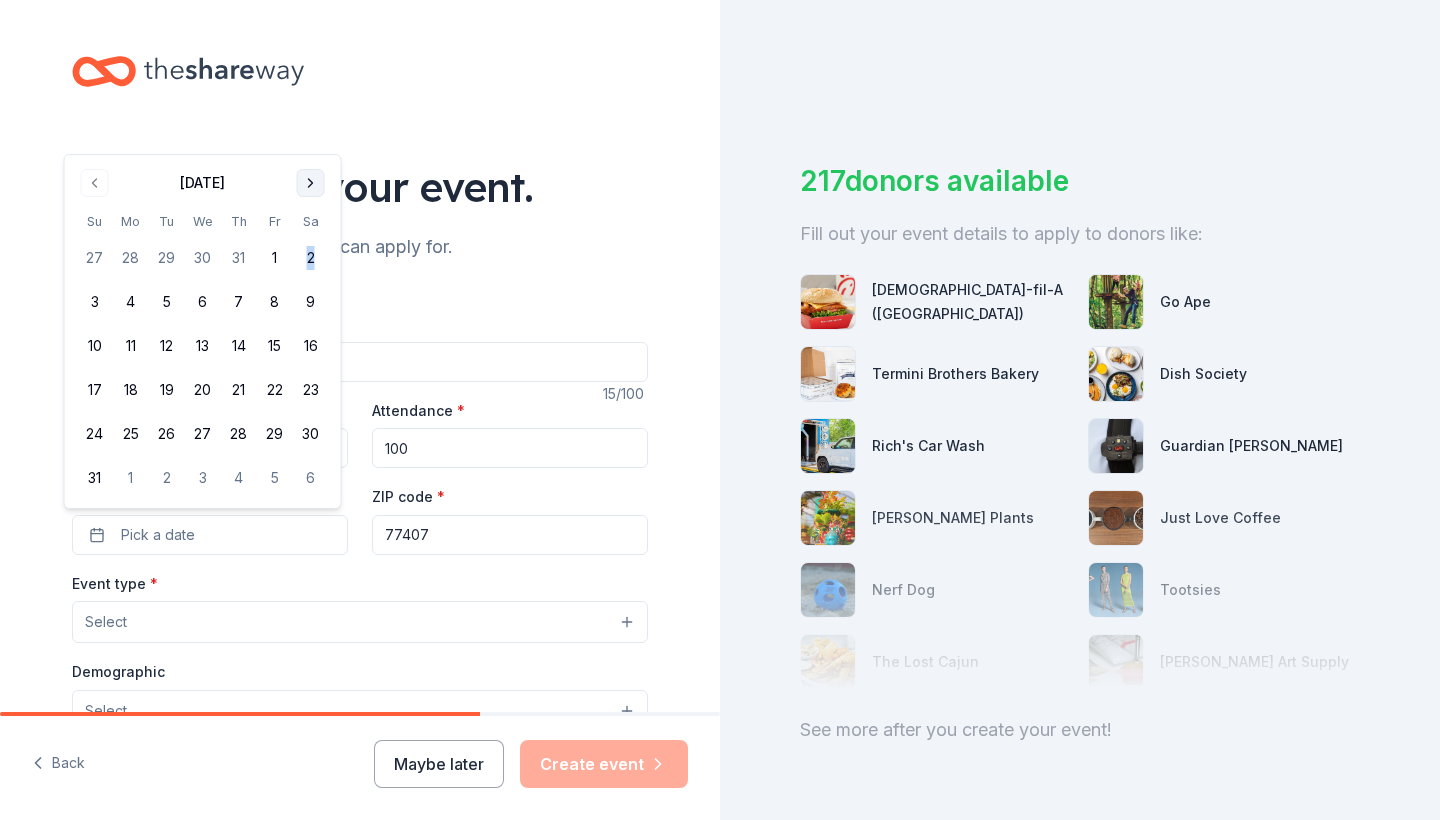 click on "27 28 29 30 31 1 2 3 4 5 6 7 8 9 10 11 12 13 14 15 16 17 18 19 20 21 22 23 24 25 26 27 28 29 30 31 1 2 3 4 5 6" at bounding box center [203, 364] 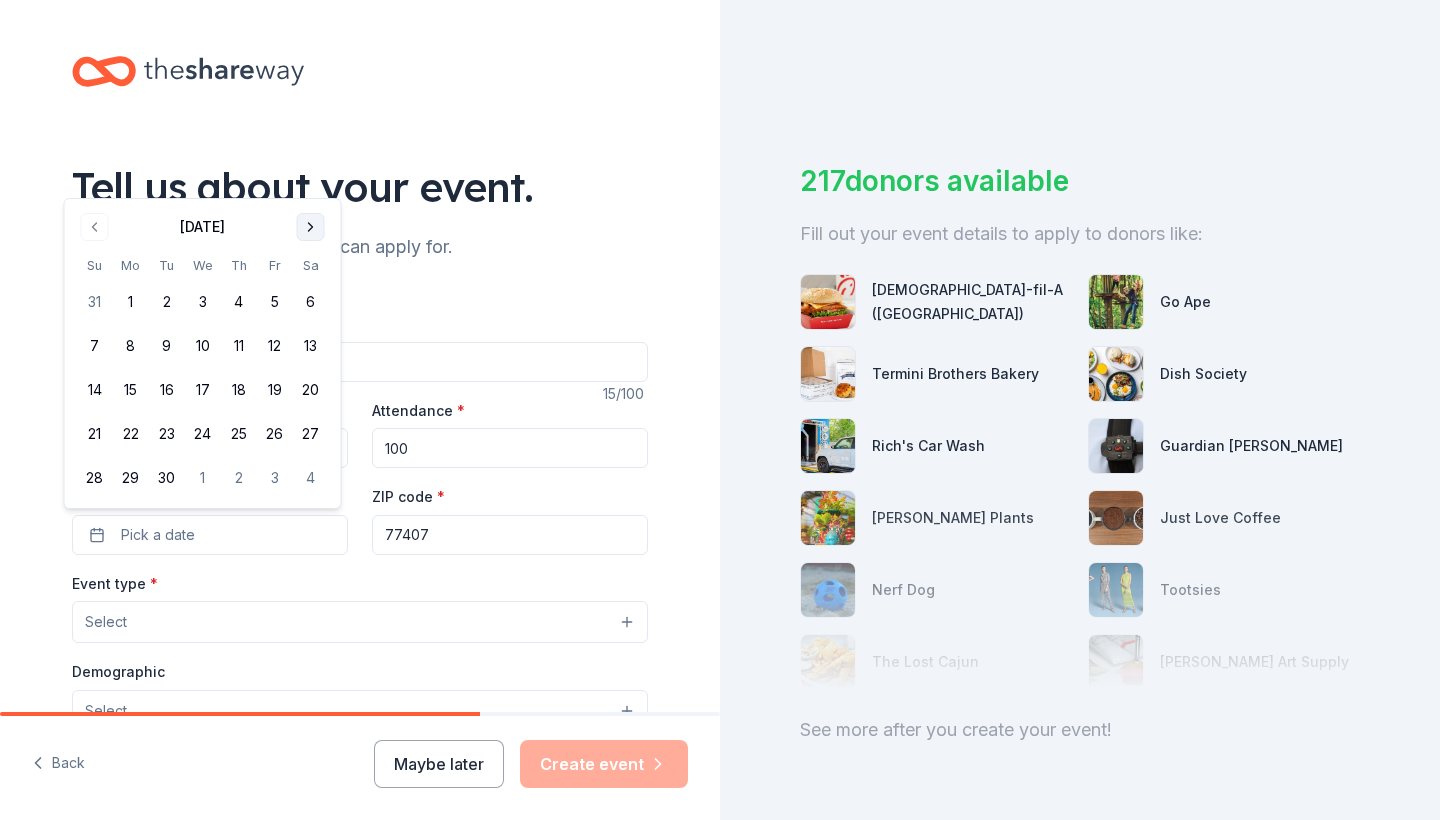 click on "Tell us about your event." at bounding box center [360, 187] 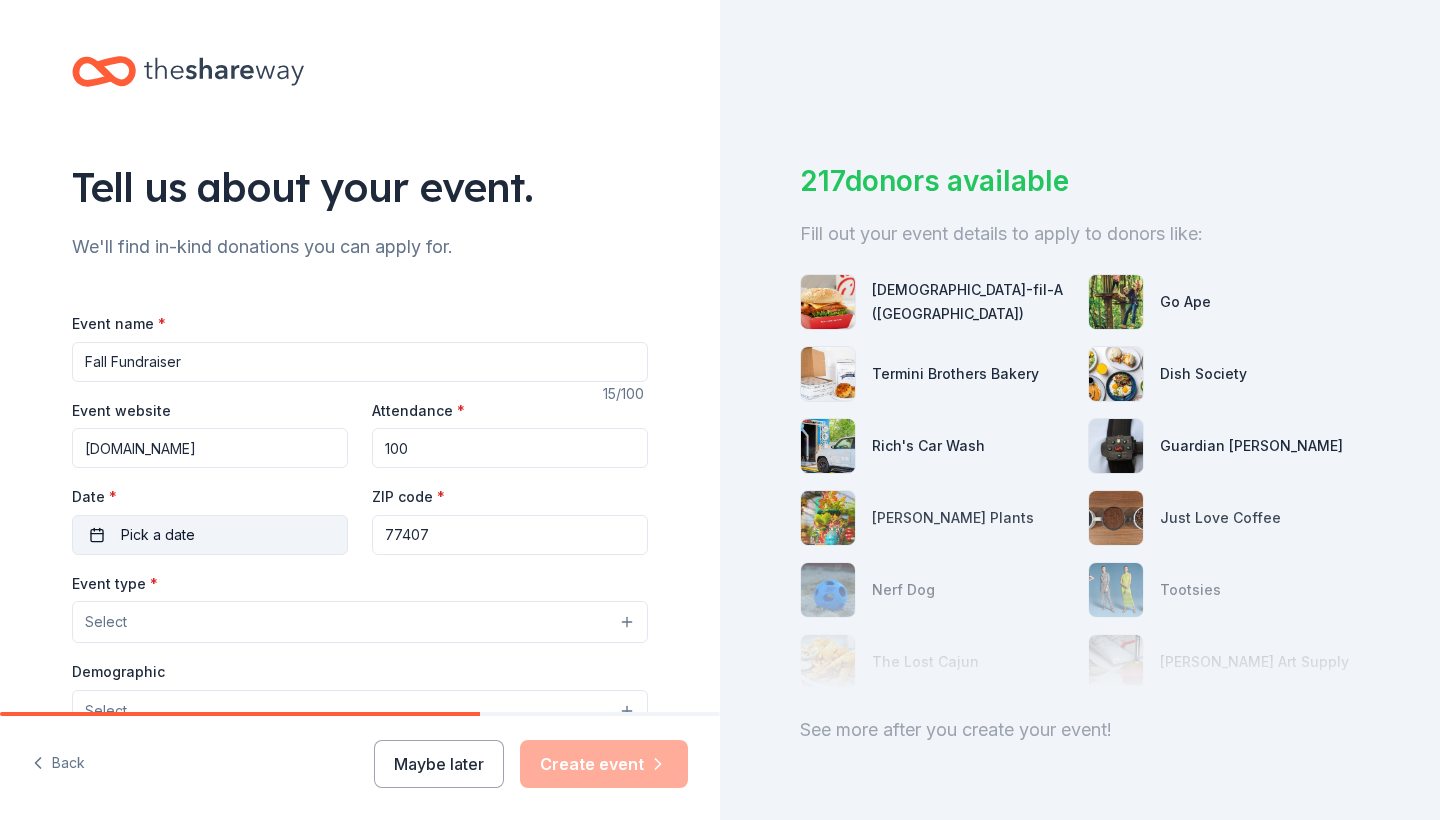 click on "Pick a date" at bounding box center [210, 535] 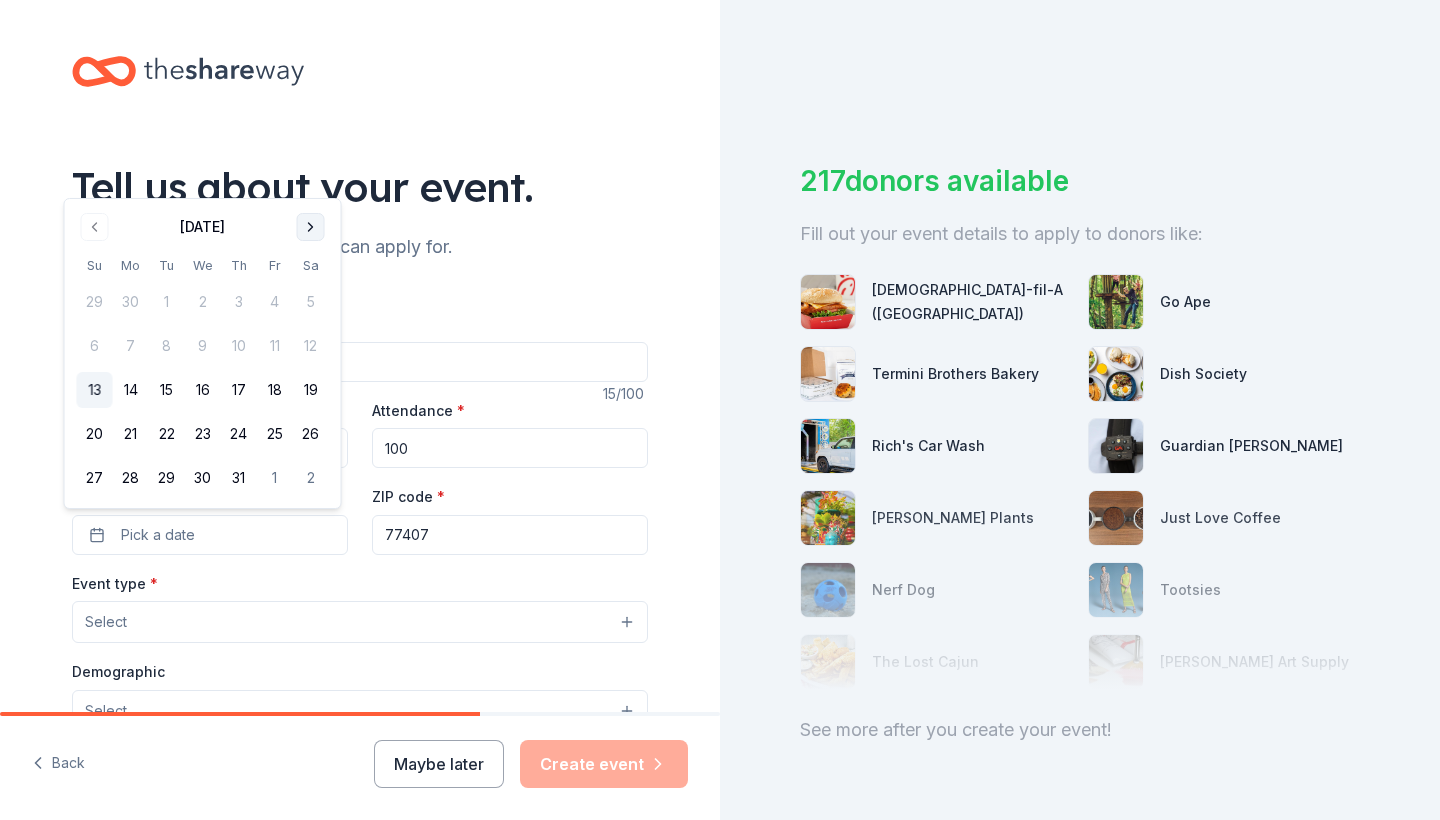 click at bounding box center [311, 227] 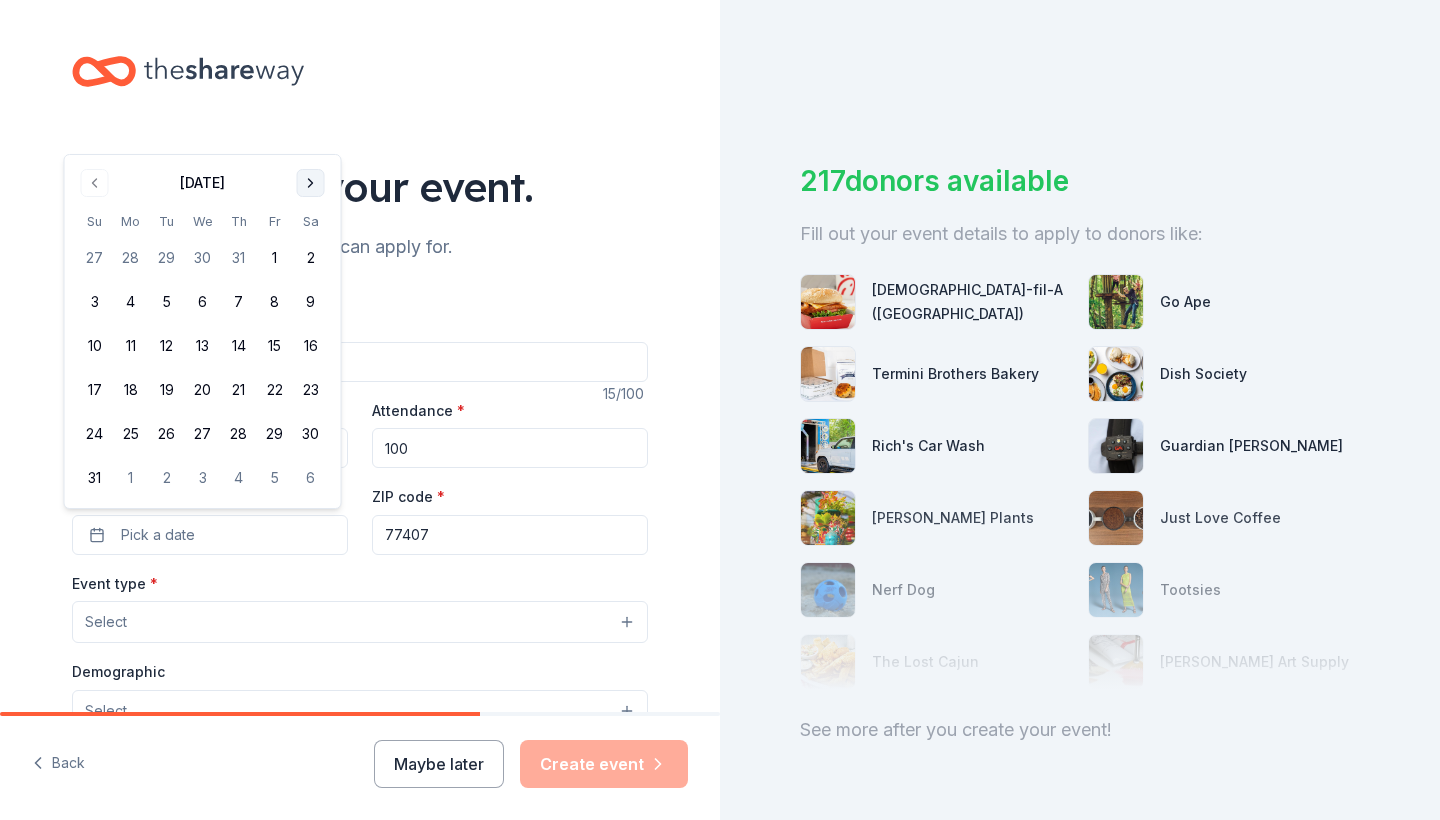 click on "Sa" at bounding box center [311, 221] 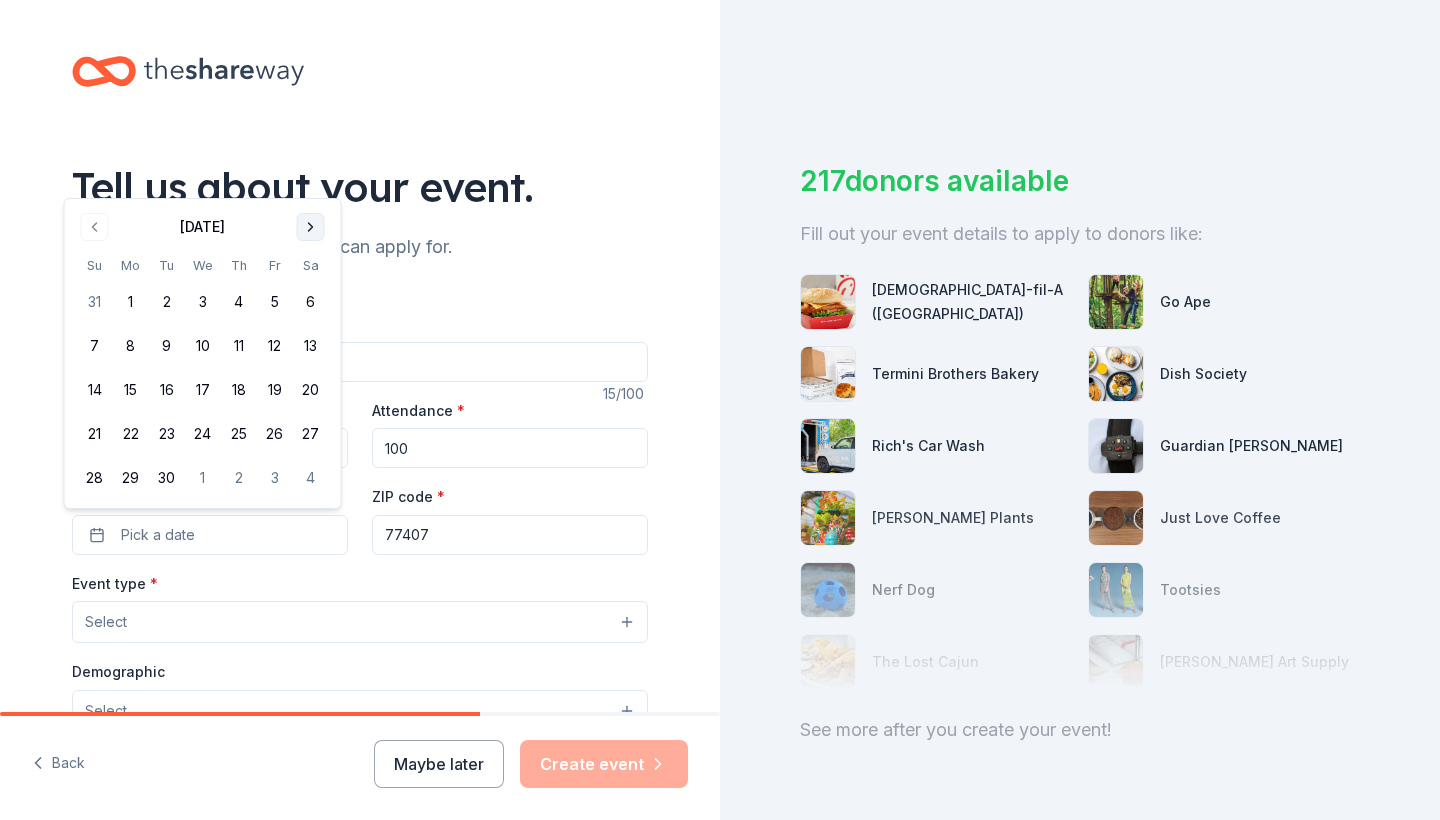 click at bounding box center [311, 227] 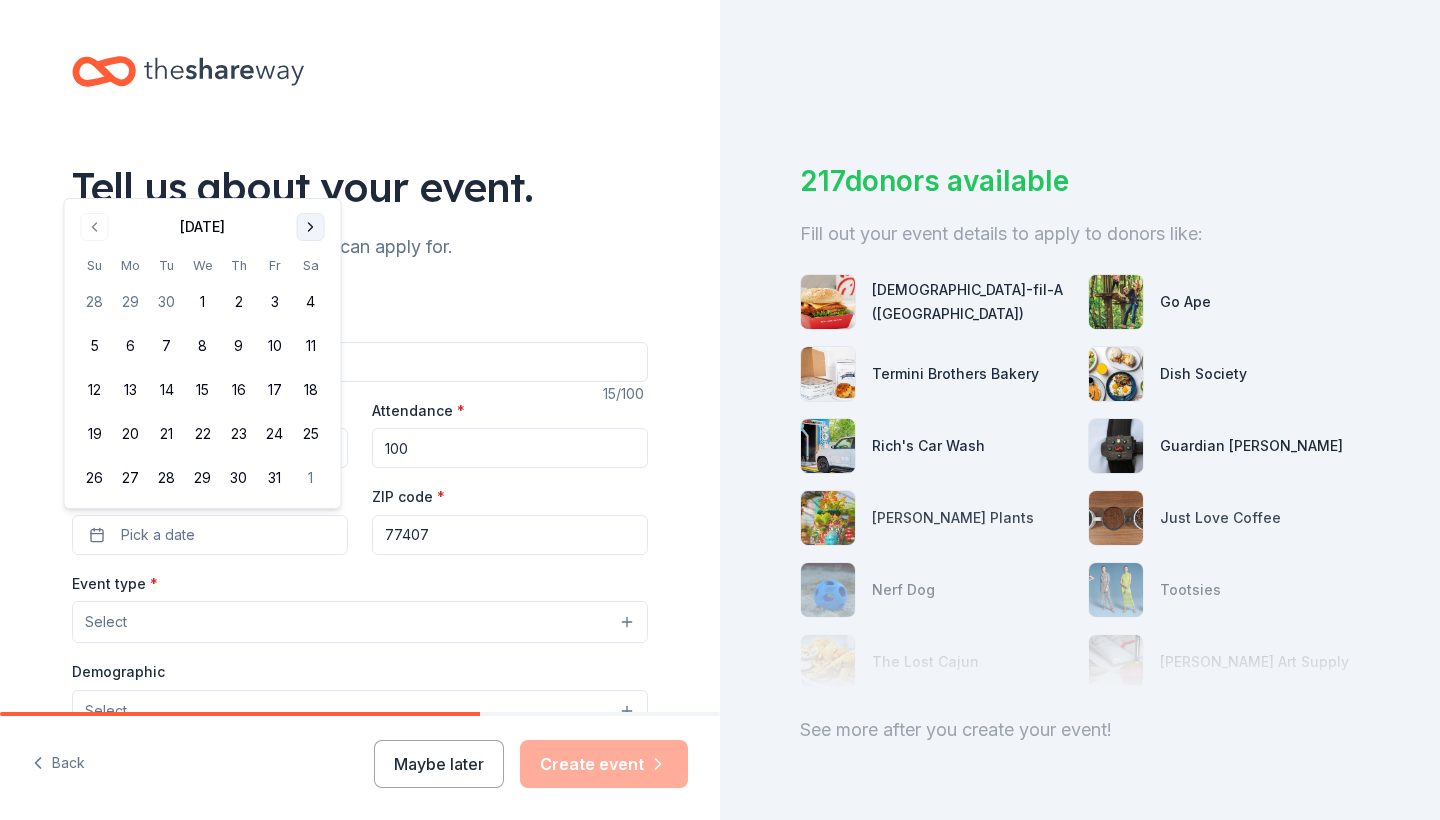 click at bounding box center [311, 227] 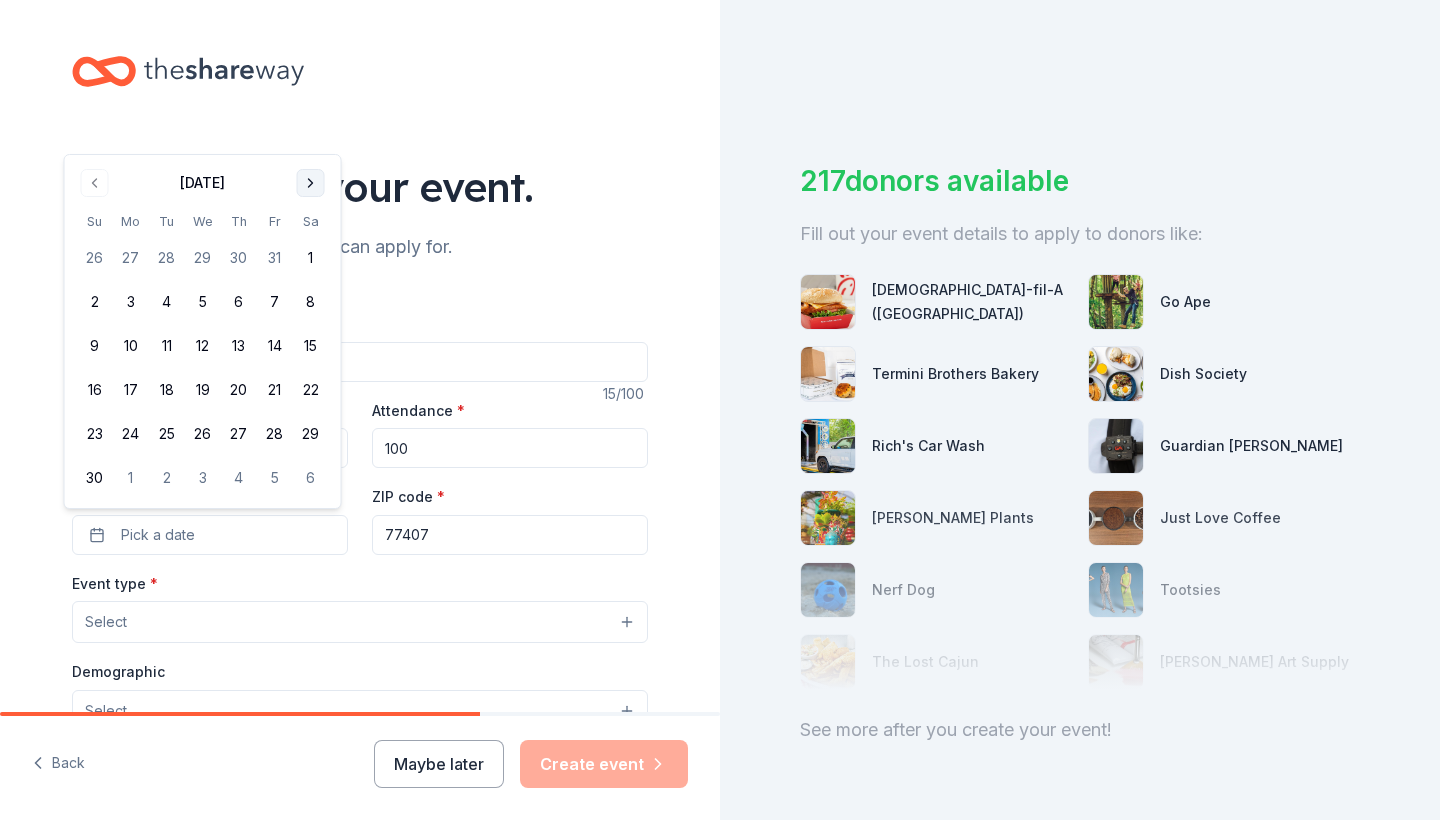 click at bounding box center (311, 183) 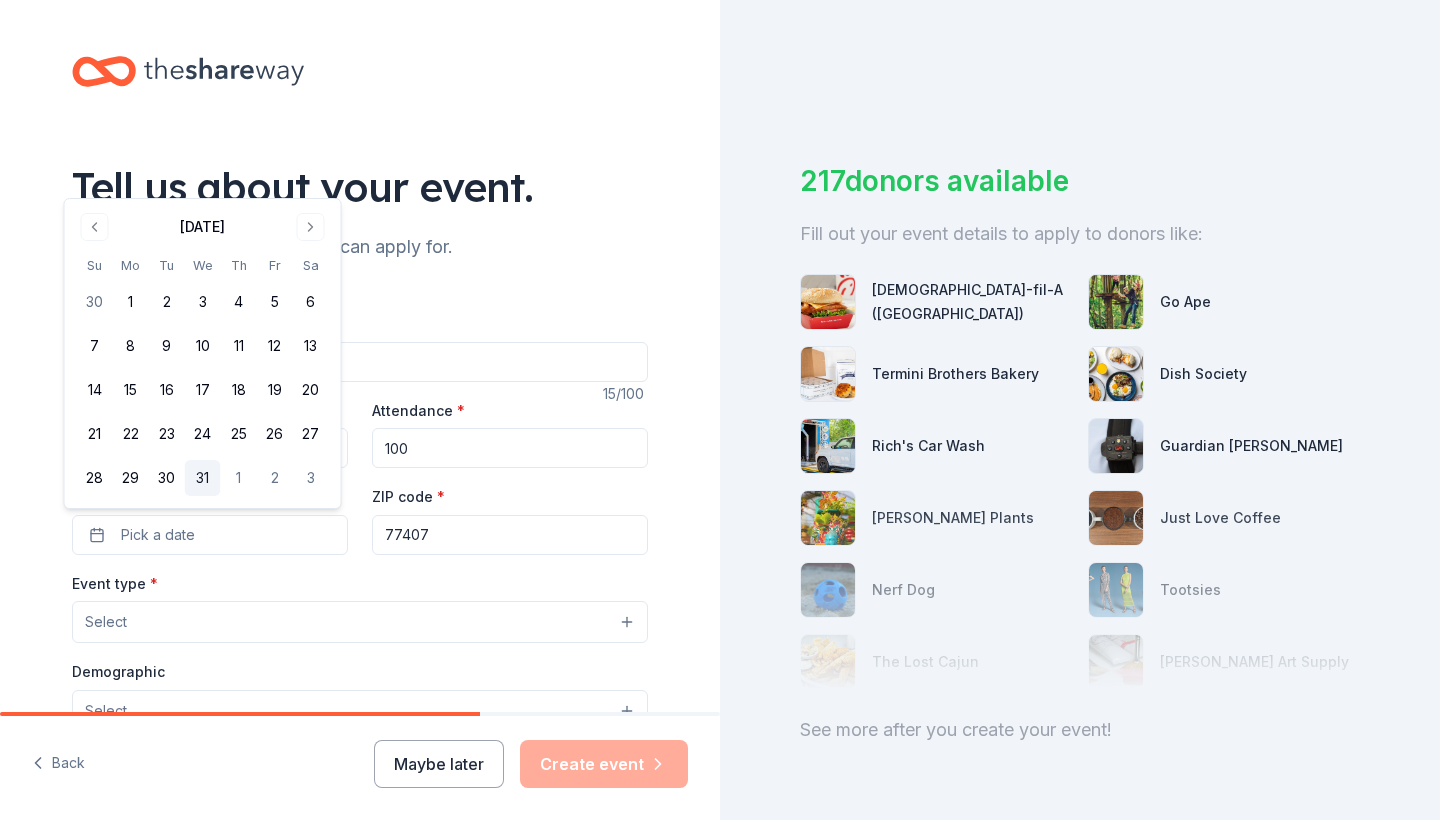 click on "31" at bounding box center [203, 478] 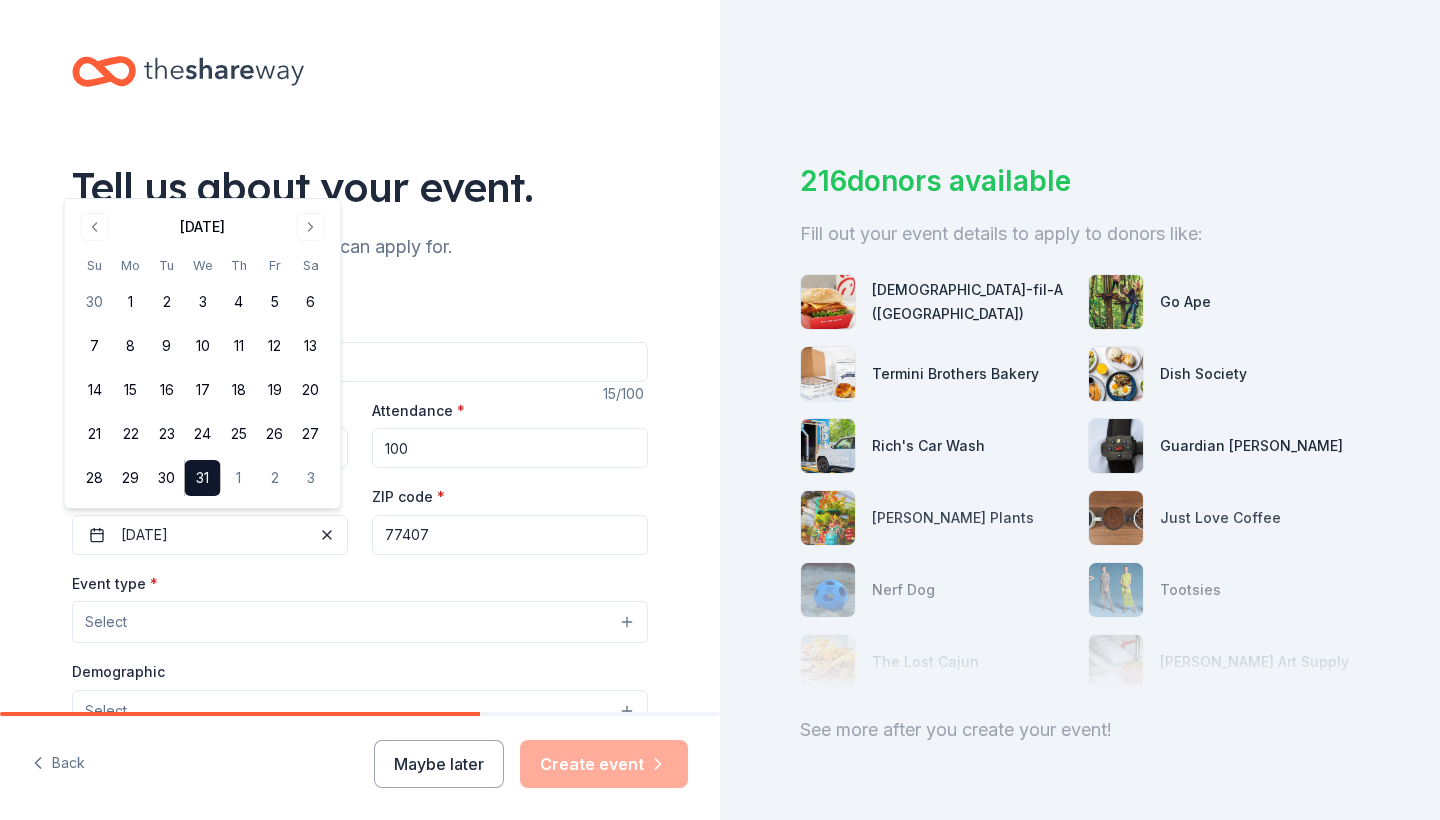 click on "Event type * Select" at bounding box center (360, 607) 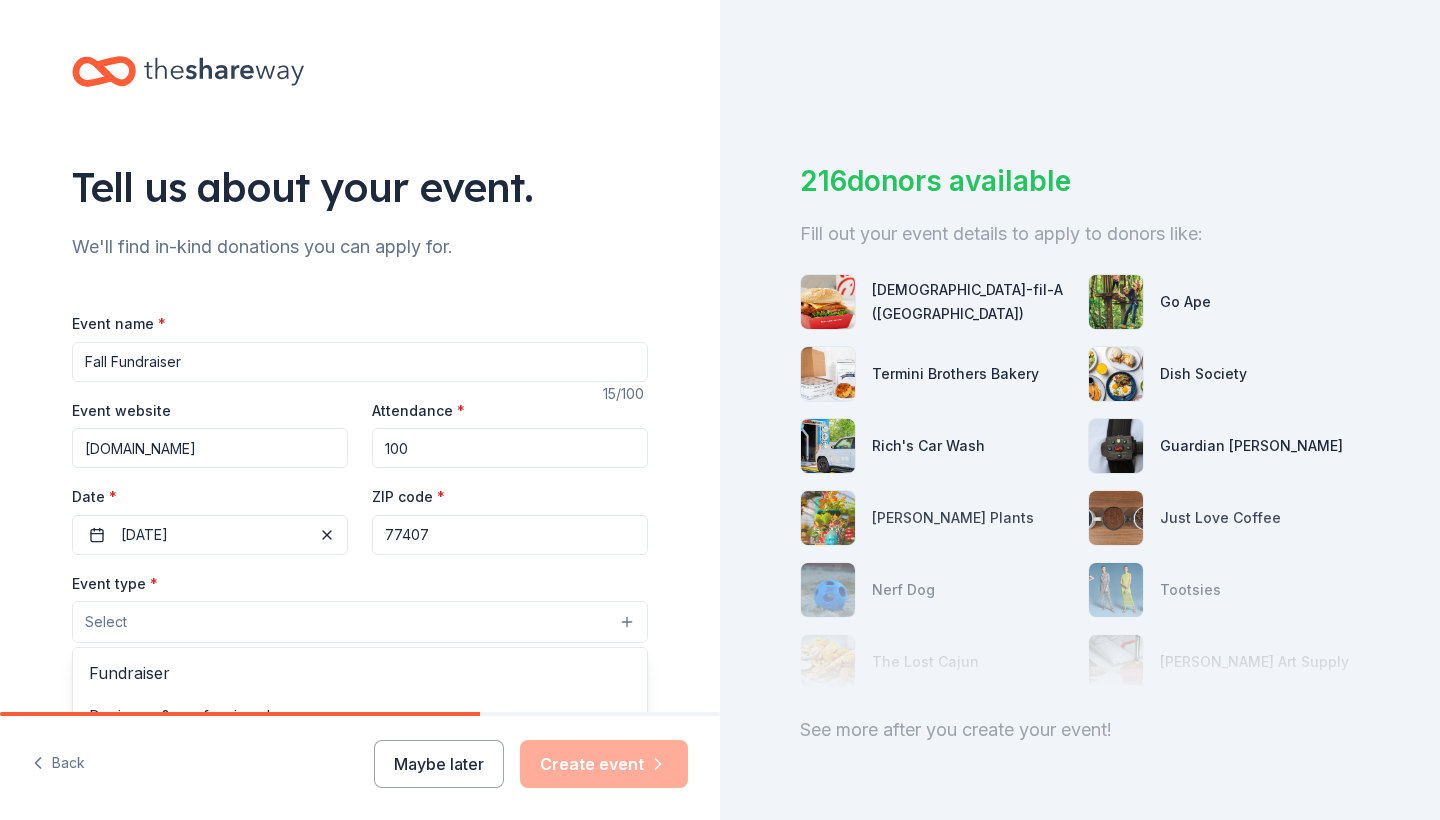 click on "Select" at bounding box center (360, 622) 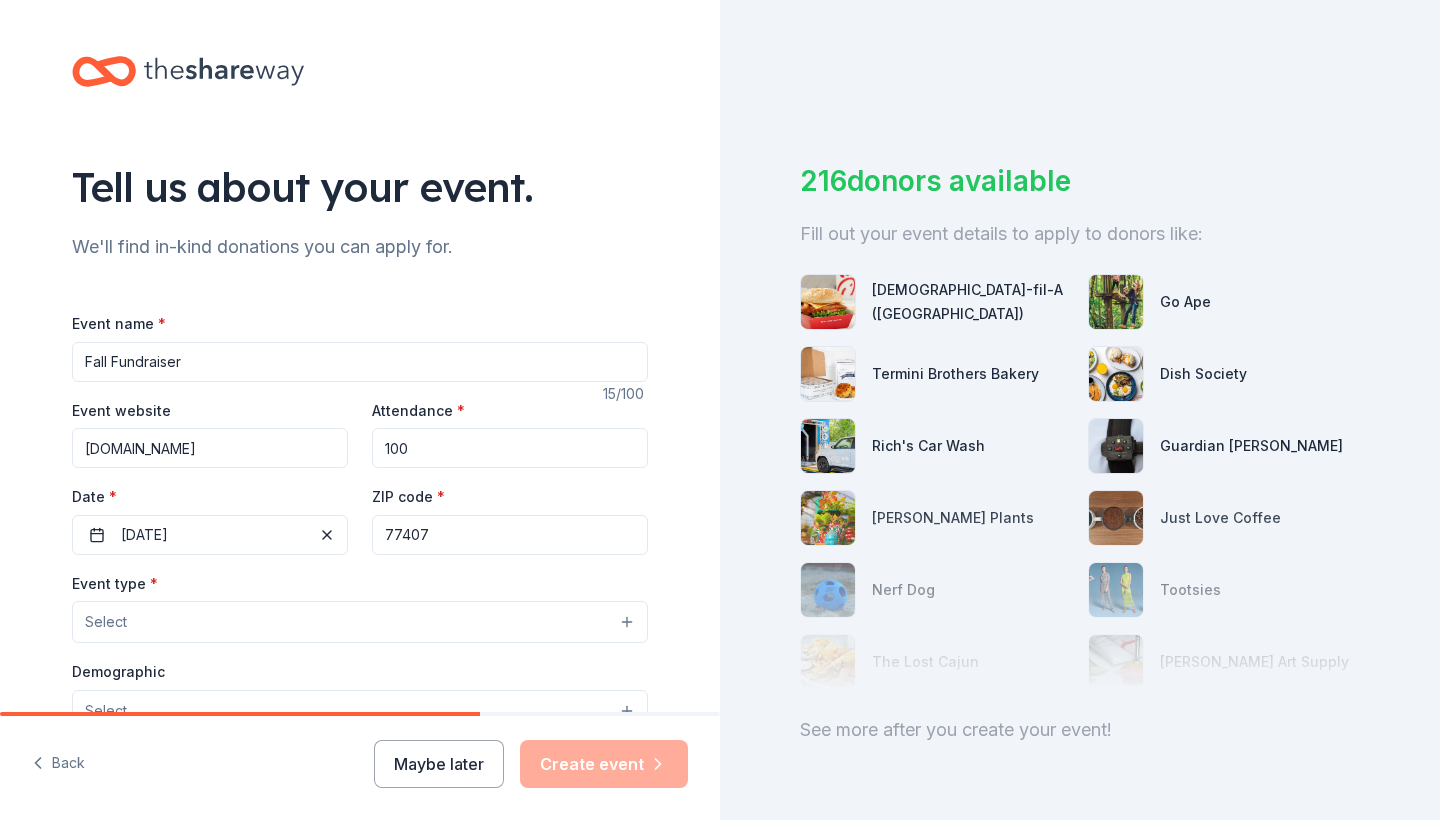 type 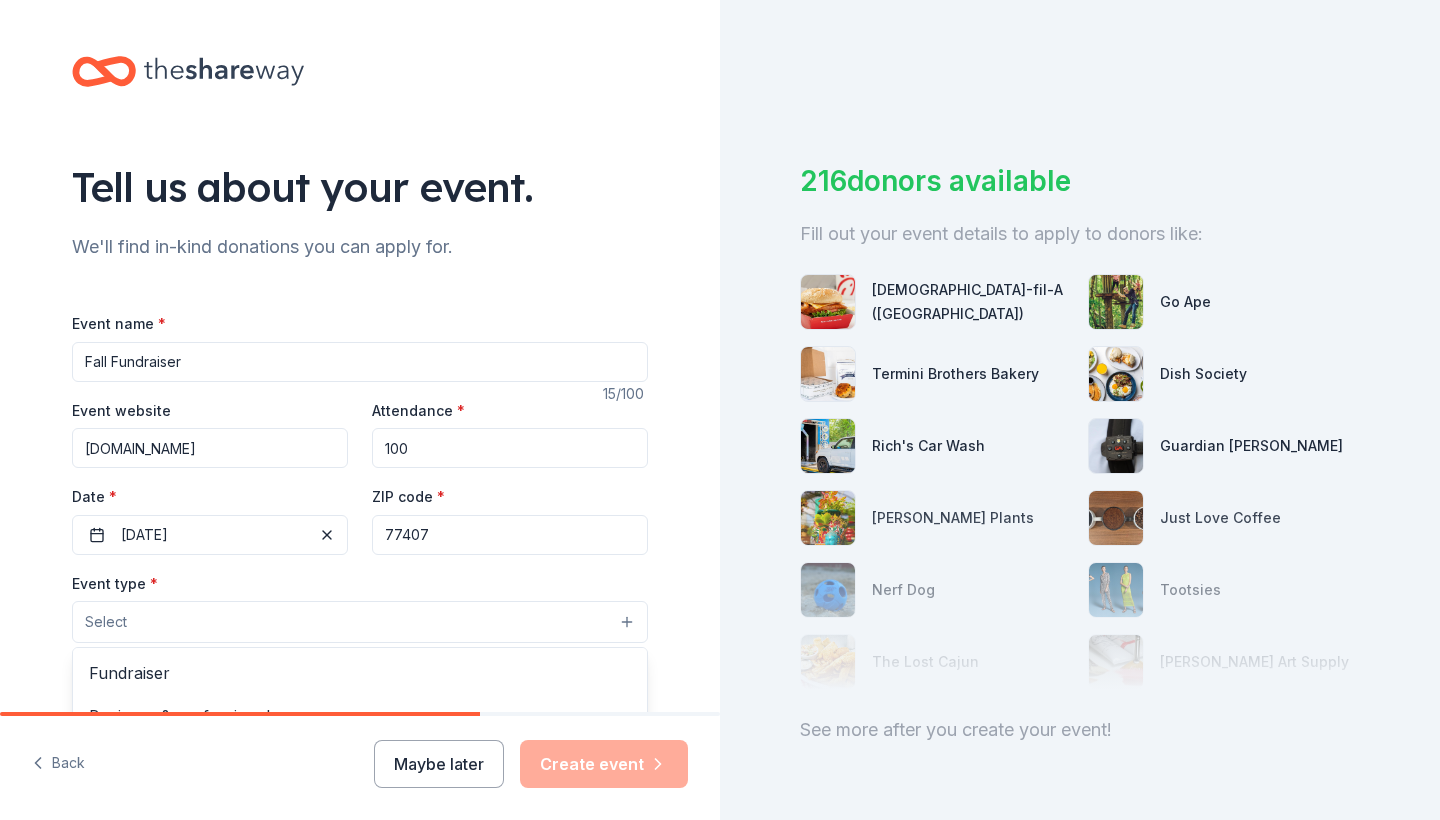 scroll, scrollTop: 60, scrollLeft: 0, axis: vertical 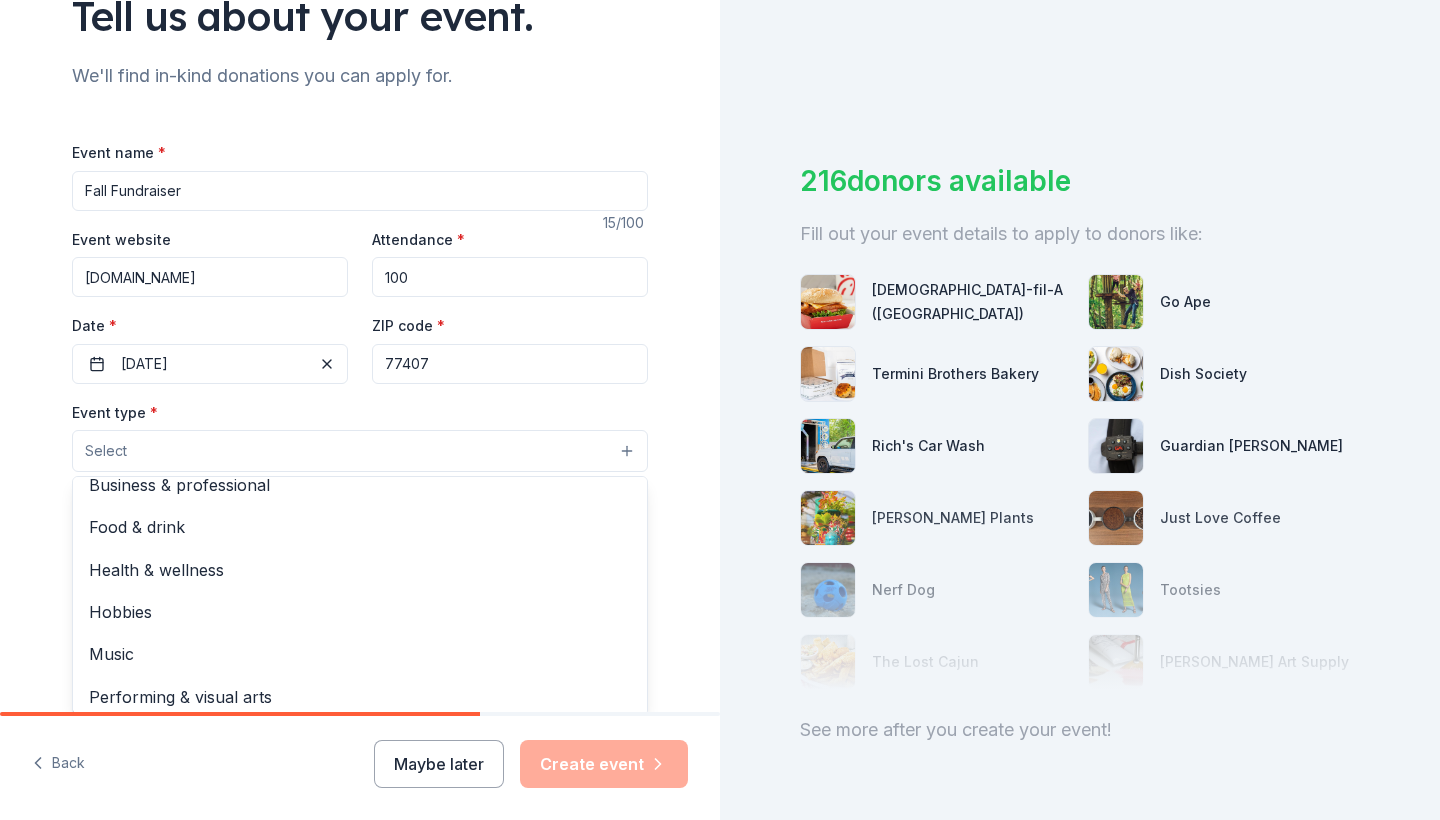 click on "Select" at bounding box center [360, 451] 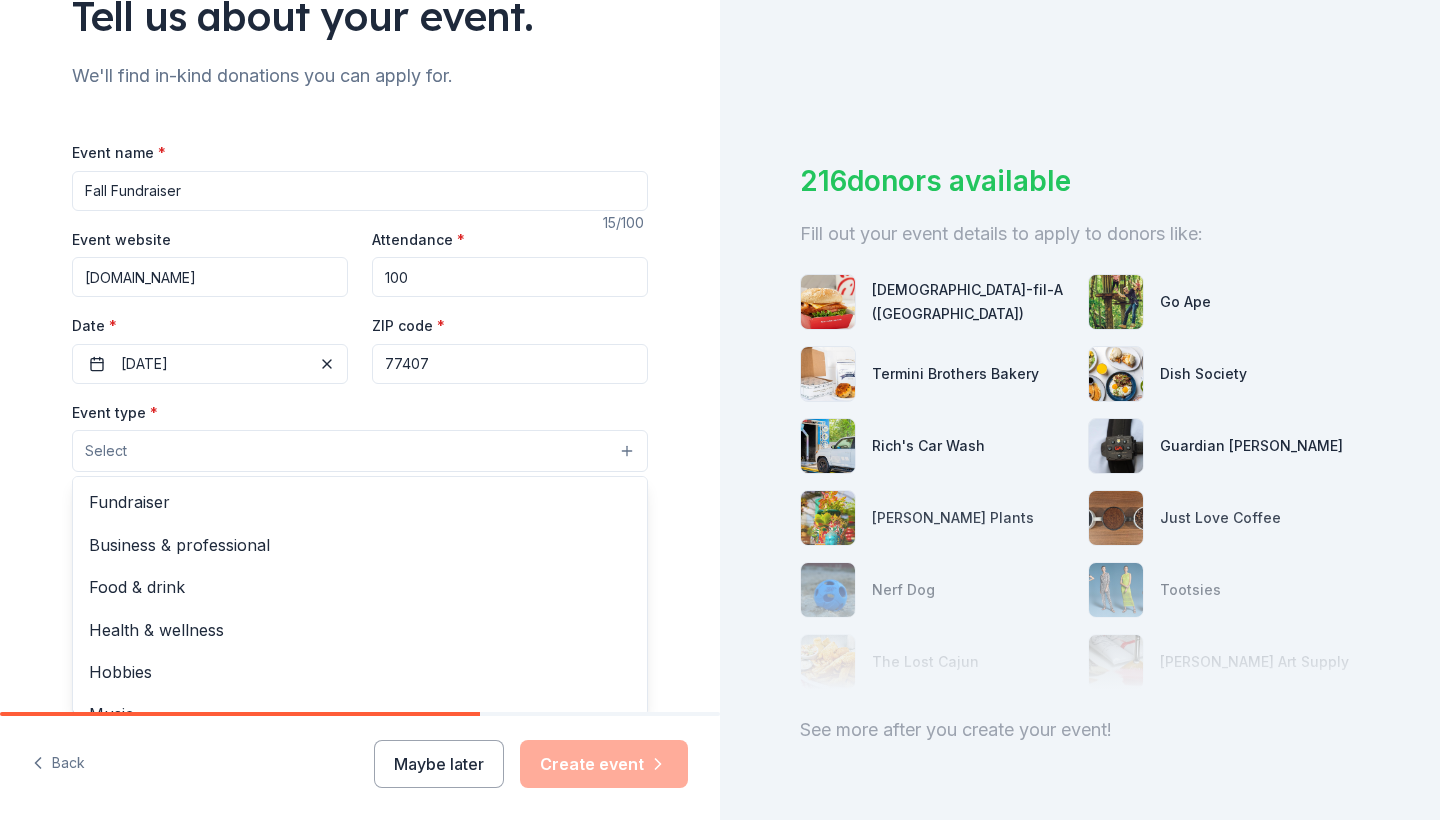 click on "Select" at bounding box center [360, 451] 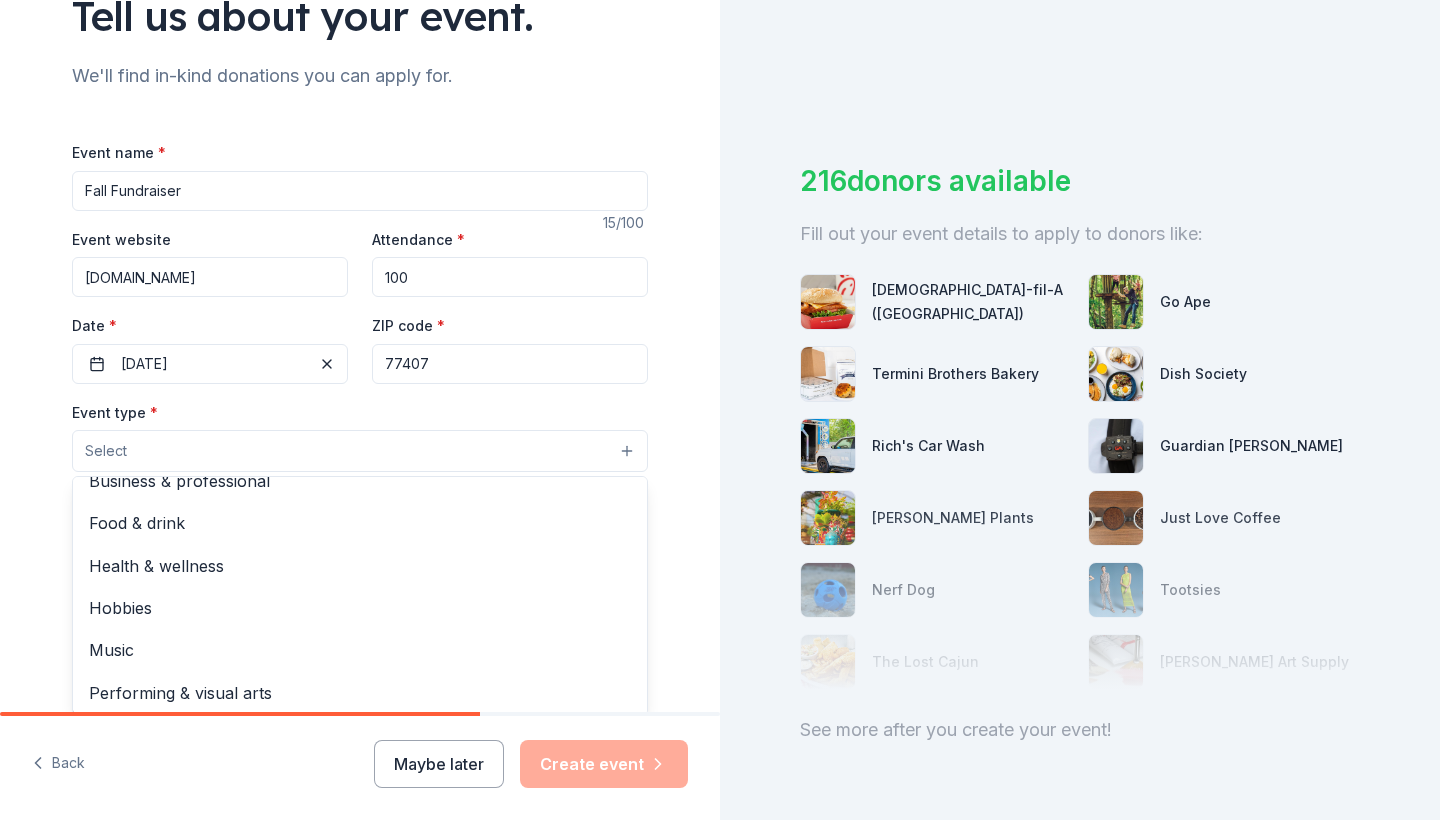 scroll, scrollTop: 0, scrollLeft: 0, axis: both 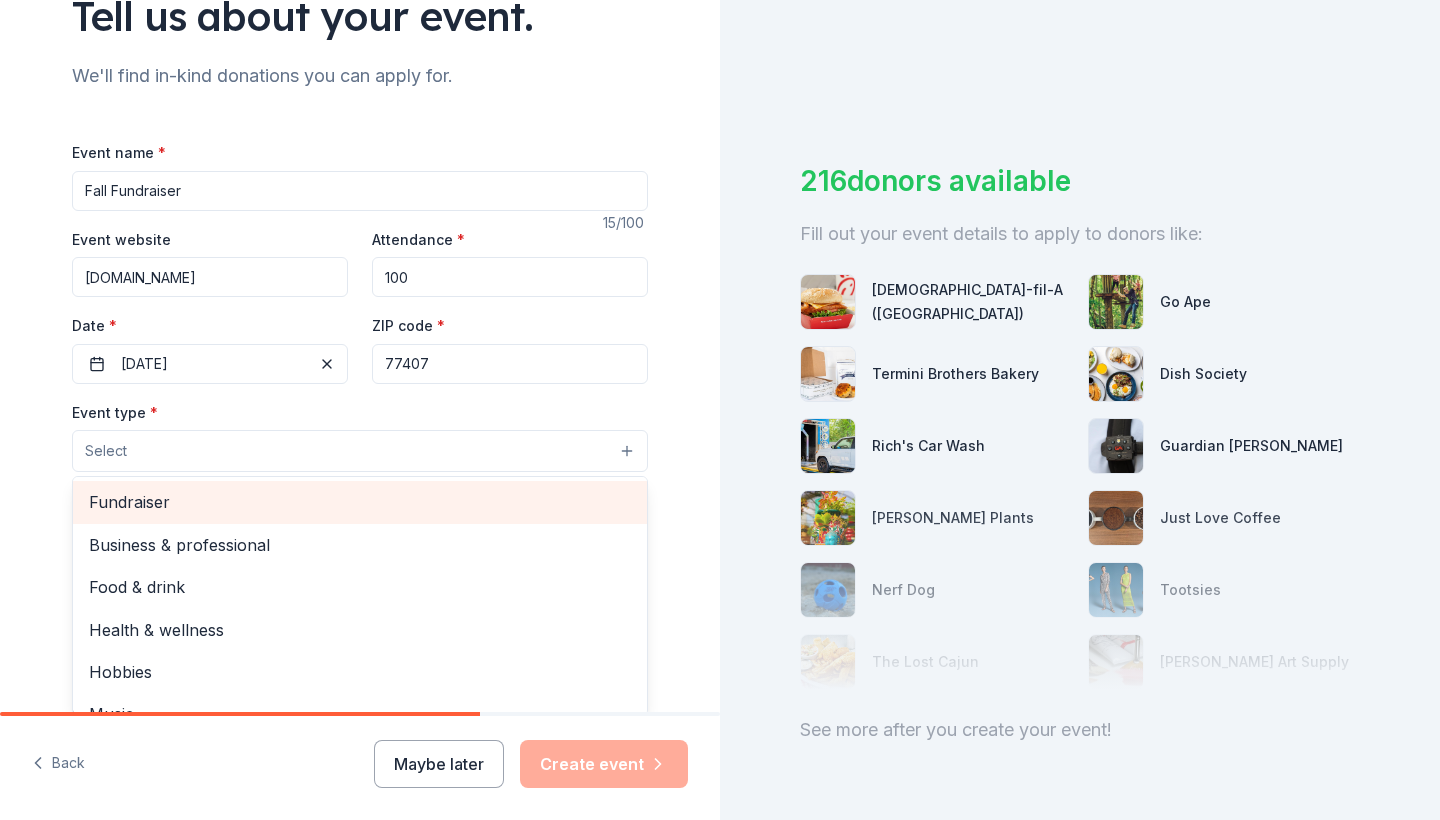 click on "Fundraiser" at bounding box center [360, 502] 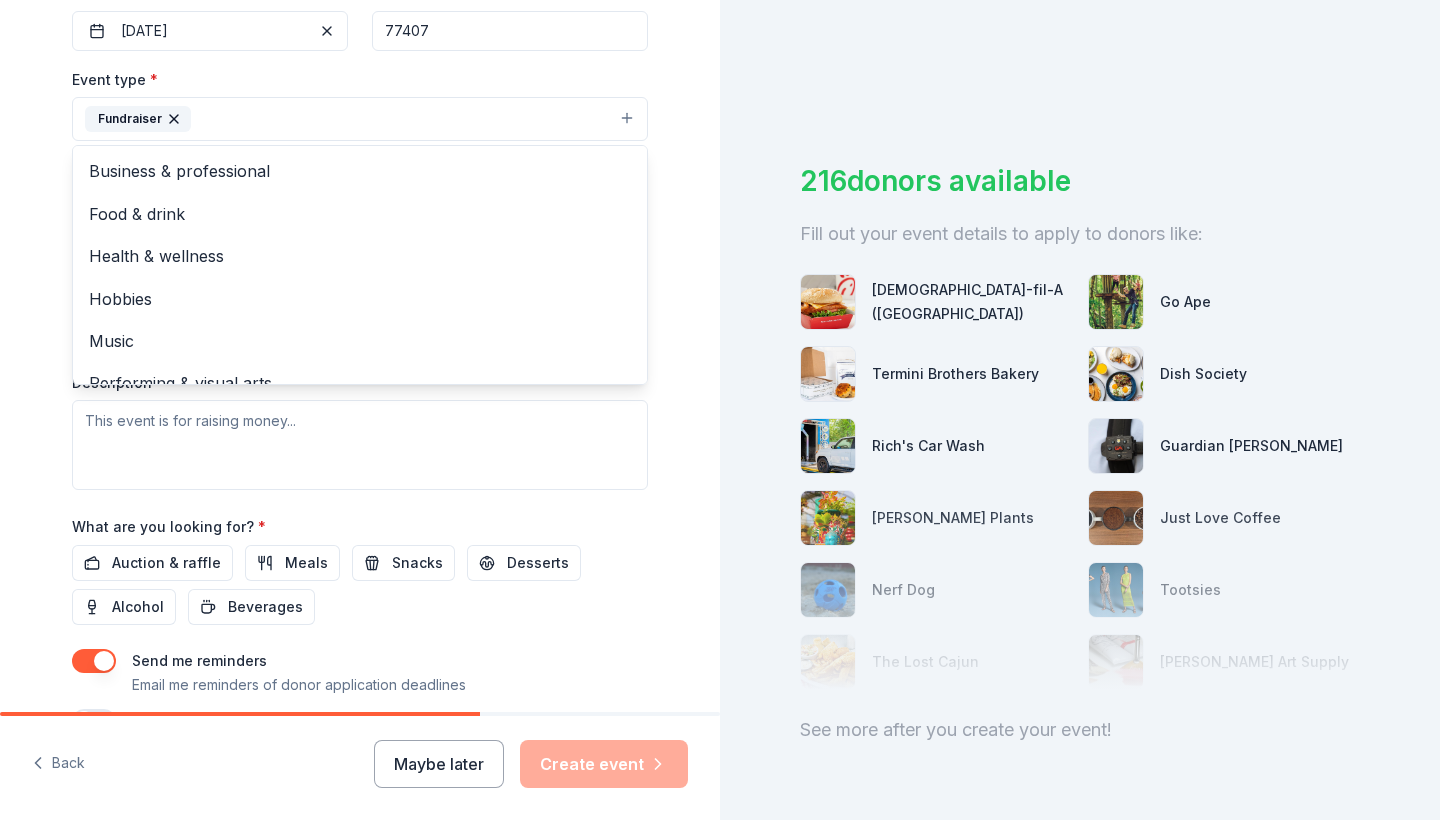 scroll, scrollTop: 502, scrollLeft: 0, axis: vertical 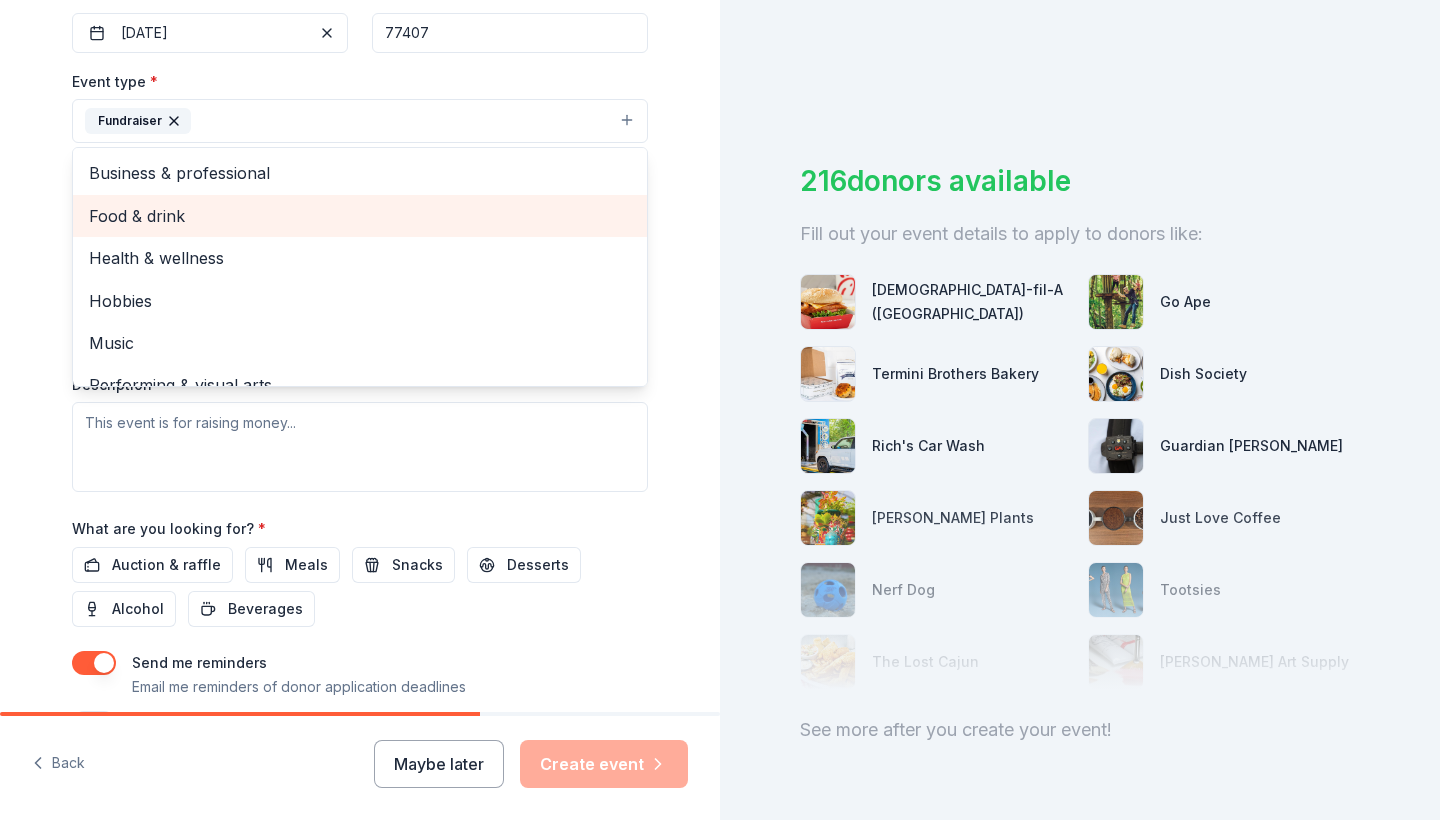 click on "Food & drink" at bounding box center [360, 216] 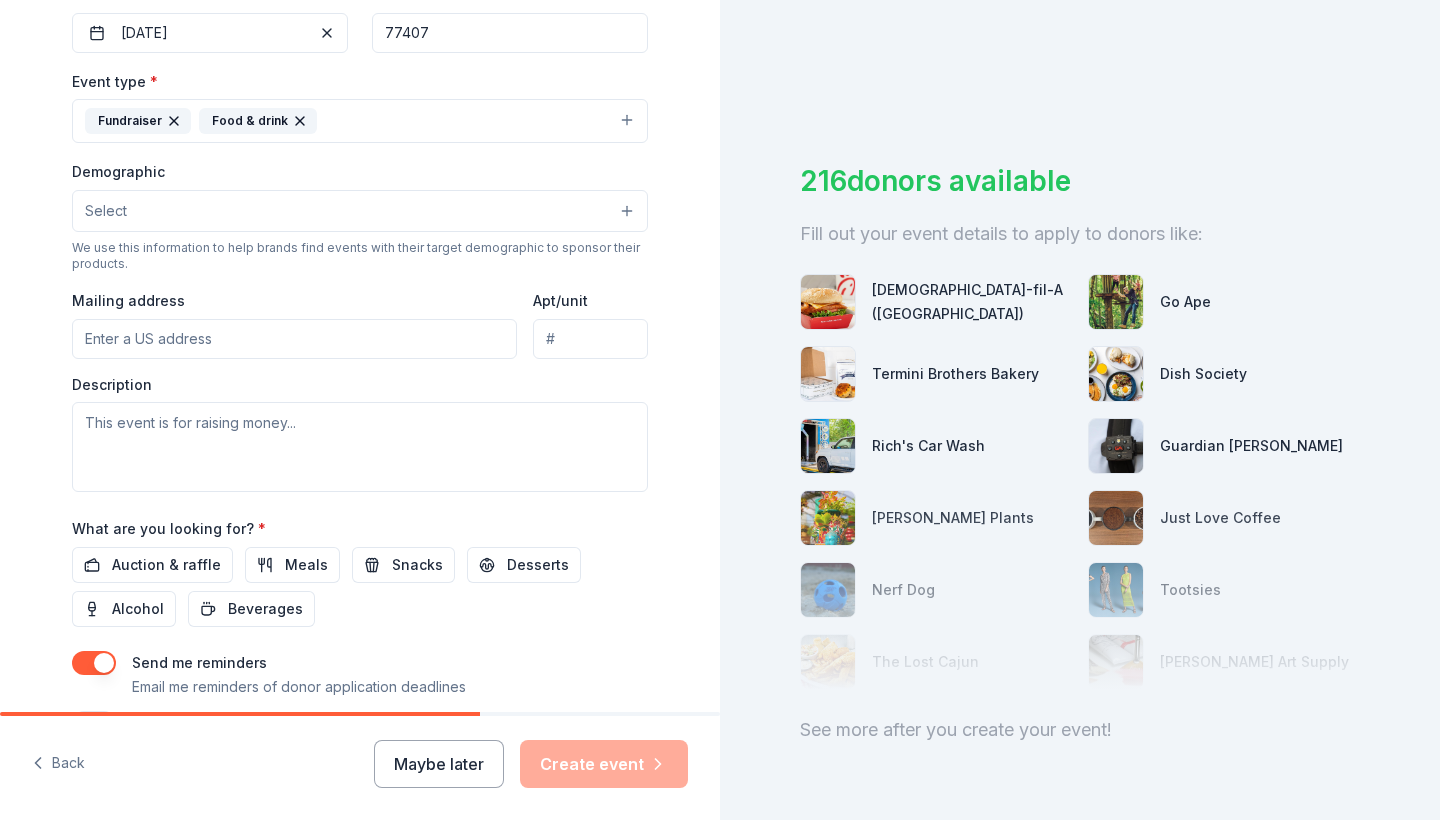 click on "Fundraiser Food & drink" at bounding box center [360, 121] 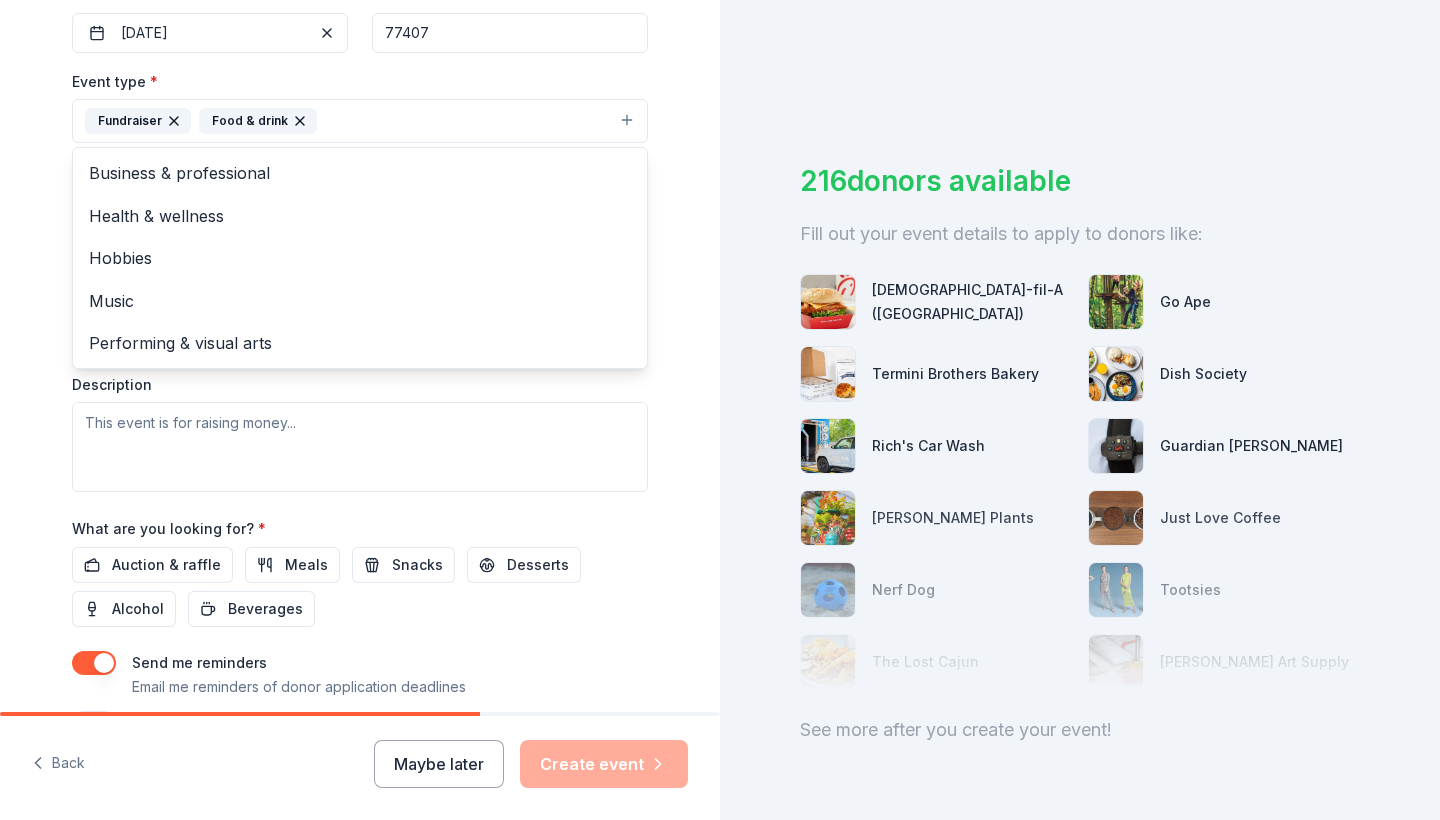click on "Fundraiser Food & drink" at bounding box center [360, 121] 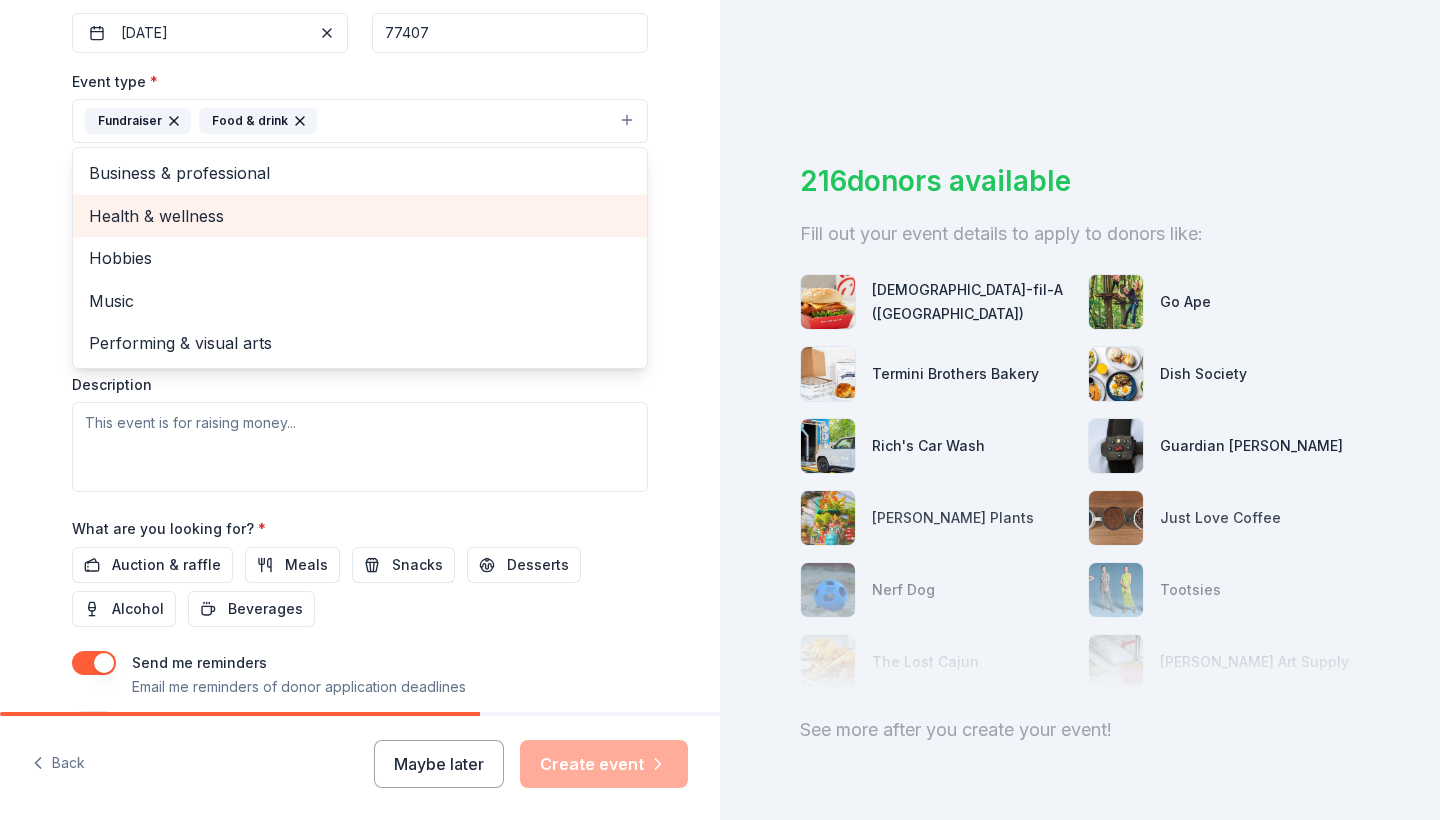 click on "Health & wellness" at bounding box center [360, 216] 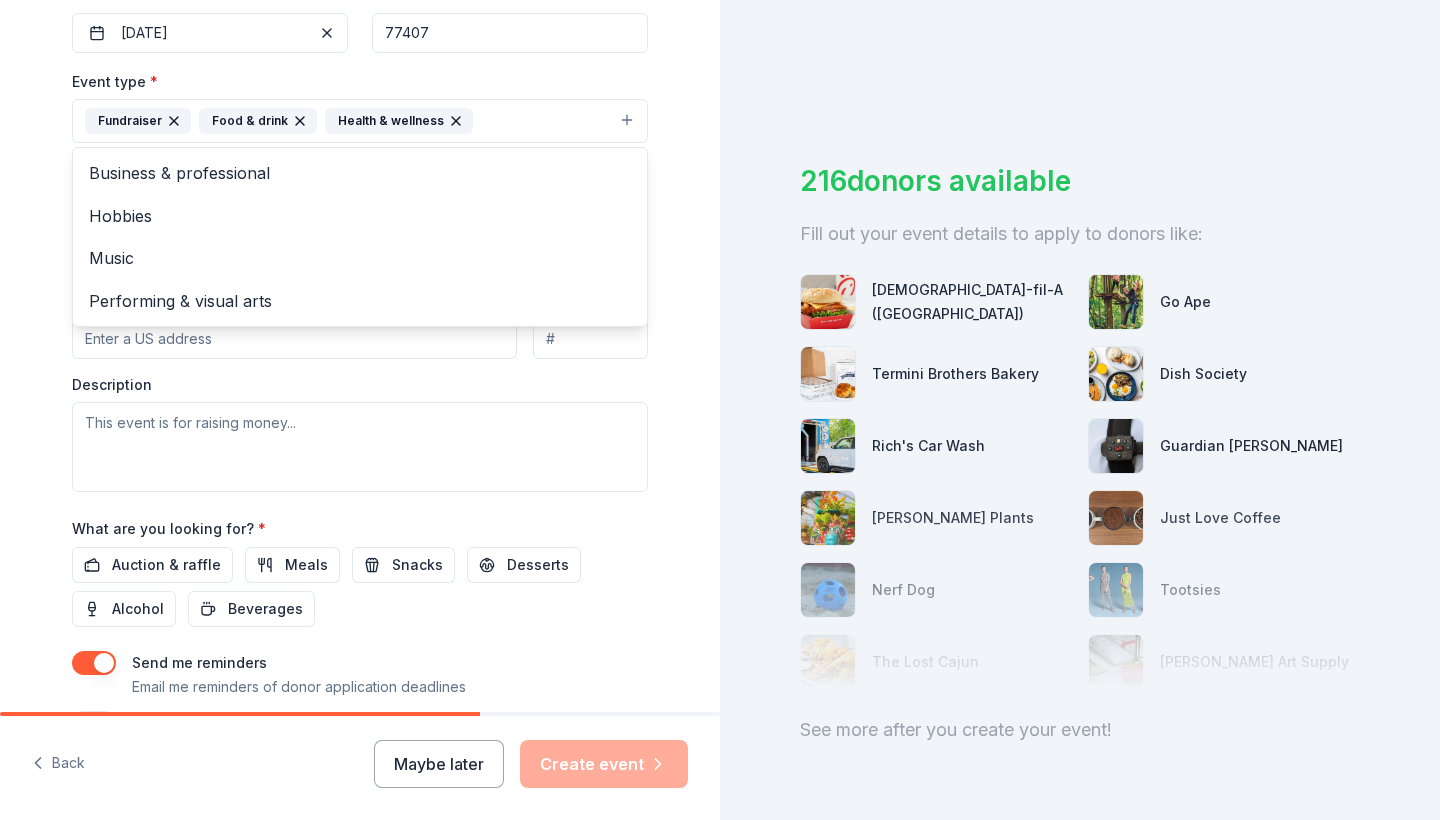 click on "Tell us about your event. We'll find in-kind donations you can apply for. Event name * Fall Fundraiser 15 /100 Event website [DOMAIN_NAME] Attendance * 100 Date * [DATE] ZIP code * 77407 Event type * Fundraiser Food & drink Health & wellness Business & professional Hobbies Music Performing & visual arts Demographic Select We use this information to help brands find events with their target demographic to sponsor their products. Mailing address Apt/unit Description What are you looking for? * Auction & raffle Meals Snacks Desserts Alcohol Beverages Send me reminders Email me reminders of donor application deadlines Recurring event" at bounding box center (360, 164) 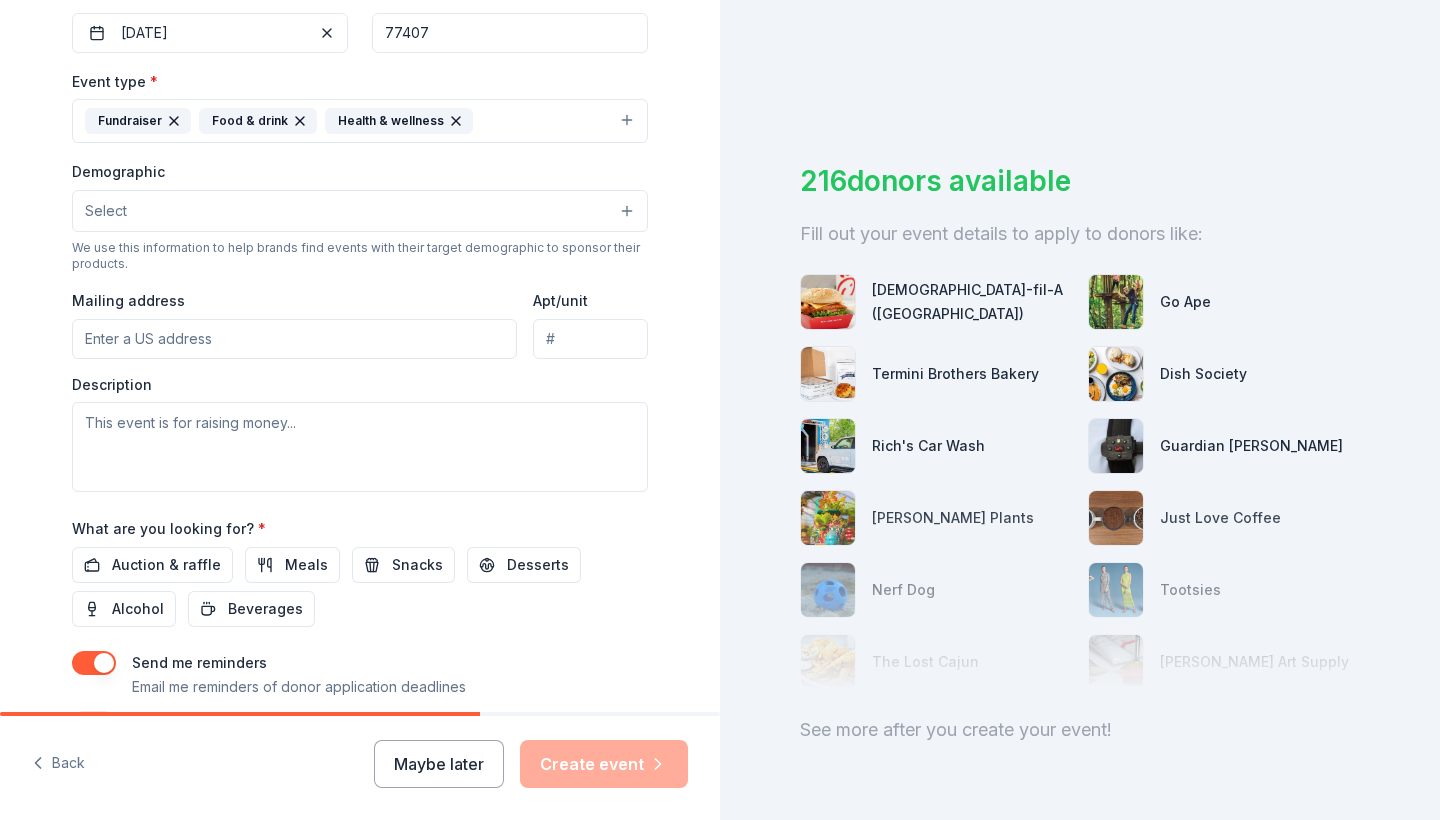 click on "Select" at bounding box center [360, 211] 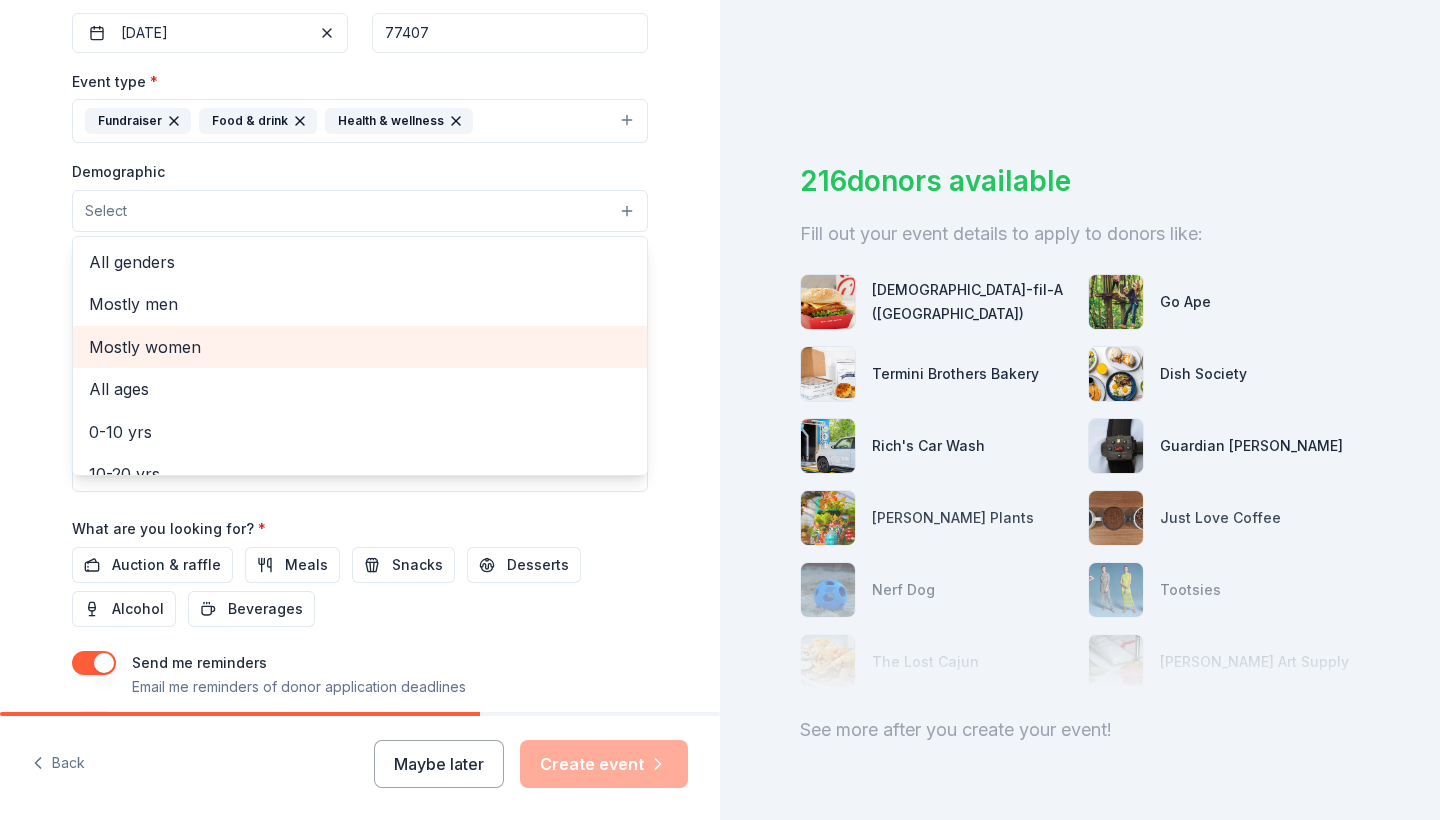 click on "Mostly women" at bounding box center (360, 347) 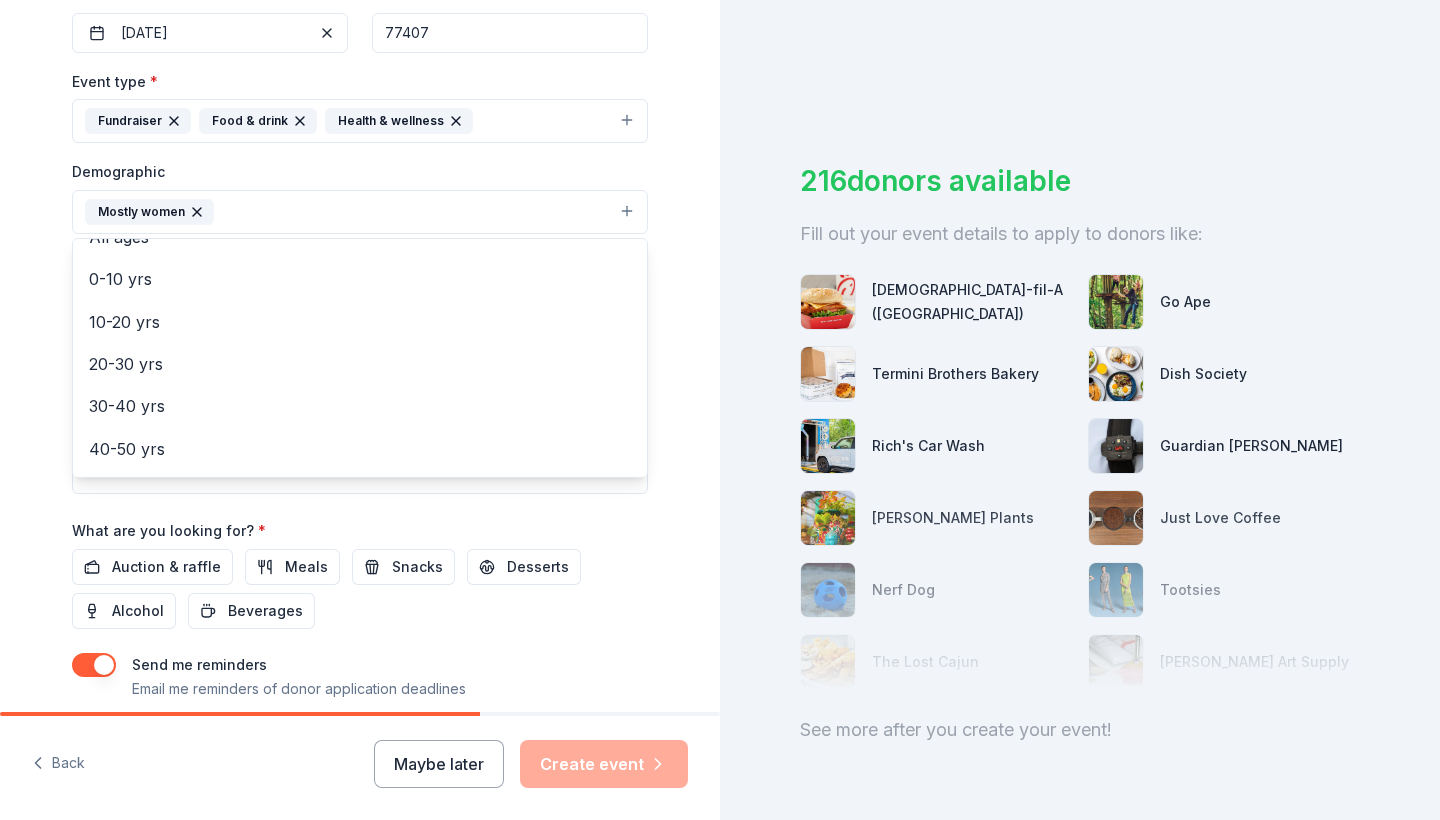scroll, scrollTop: 104, scrollLeft: 0, axis: vertical 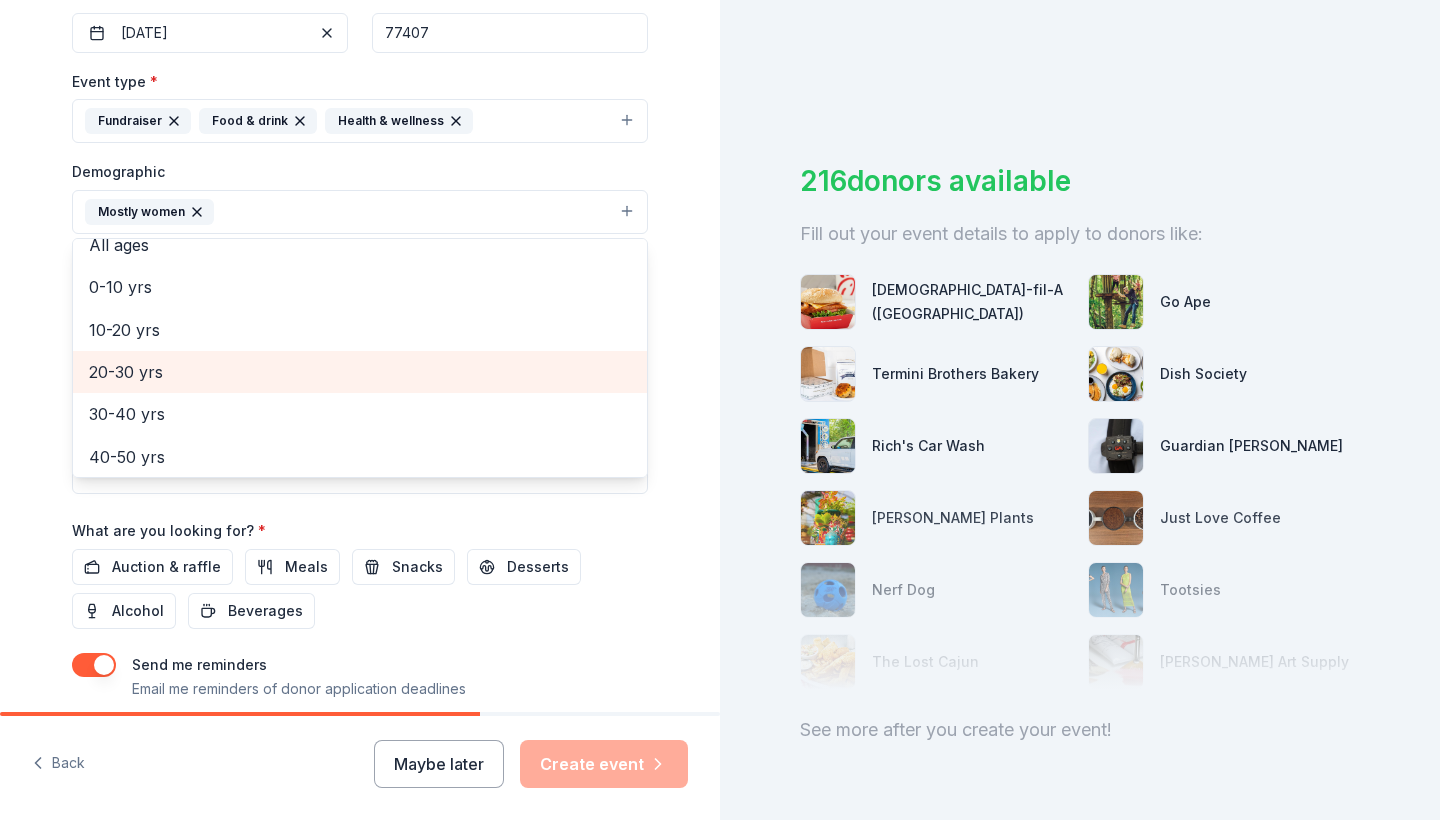 click on "20-30 yrs" at bounding box center (360, 372) 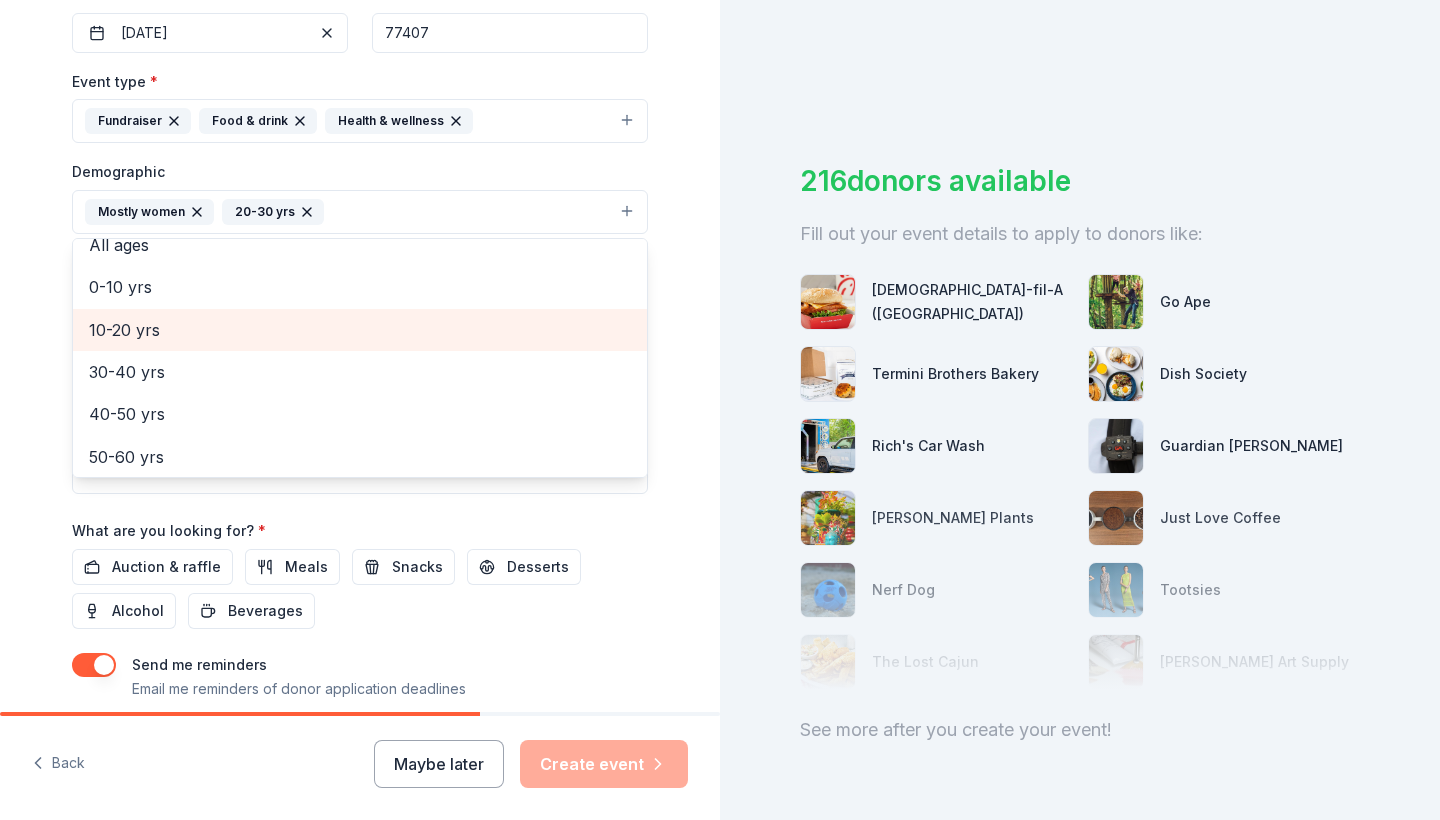 click on "10-20 yrs" at bounding box center (360, 330) 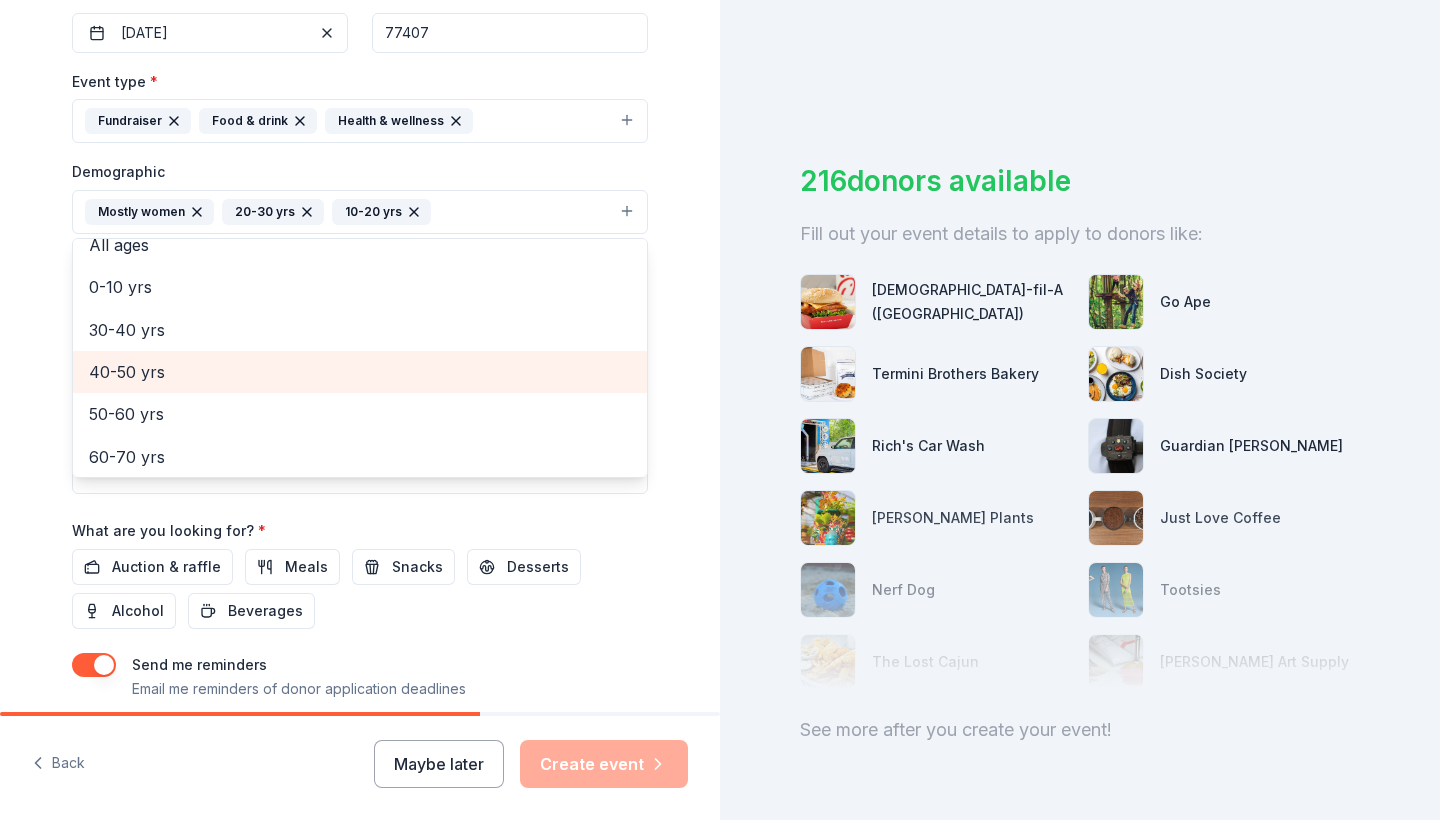 click on "40-50 yrs" at bounding box center (360, 372) 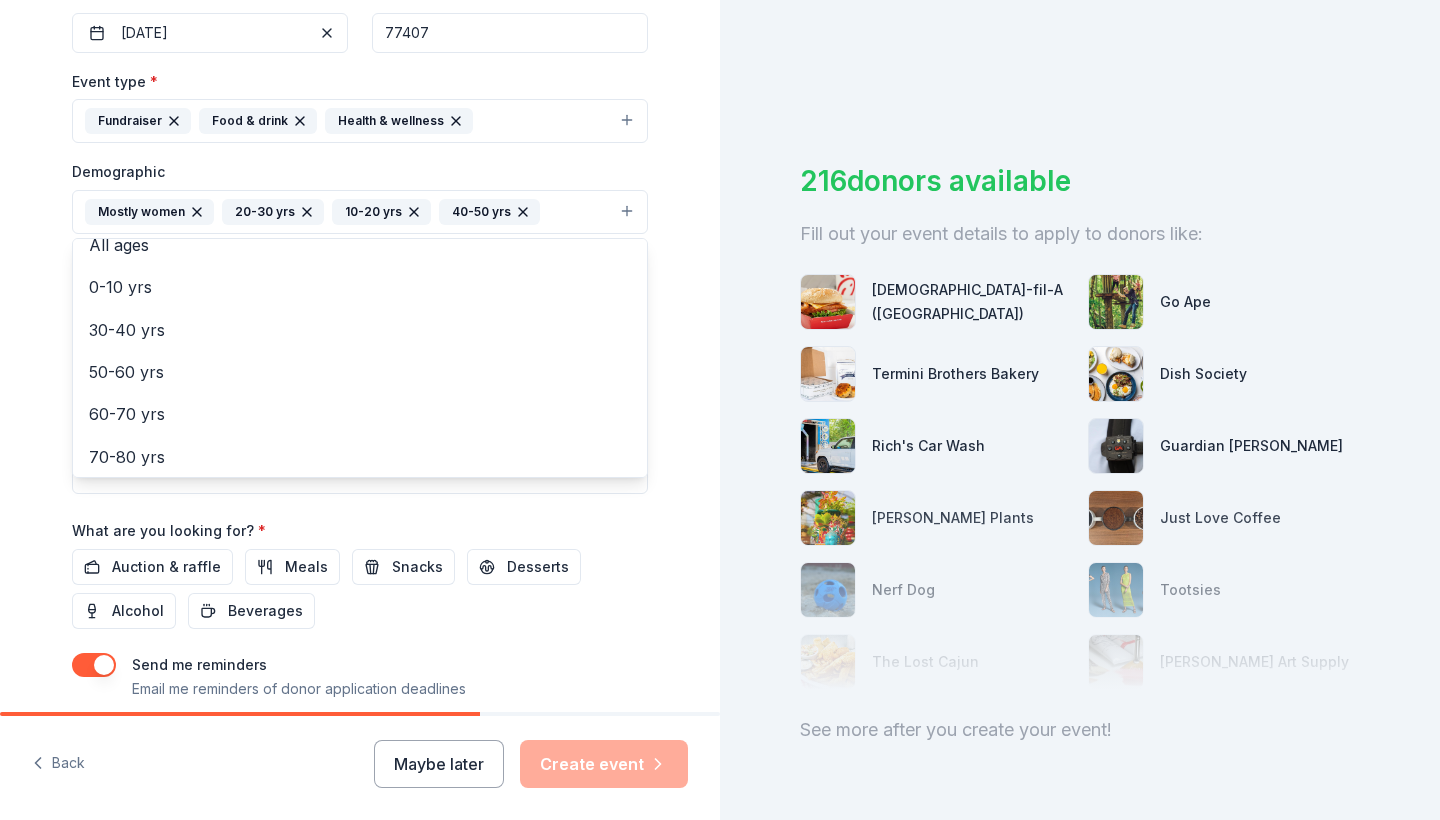 click on "Tell us about your event. We'll find in-kind donations you can apply for. Event name * Fall Fundraiser 15 /100 Event website [DOMAIN_NAME] Attendance * 100 Date * [DATE] ZIP code * 77407 Event type * Fundraiser Food & drink Health & wellness Demographic Mostly women 20-30 yrs 10-20 yrs 40-50 yrs All genders Mostly men All ages [DEMOGRAPHIC_DATA] yrs 30-40 yrs 50-60 yrs 60-70 yrs 70-80 yrs 80+ yrs We use this information to help brands find events with their target demographic to sponsor their products. Mailing address Apt/unit Description What are you looking for? * Auction & raffle Meals Snacks Desserts Alcohol Beverages Send me reminders Email me reminders of donor application deadlines Recurring event" at bounding box center [360, 165] 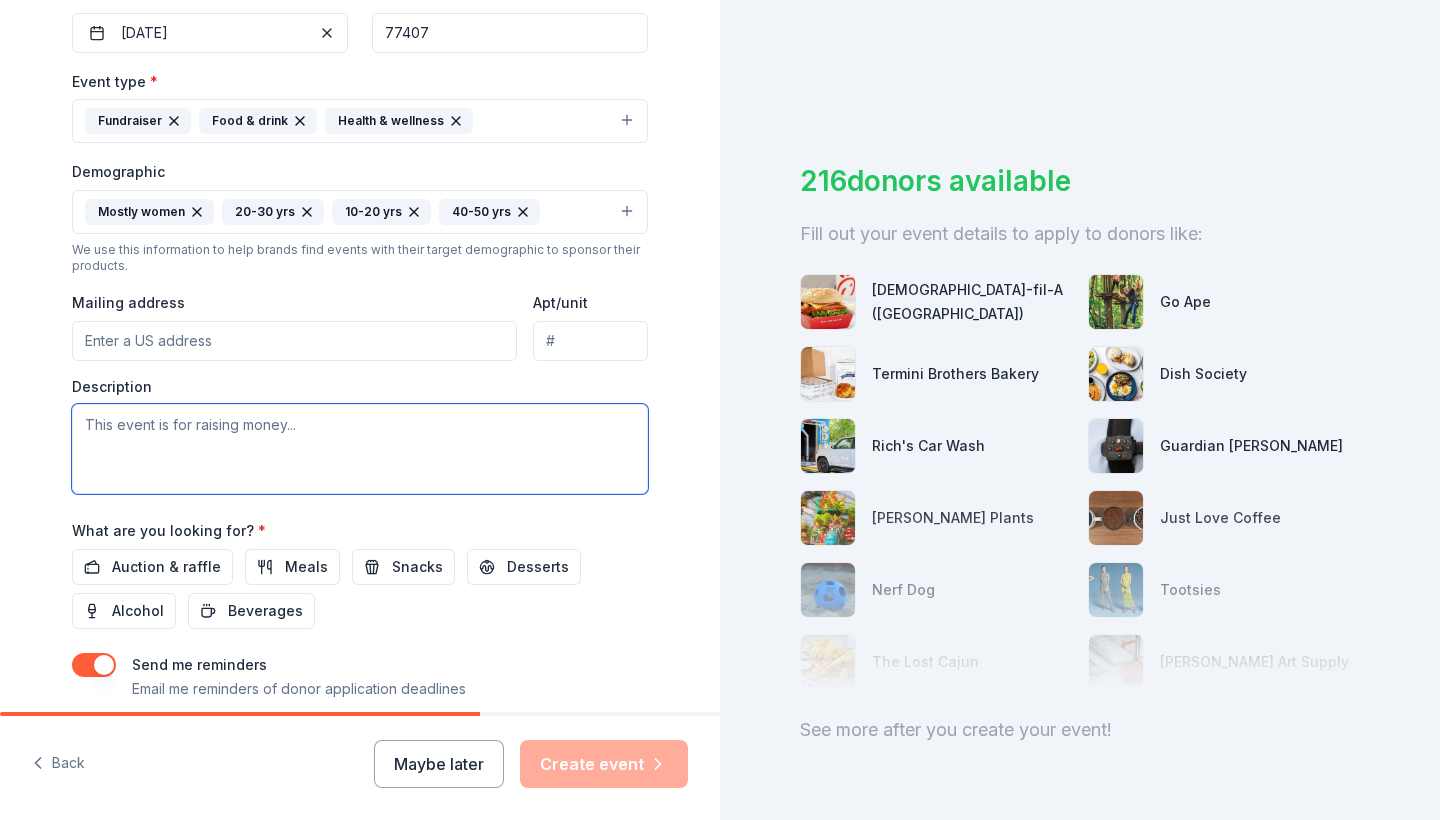 click at bounding box center [360, 449] 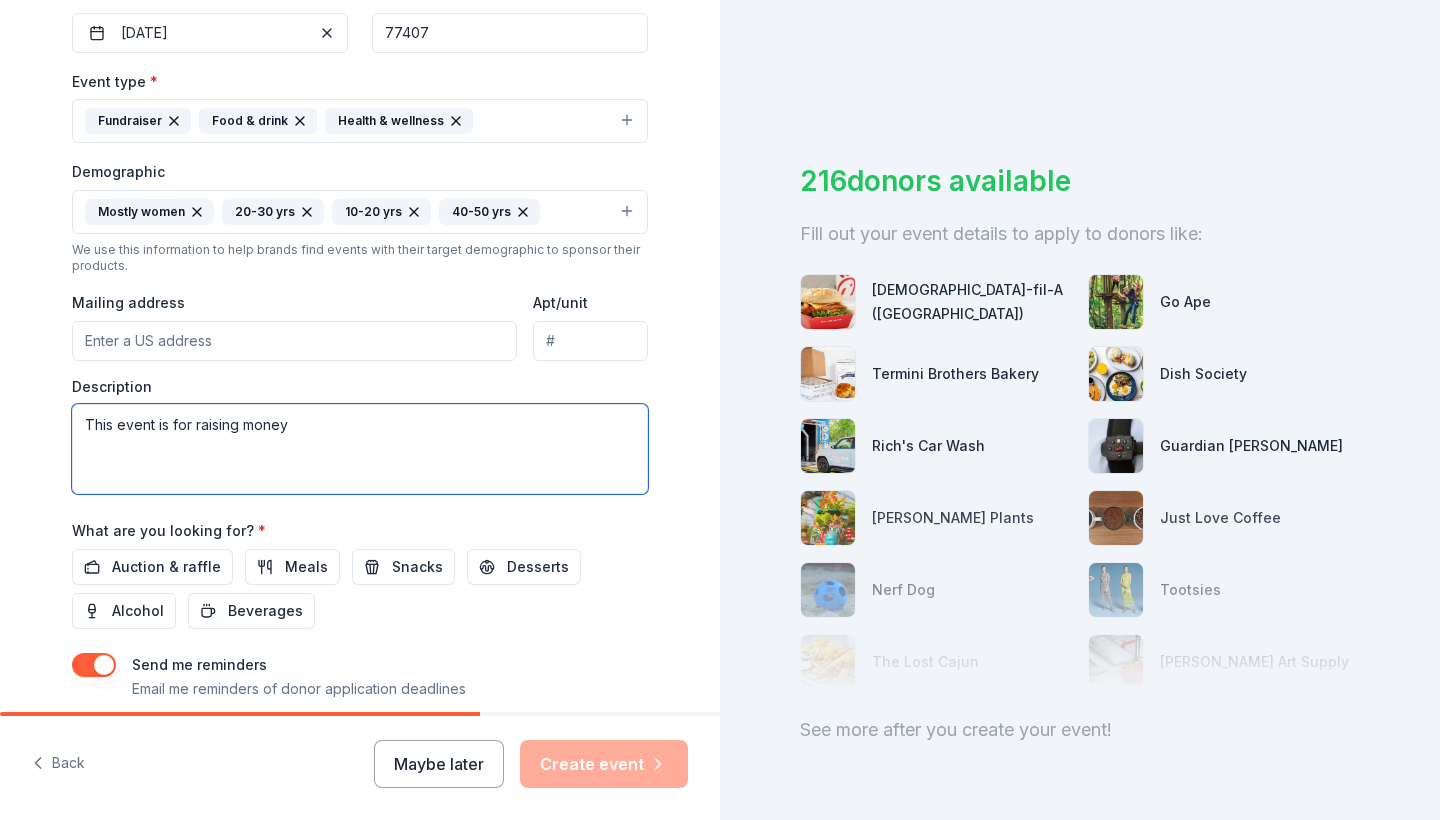 type on "This event is for raising money" 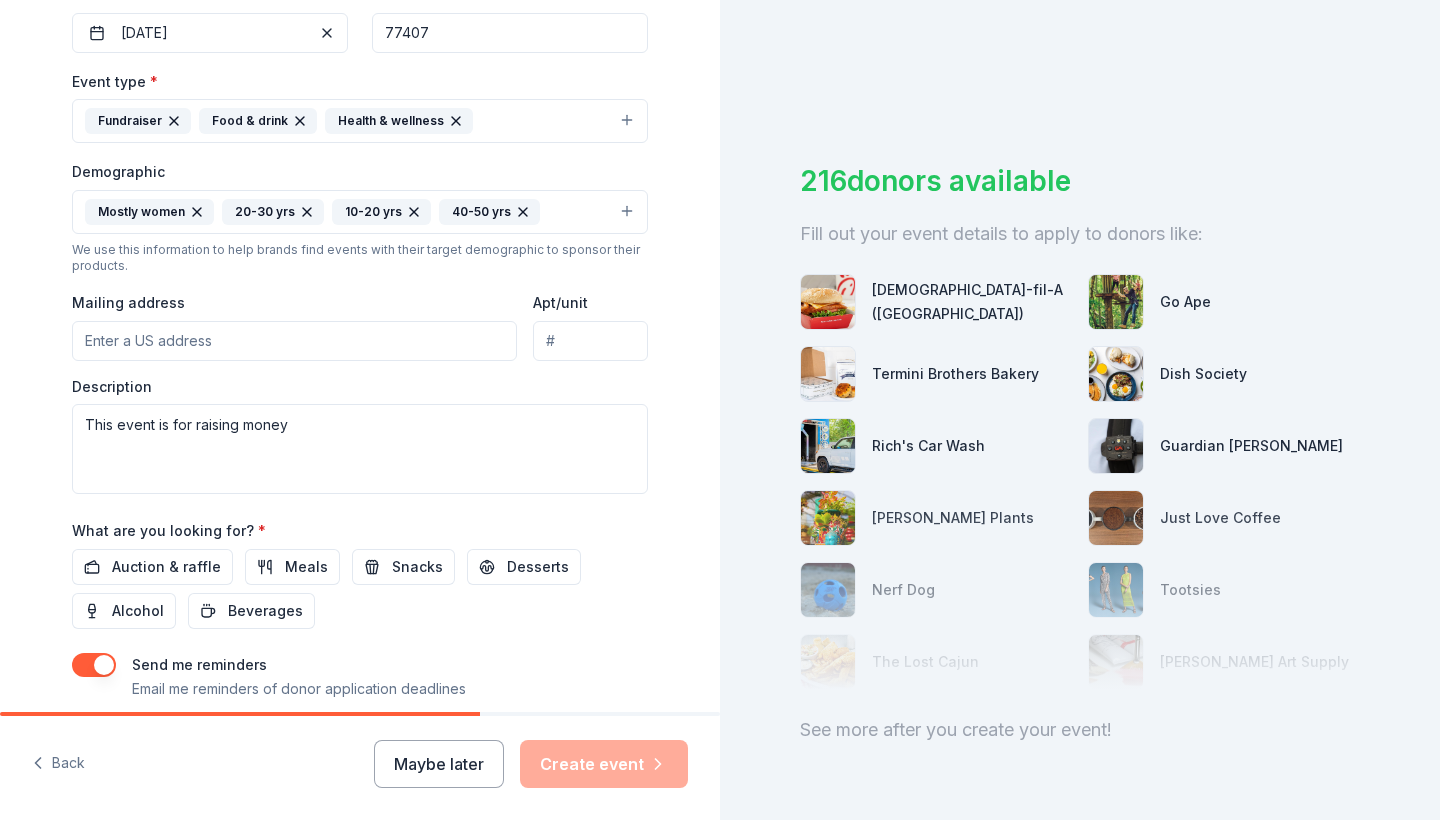 click on "Tell us about your event. We'll find in-kind donations you can apply for. Event name * Fall Fundraiser 15 /100 Event website [DOMAIN_NAME] Attendance * 100 Date * [DATE] ZIP code * 77407 Event type * Fundraiser Food & drink Health & wellness Demographic Mostly women 20-30 yrs 10-20 yrs 40-50 yrs We use this information to help brands find events with their target demographic to sponsor their products. Mailing address Apt/unit Description This event is for raising money What are you looking for? * Auction & raffle Meals Snacks Desserts Alcohol Beverages Send me reminders Email me reminders of donor application deadlines Recurring event" at bounding box center [360, 165] 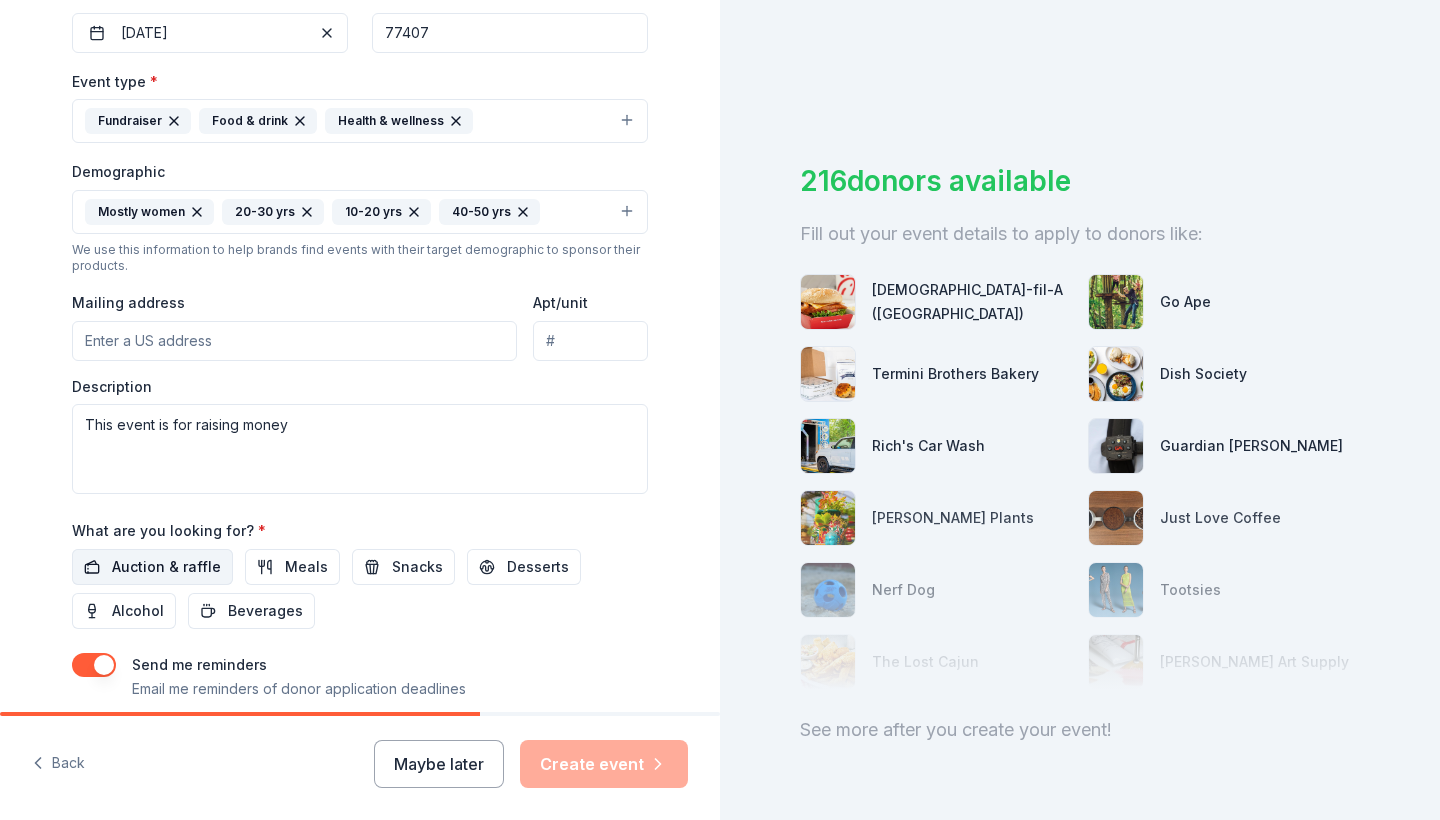 click on "Auction & raffle" at bounding box center (166, 567) 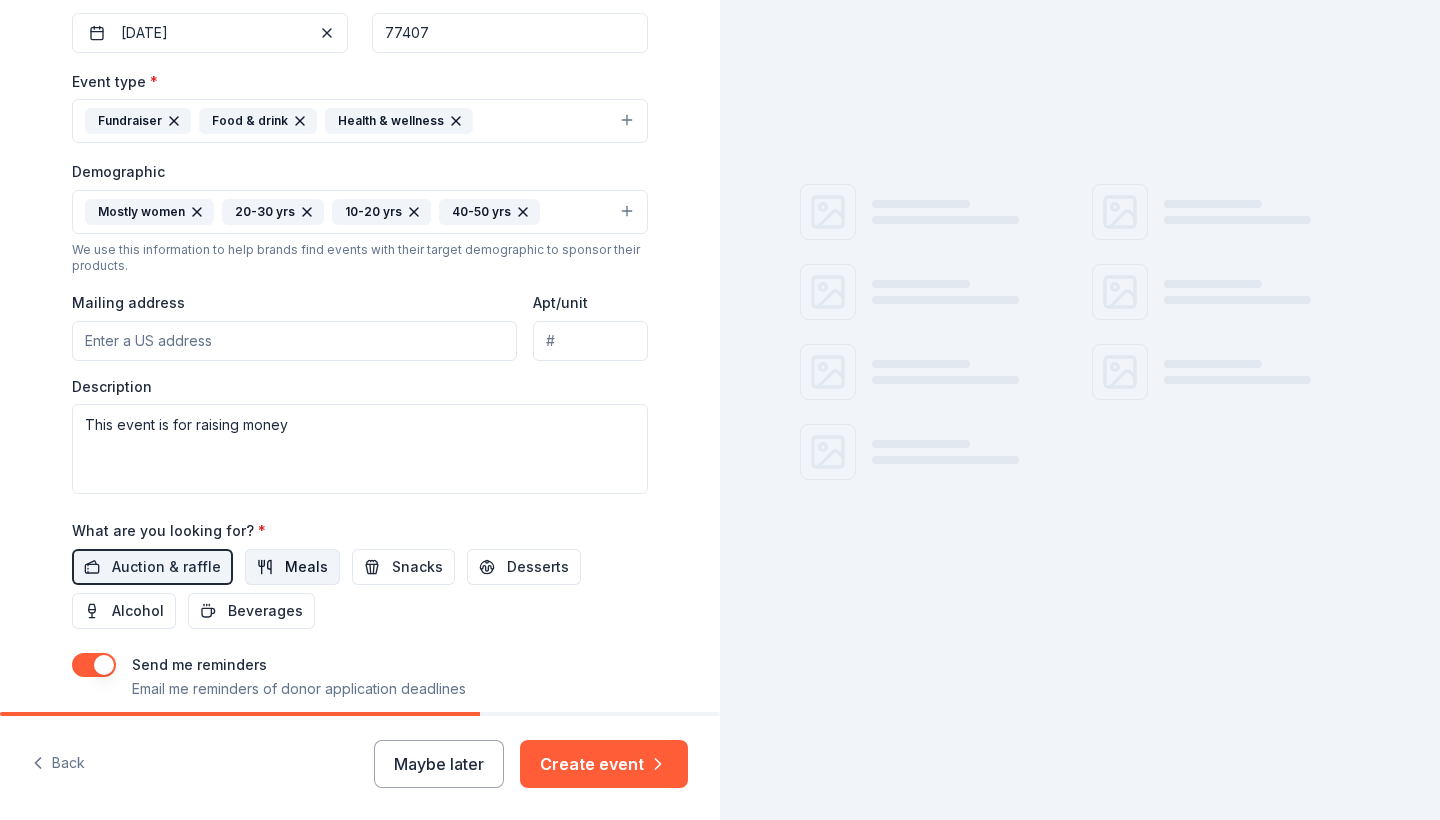 click on "Meals" at bounding box center [306, 567] 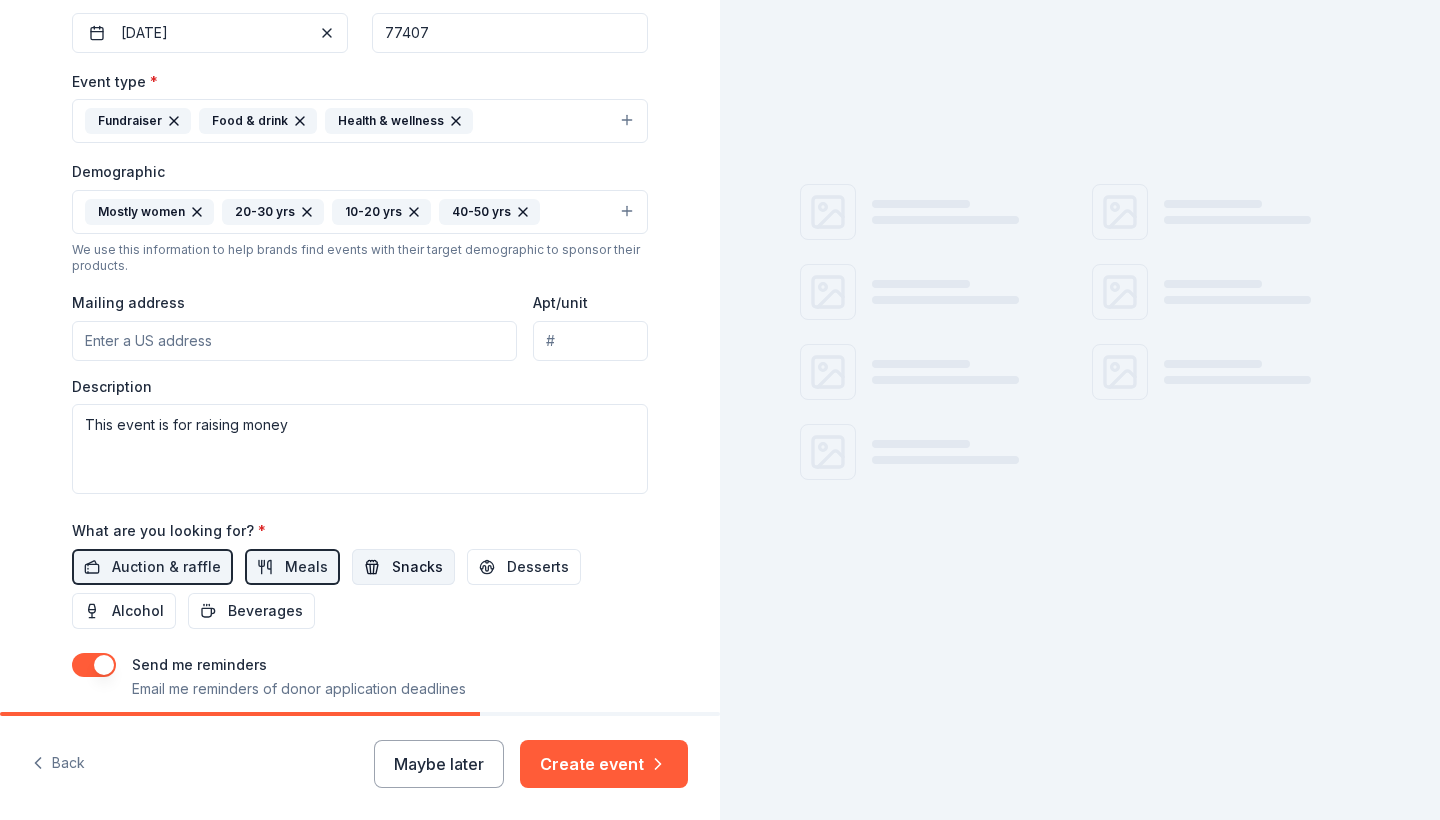click on "Snacks" at bounding box center [417, 567] 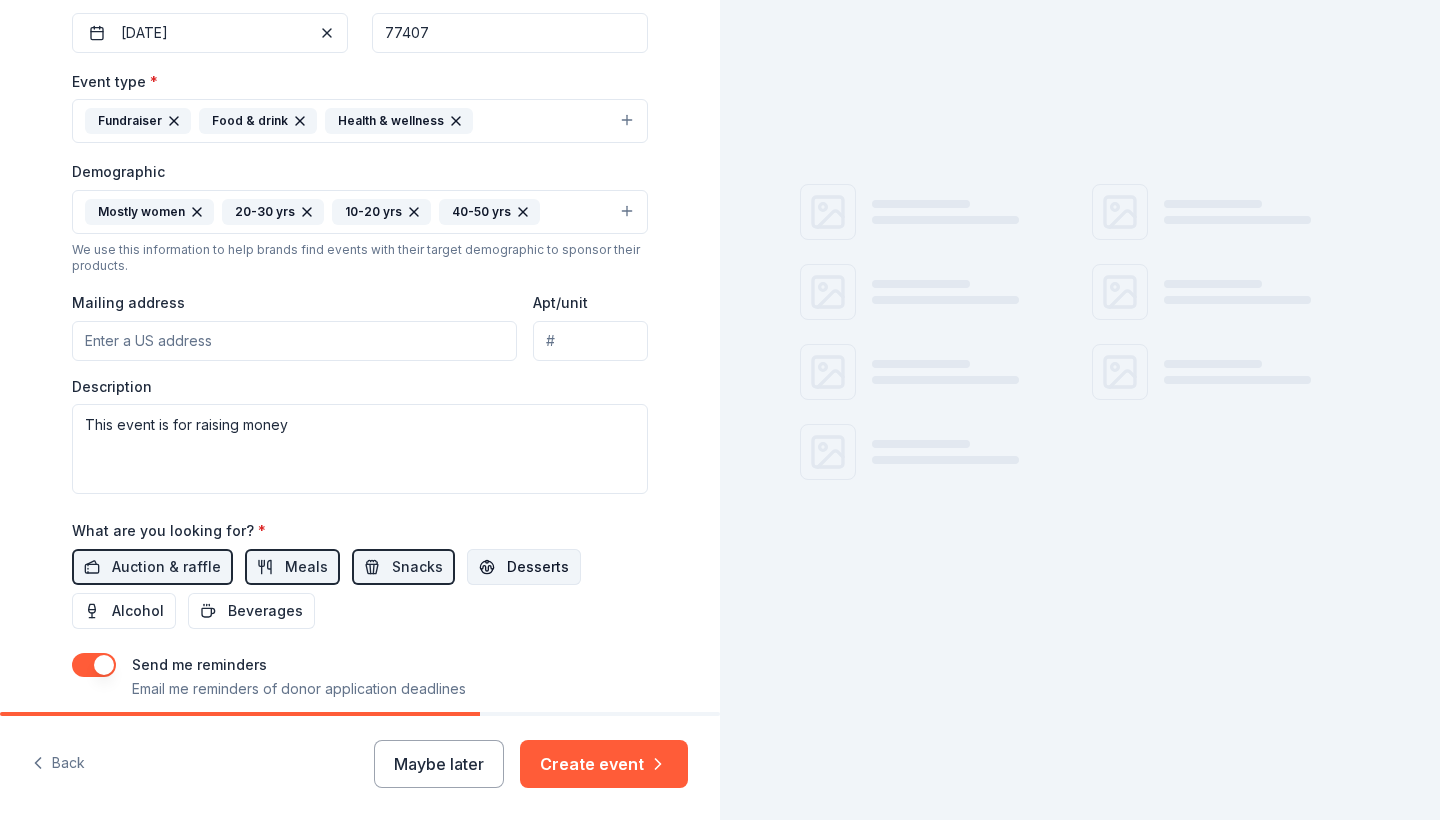click on "Desserts" at bounding box center [538, 567] 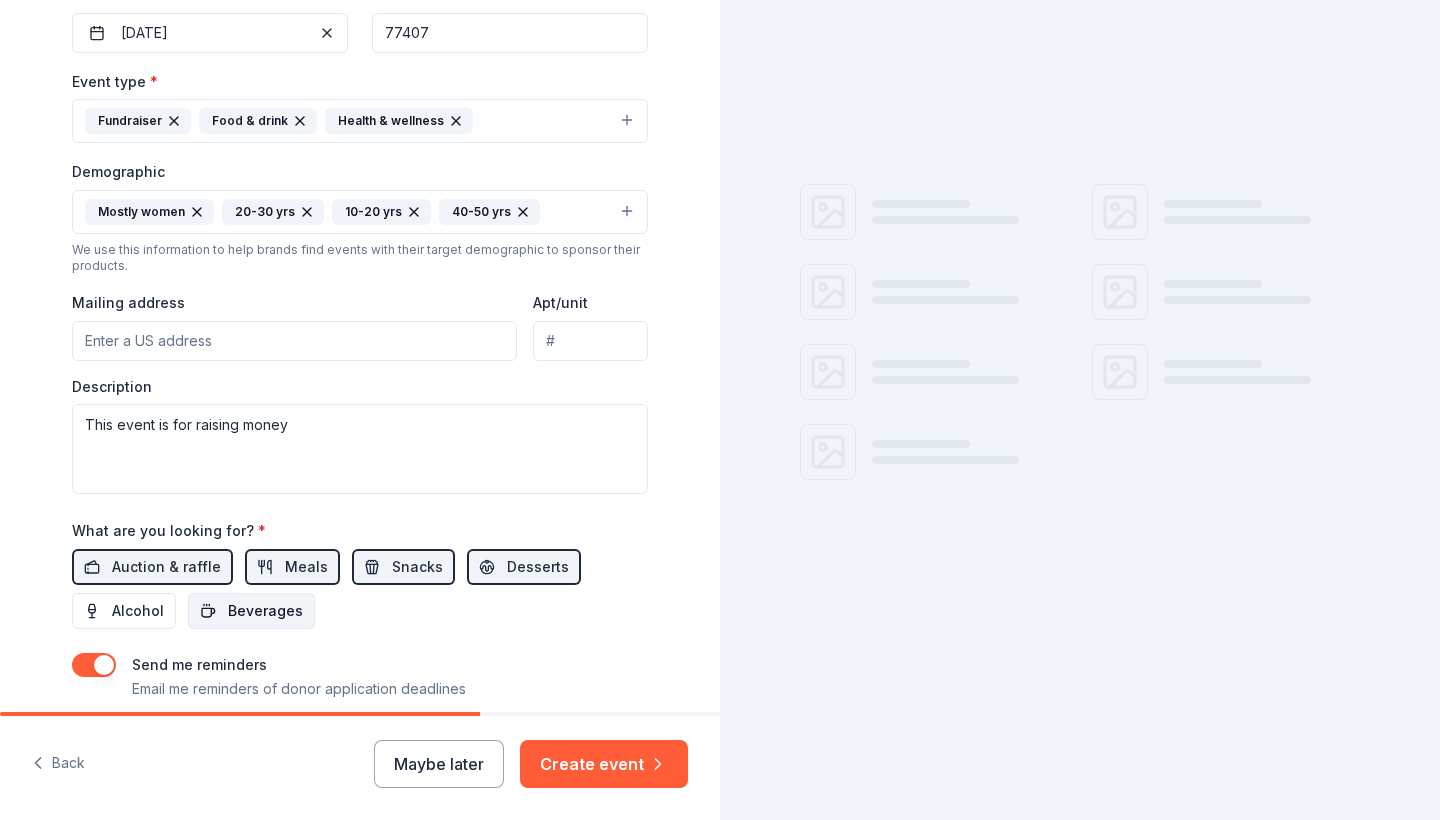 click on "Beverages" at bounding box center (265, 611) 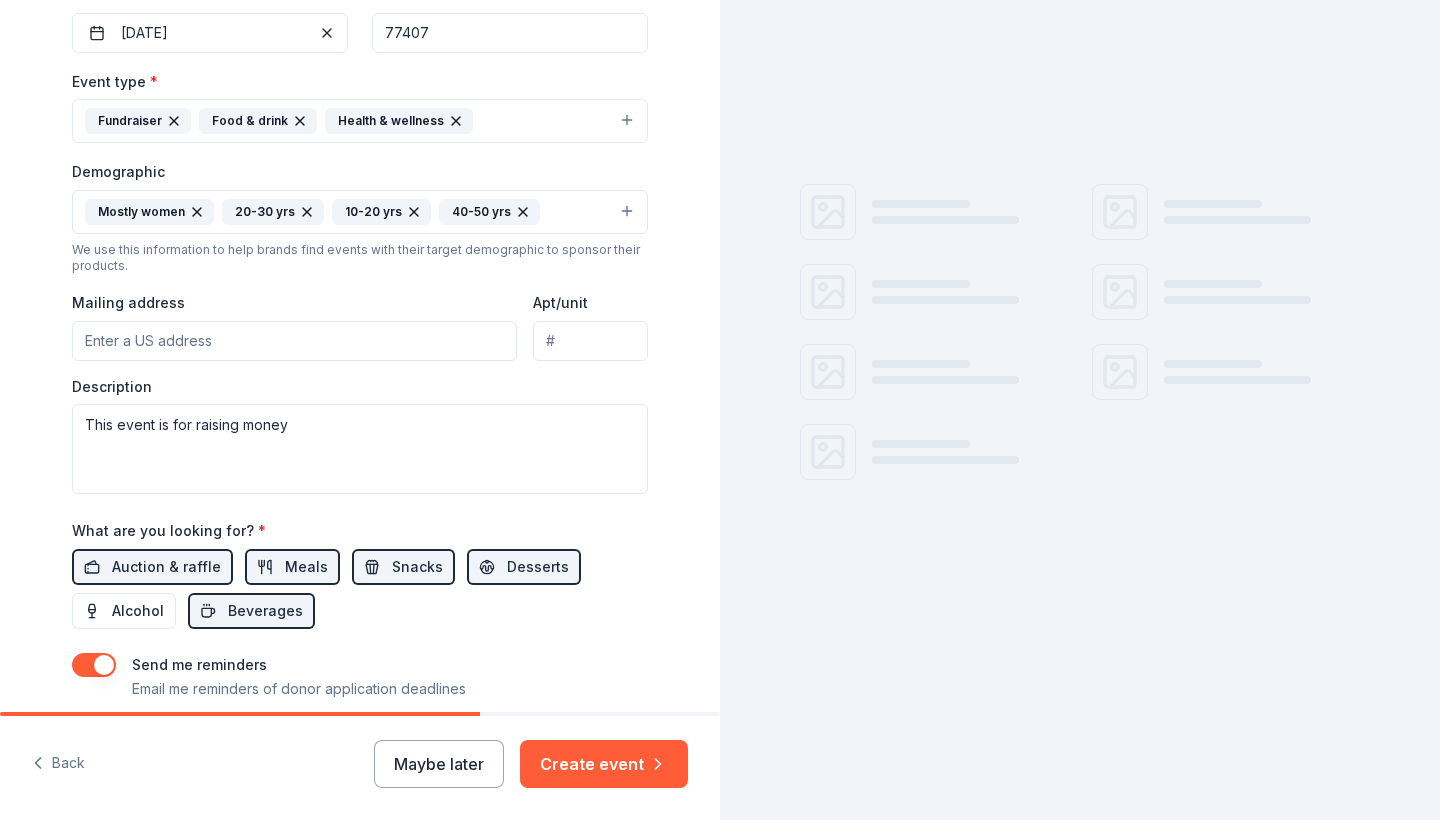 scroll, scrollTop: 618, scrollLeft: 0, axis: vertical 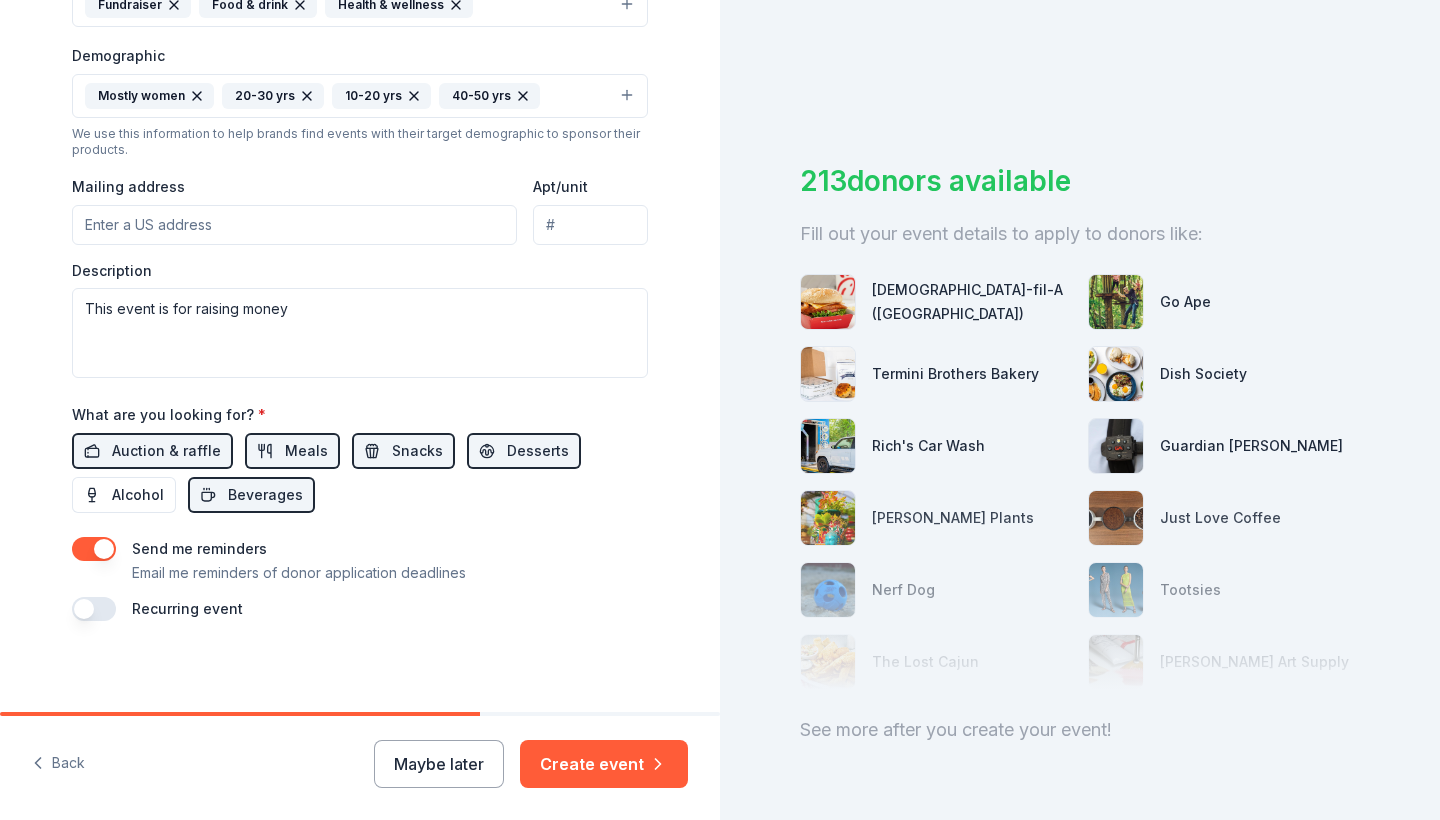 click at bounding box center (94, 609) 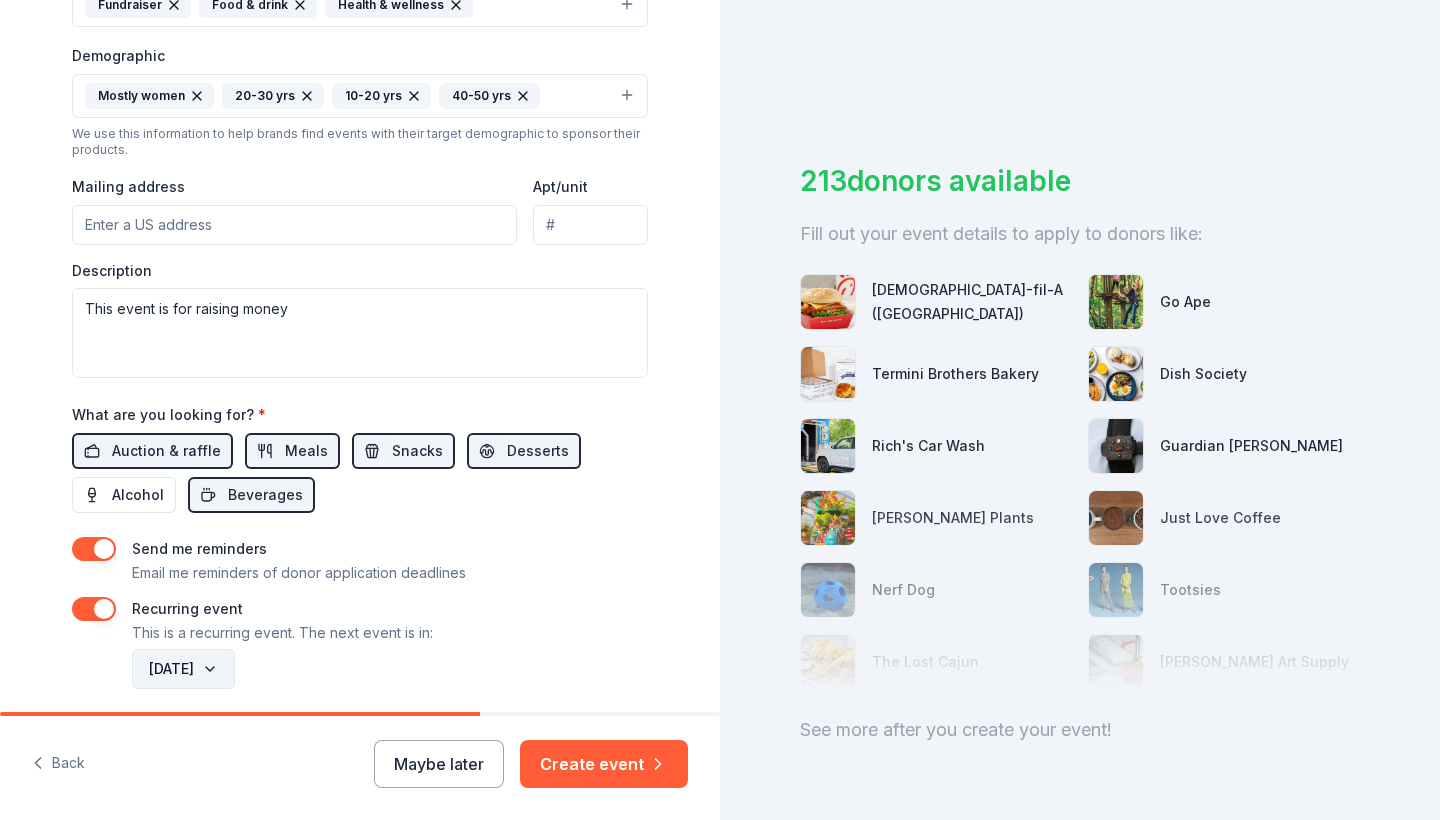 click on "[DATE]" at bounding box center (183, 669) 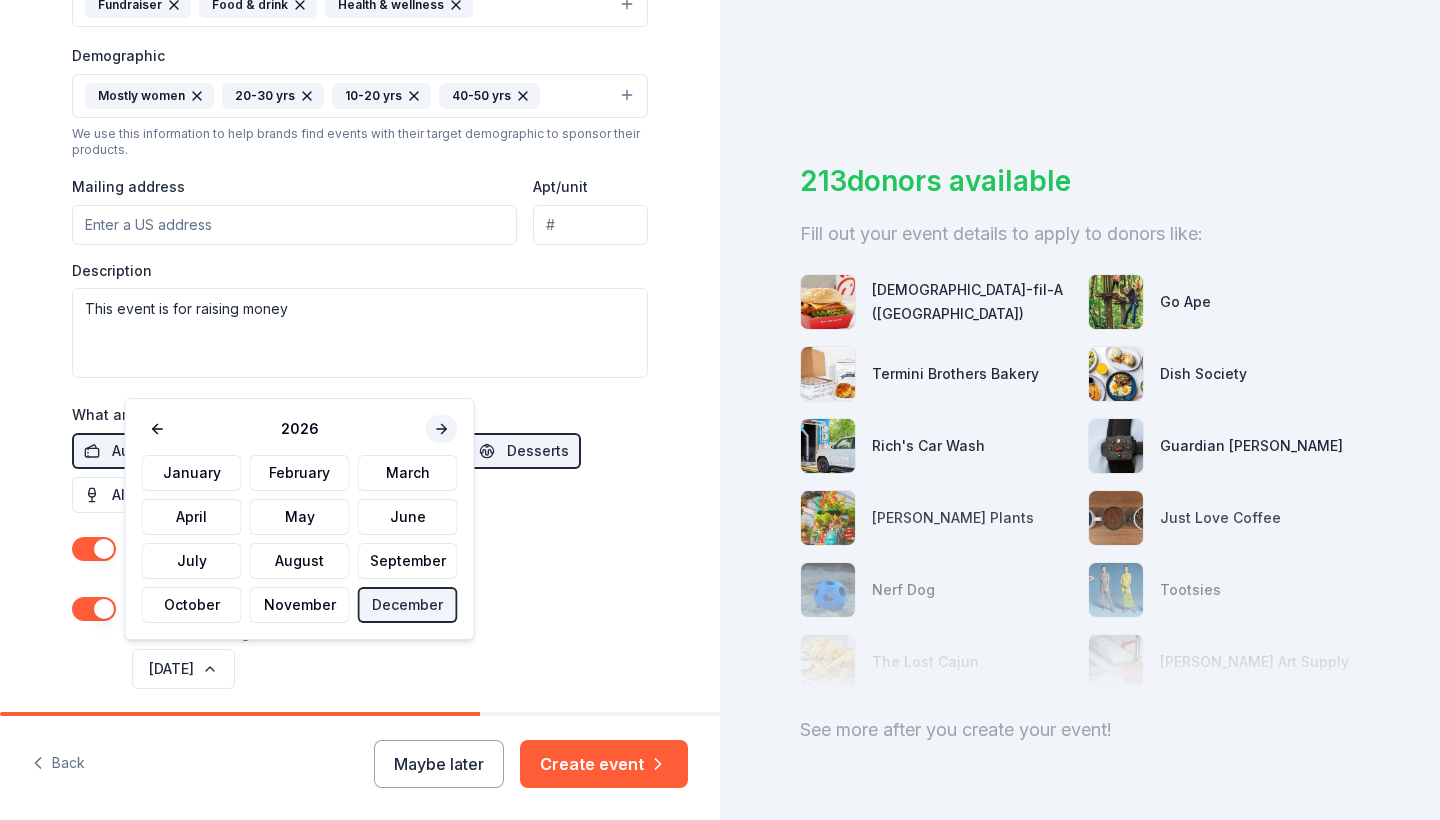 click at bounding box center [442, 429] 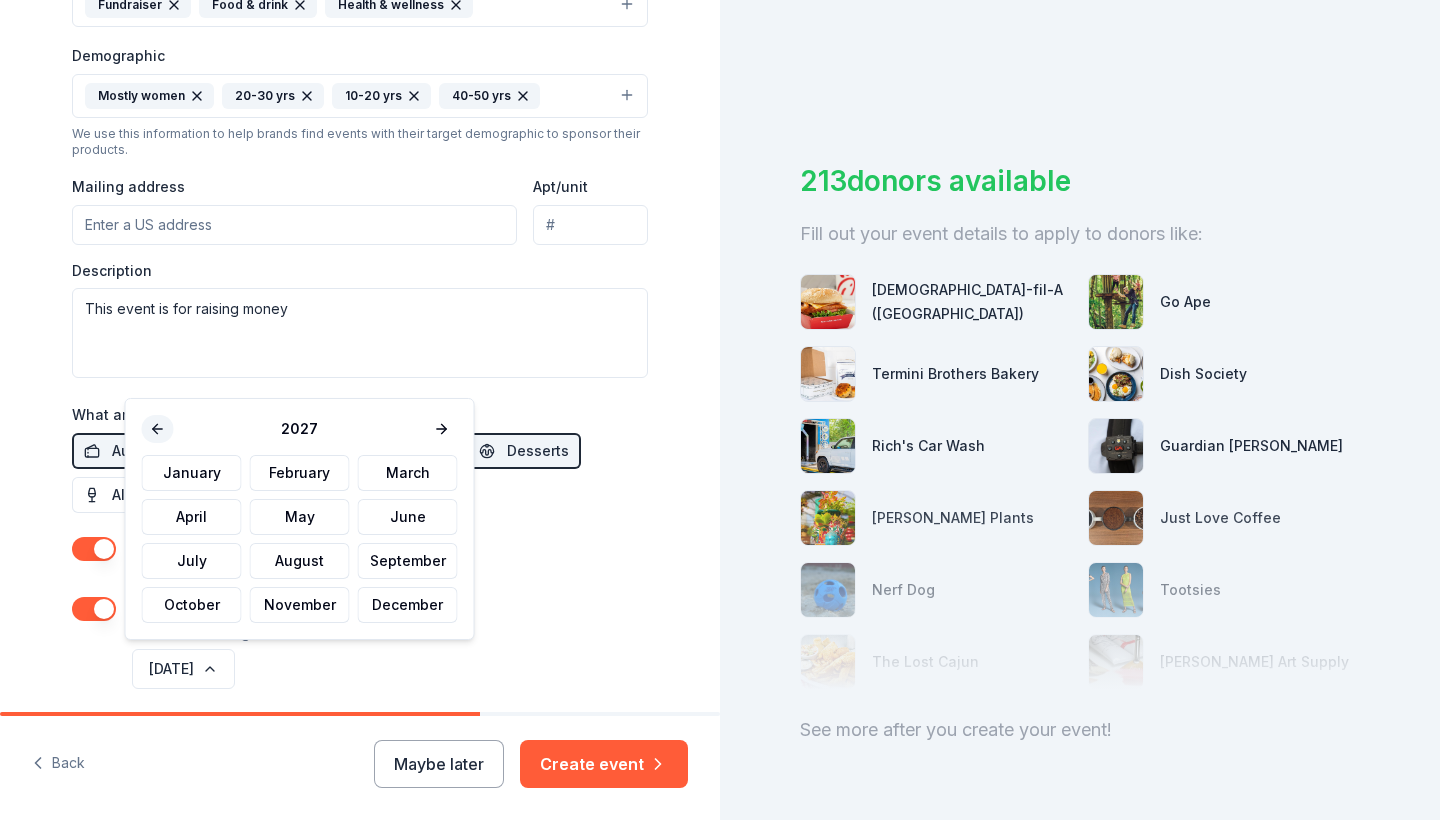 click at bounding box center [158, 429] 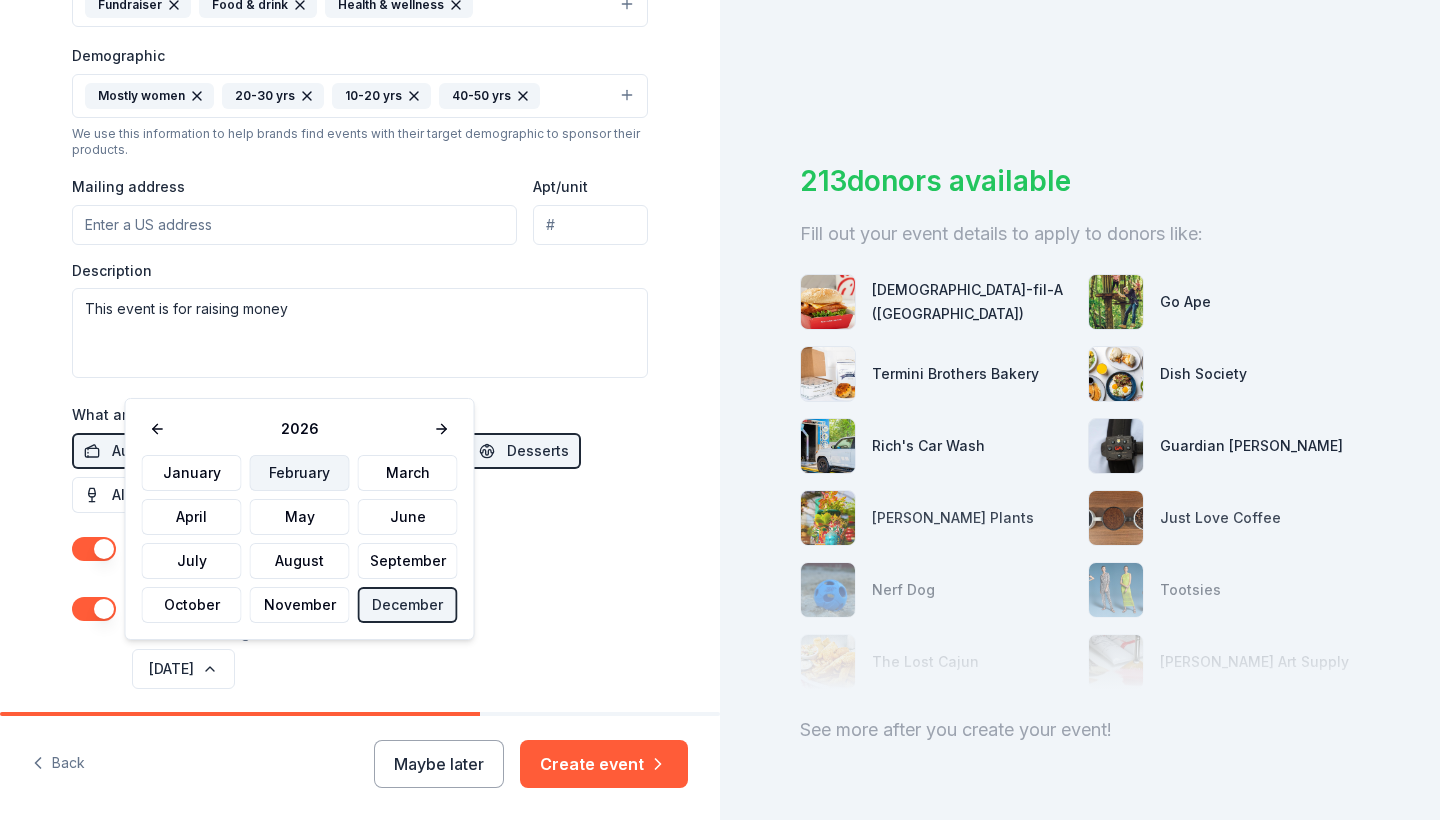 click on "February" at bounding box center [300, 473] 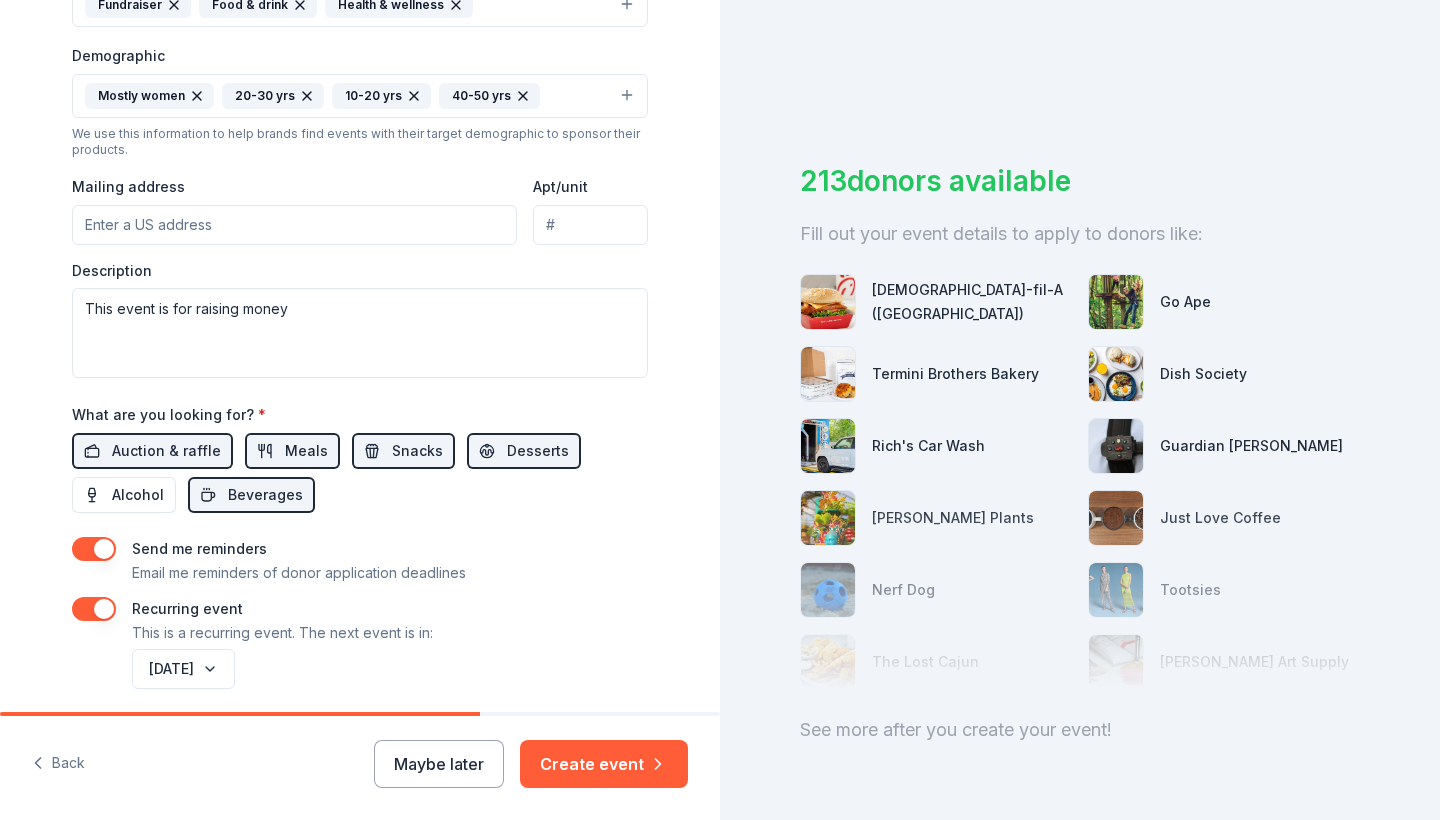 click on "Send me reminders Email me reminders of donor application deadlines" at bounding box center (360, 561) 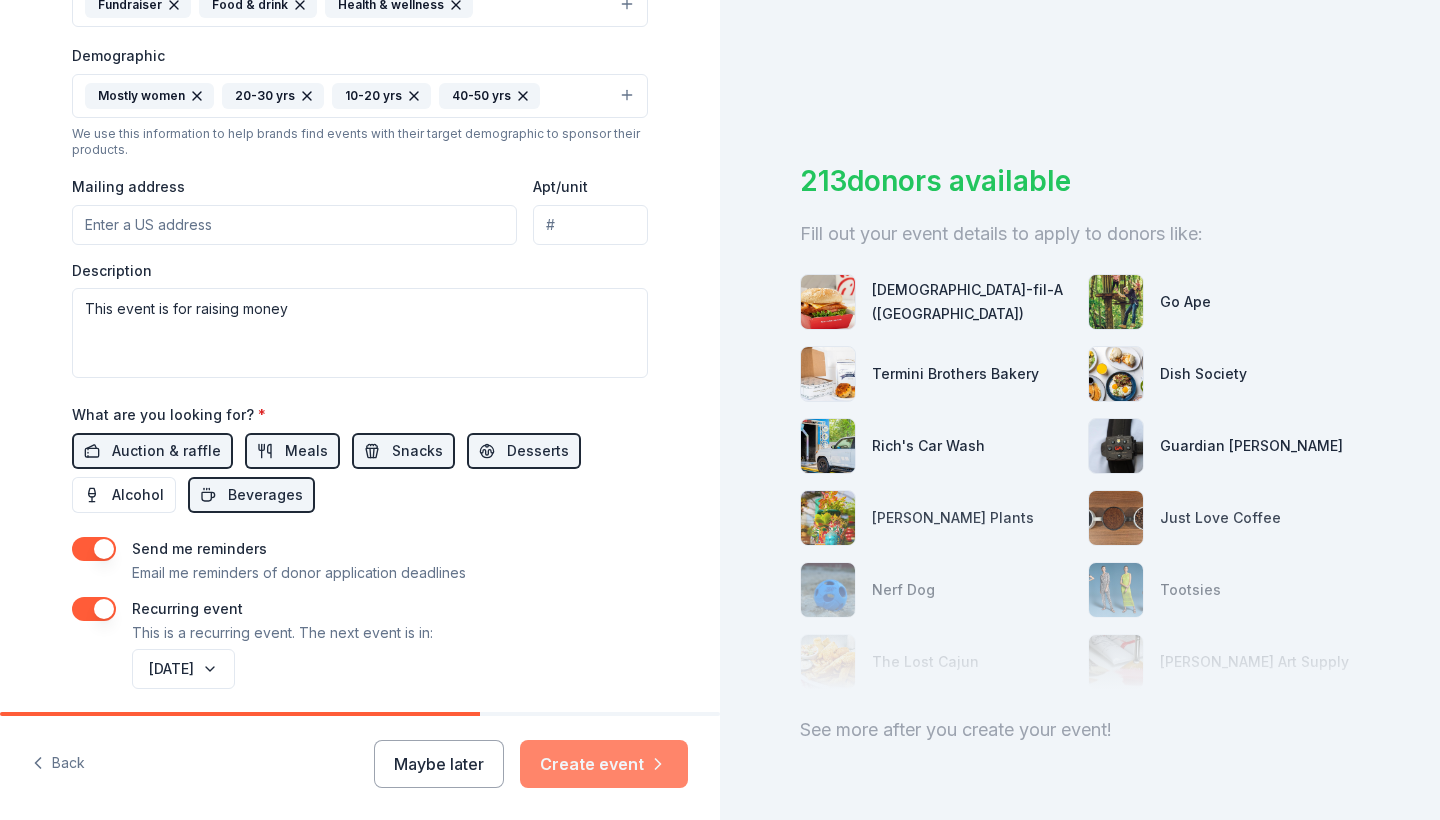 click on "Create event" at bounding box center [604, 764] 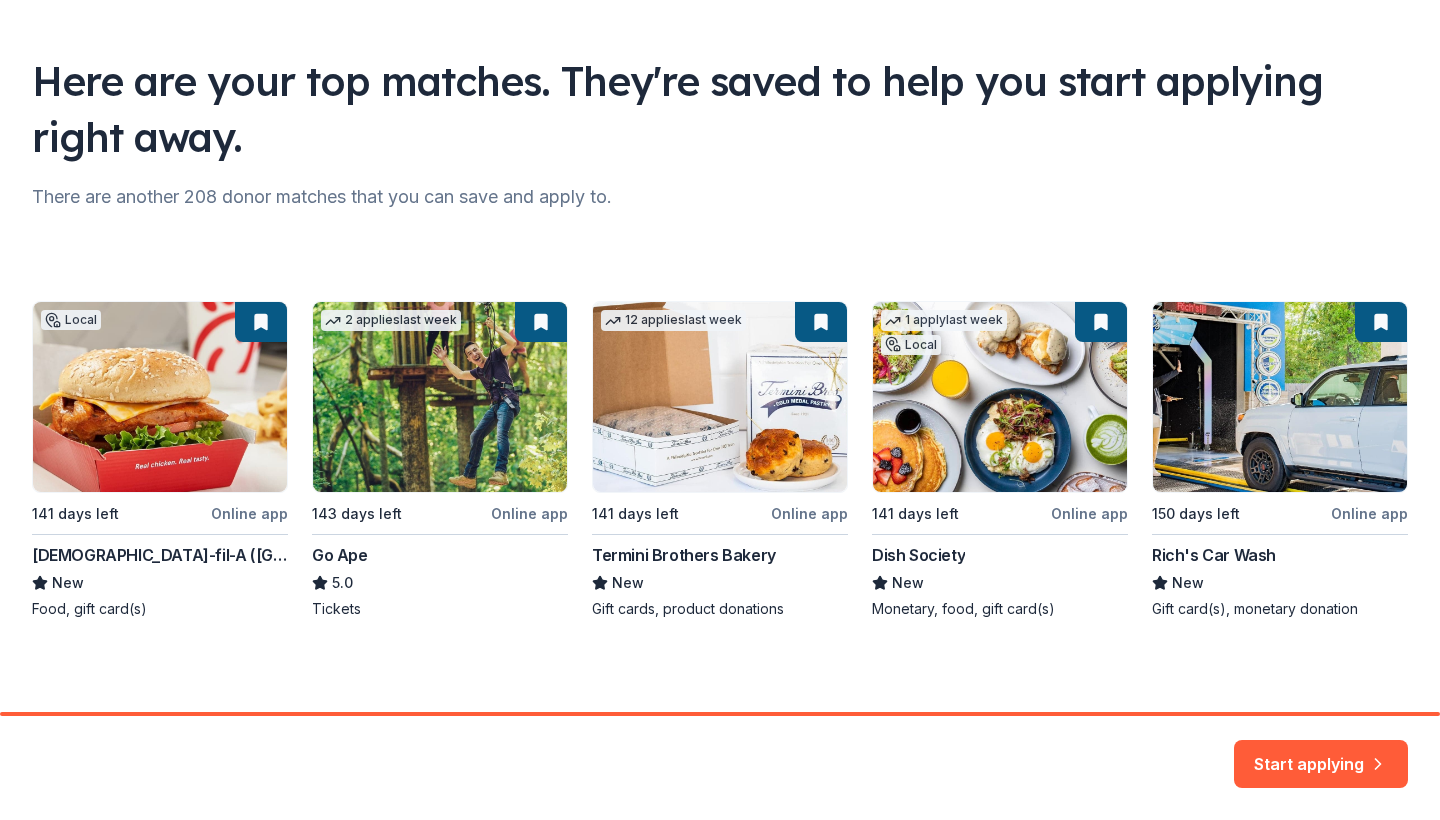 scroll, scrollTop: 109, scrollLeft: 0, axis: vertical 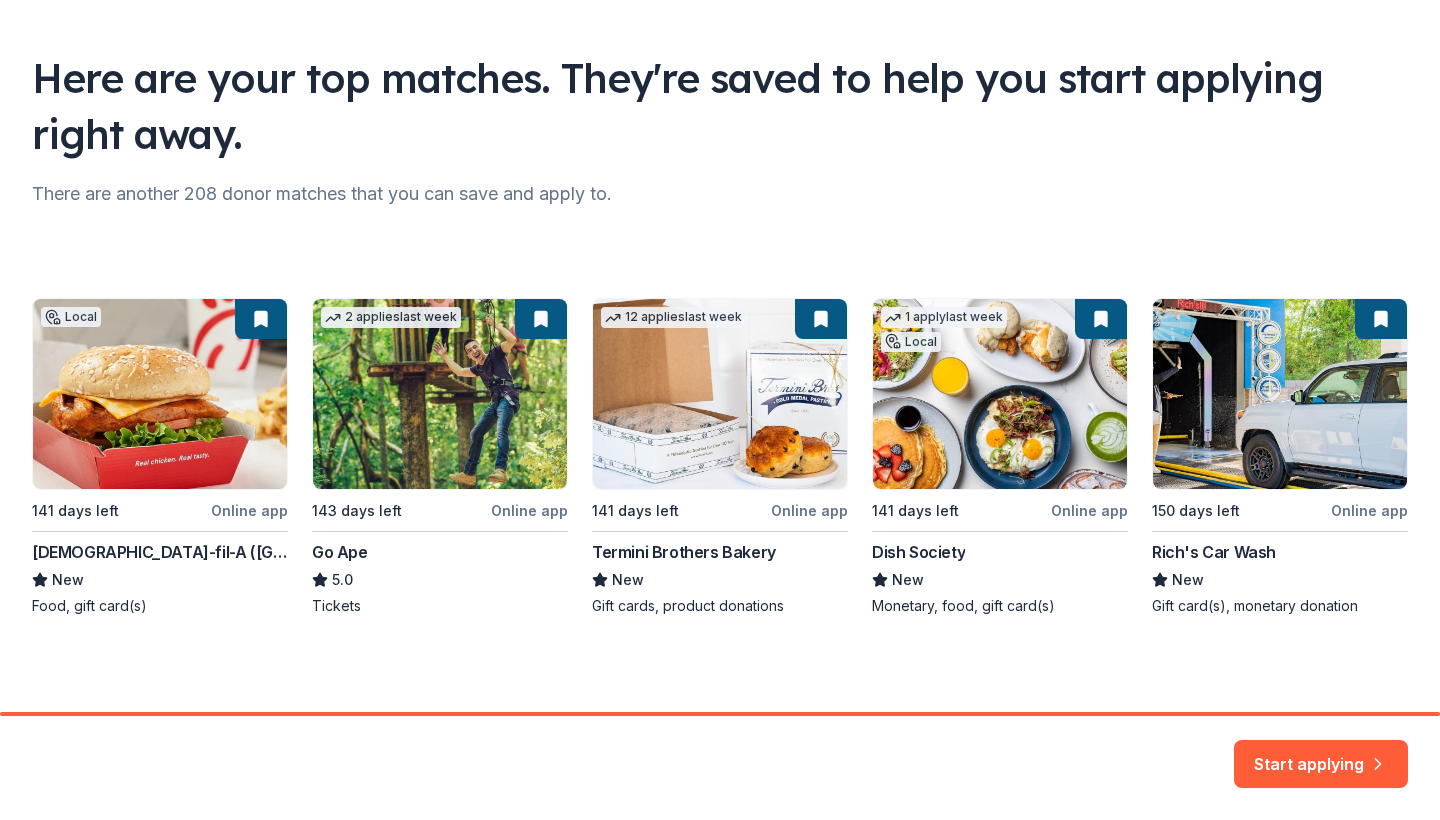 click on "Local 141 days left Online app [DEMOGRAPHIC_DATA]-fil-A ([GEOGRAPHIC_DATA]) New Food, gift card(s) 2   applies  last week 143 days left Online app Go Ape 5.0 Tickets 12   applies  last week 141 days left Online app Termini Brothers Bakery New Gift cards, product donations 1   apply  last week Local 141 days left Online app Dish Society New Monetary, food, gift card(s) 150 days left Online app Rich's Car Wash New Gift card(s), monetary donation" at bounding box center [720, 457] 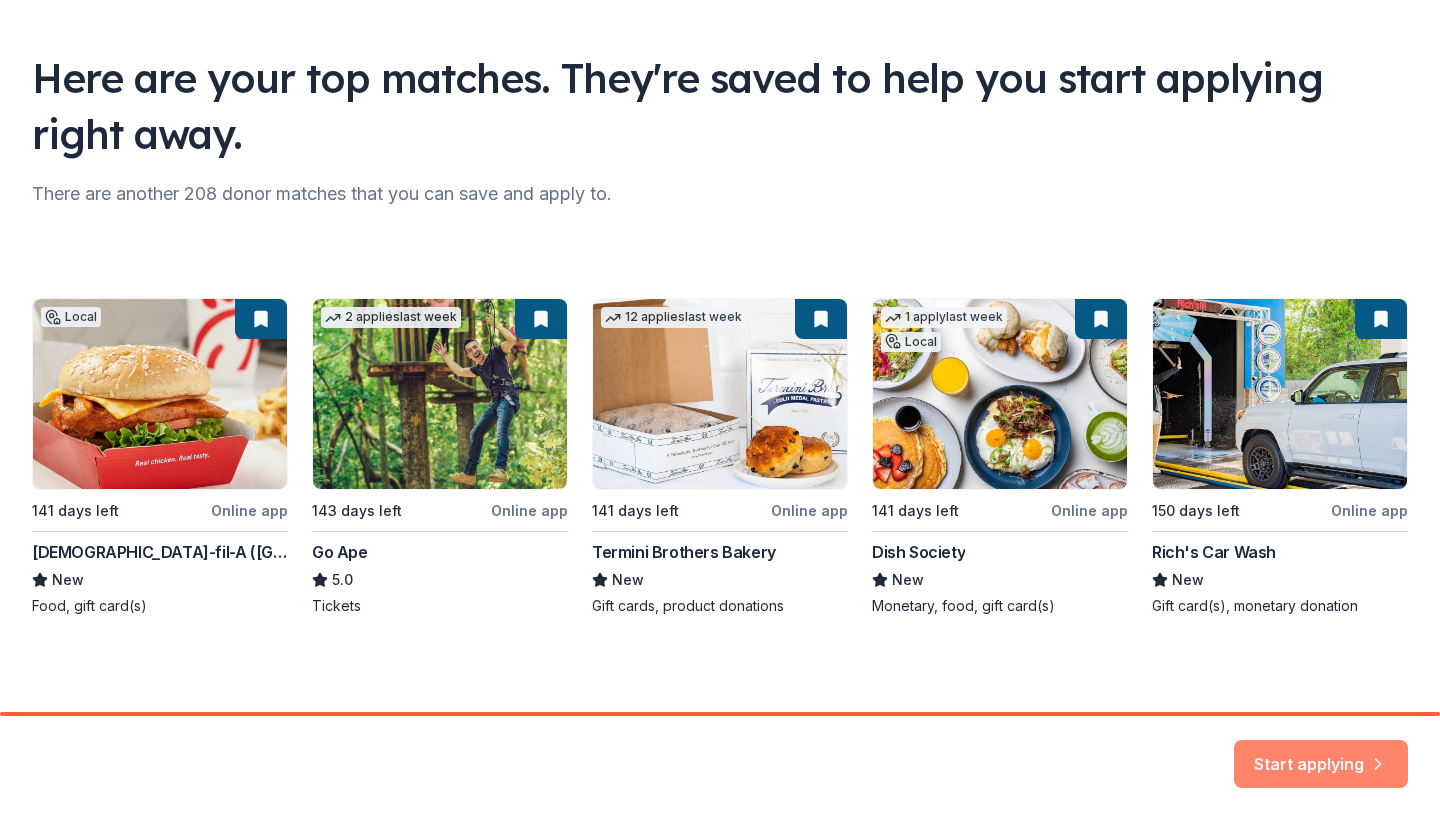 click on "Start applying" at bounding box center (1321, 752) 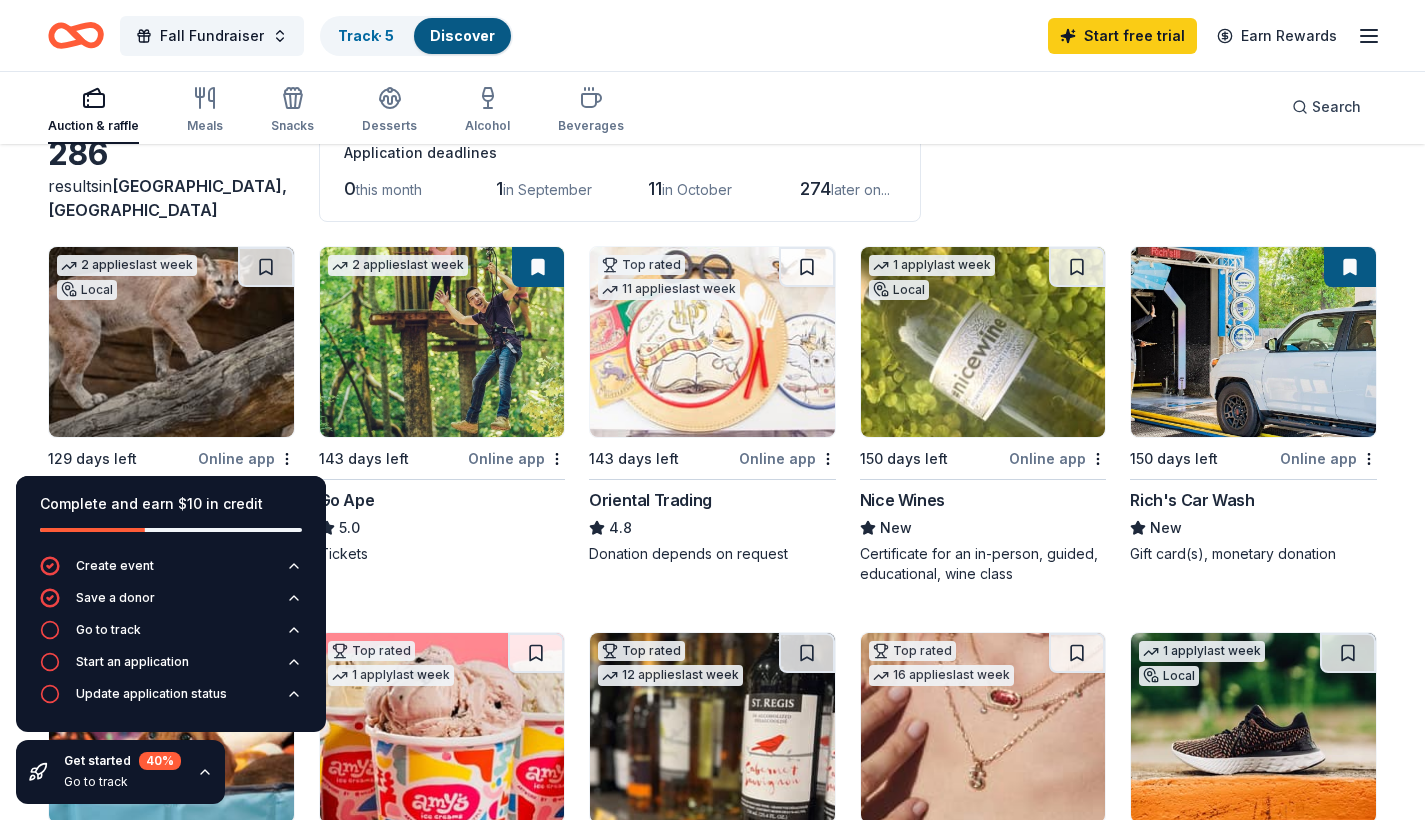 scroll, scrollTop: 108, scrollLeft: 0, axis: vertical 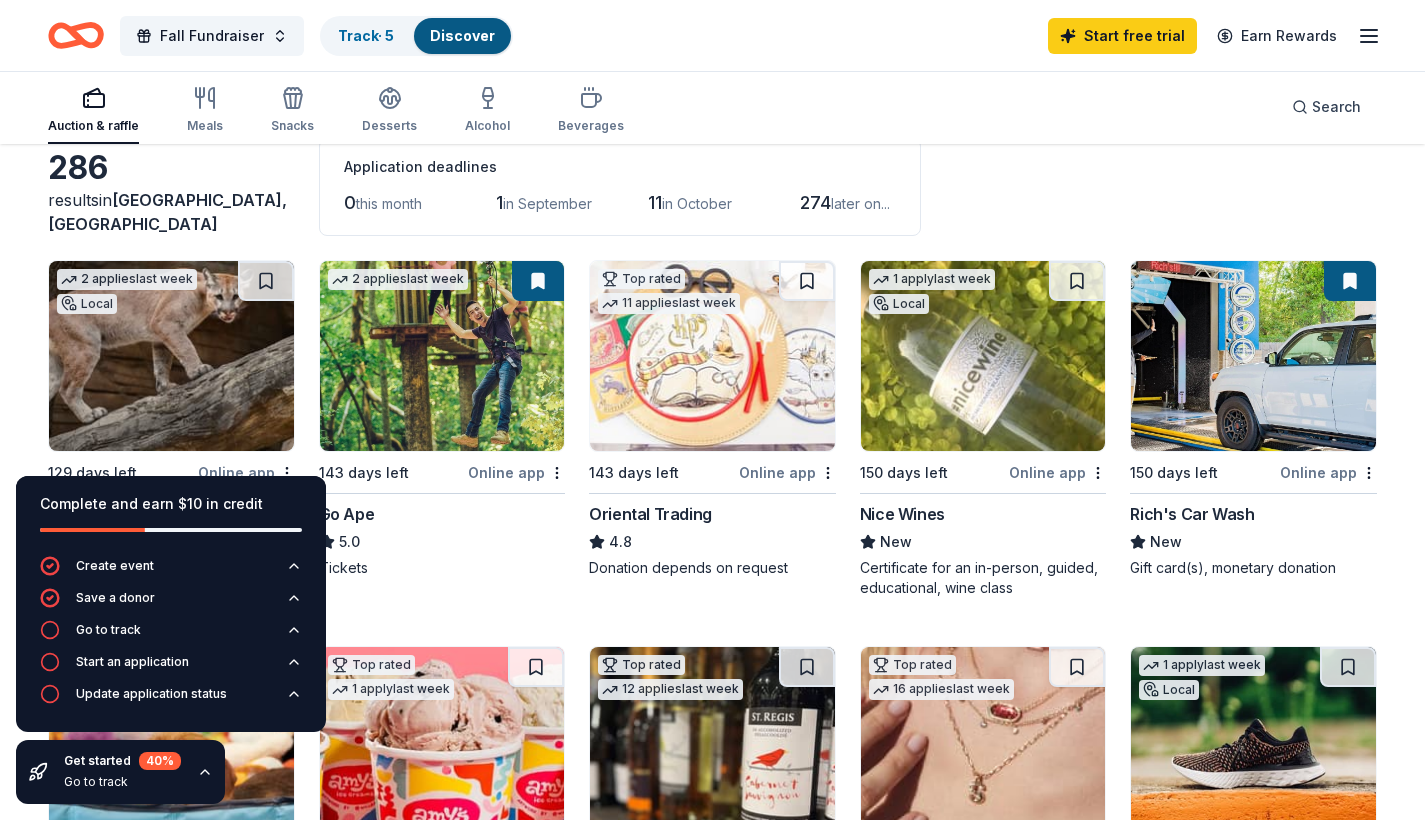 click at bounding box center (538, 281) 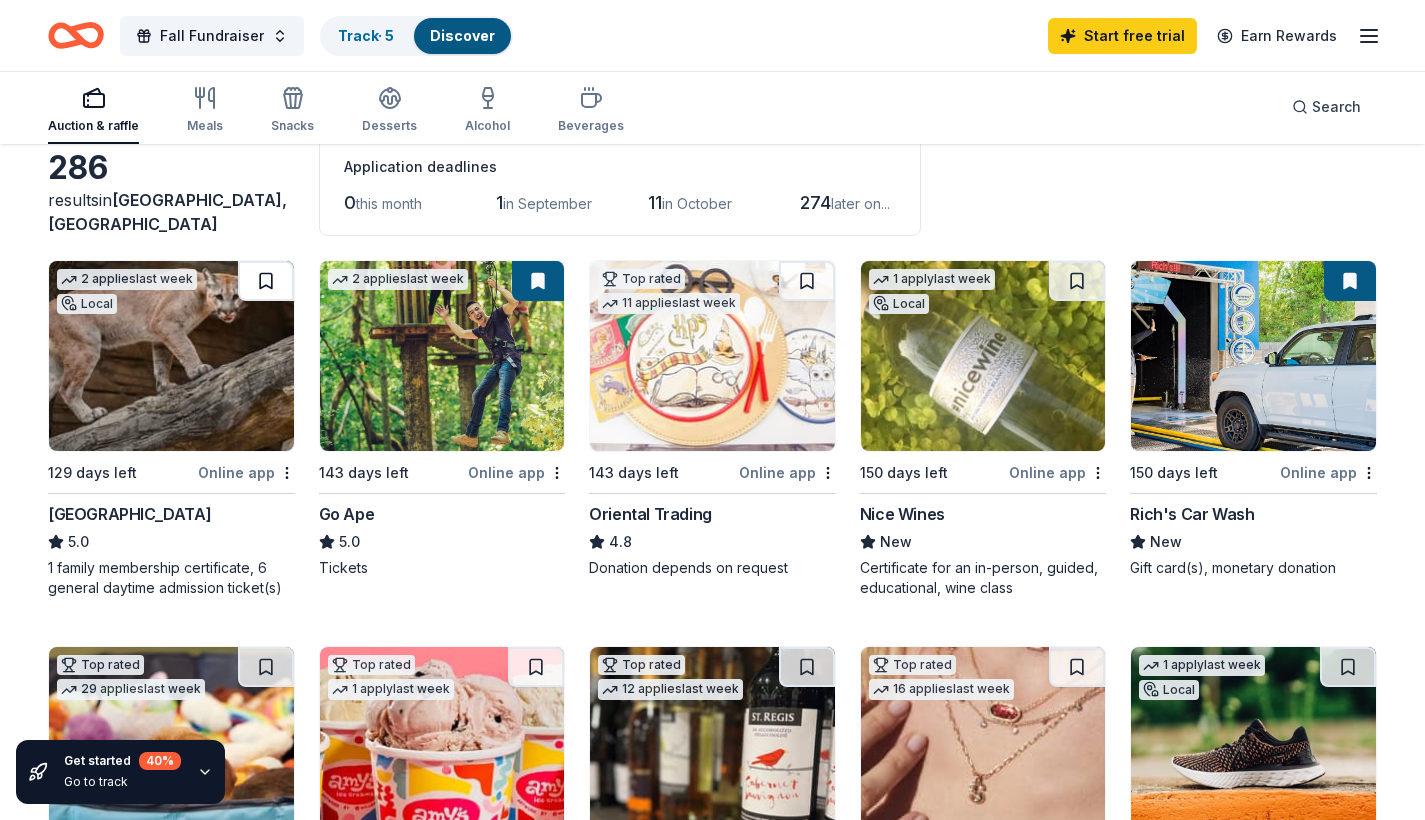 click at bounding box center (266, 281) 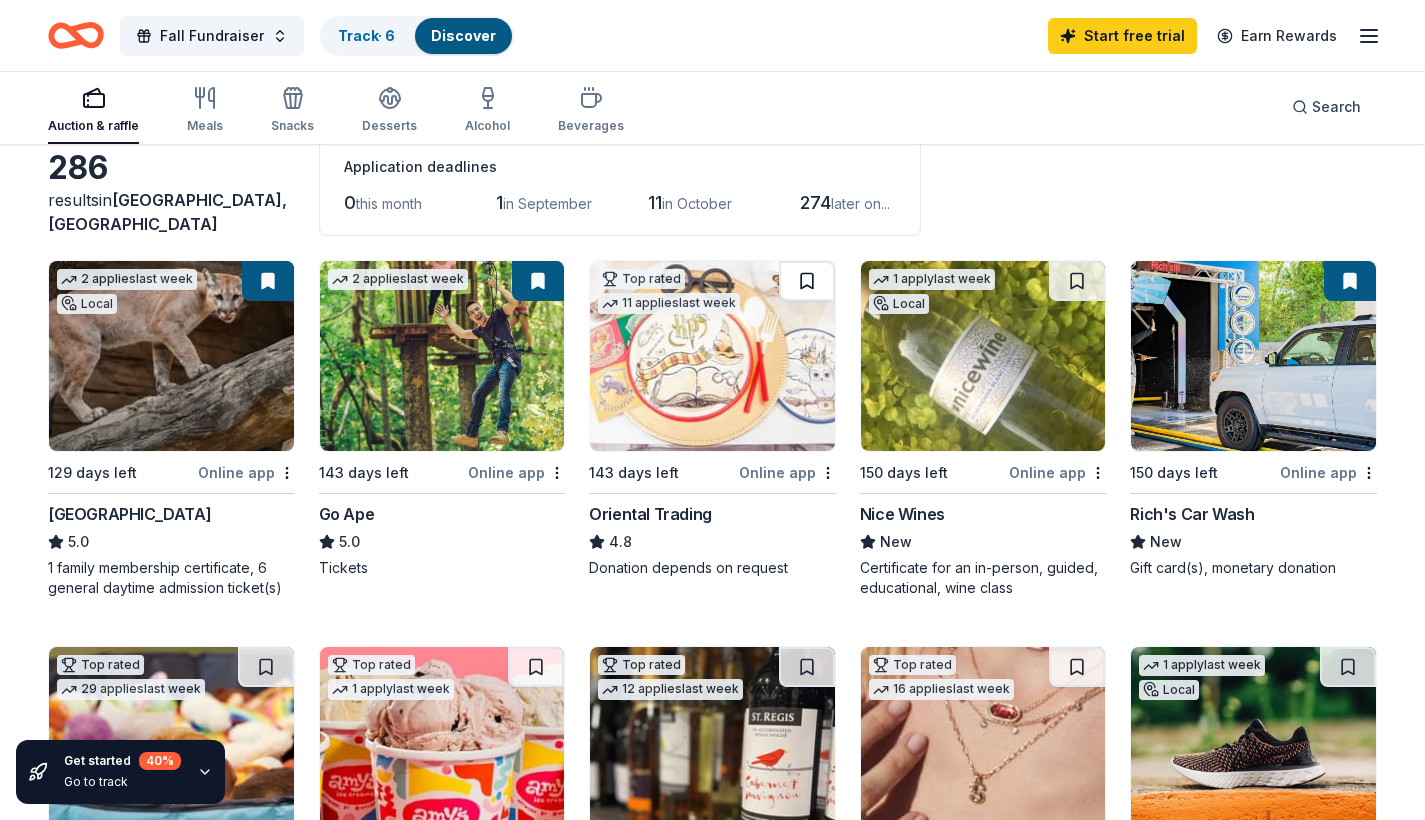 click at bounding box center (807, 281) 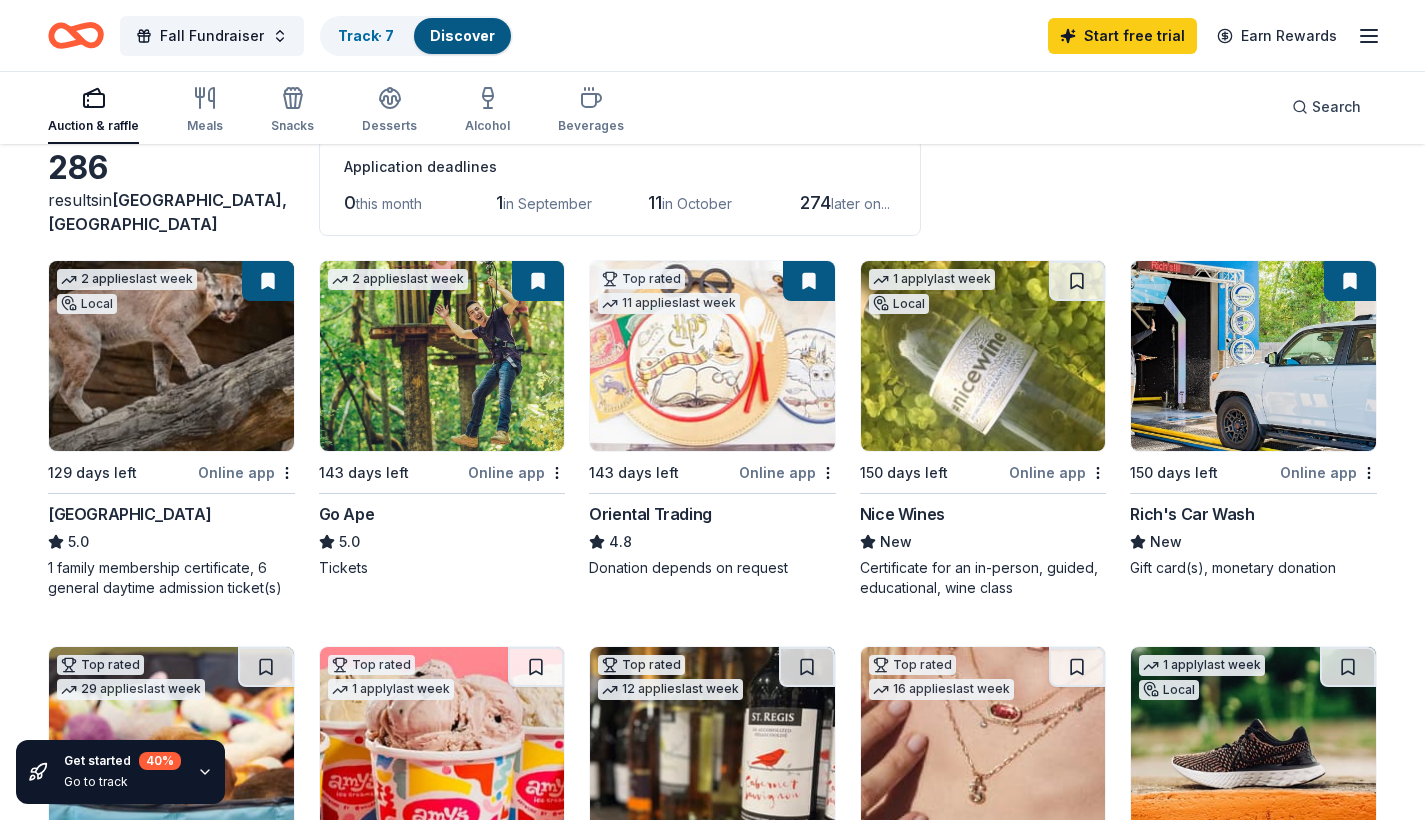 click at bounding box center (1350, 281) 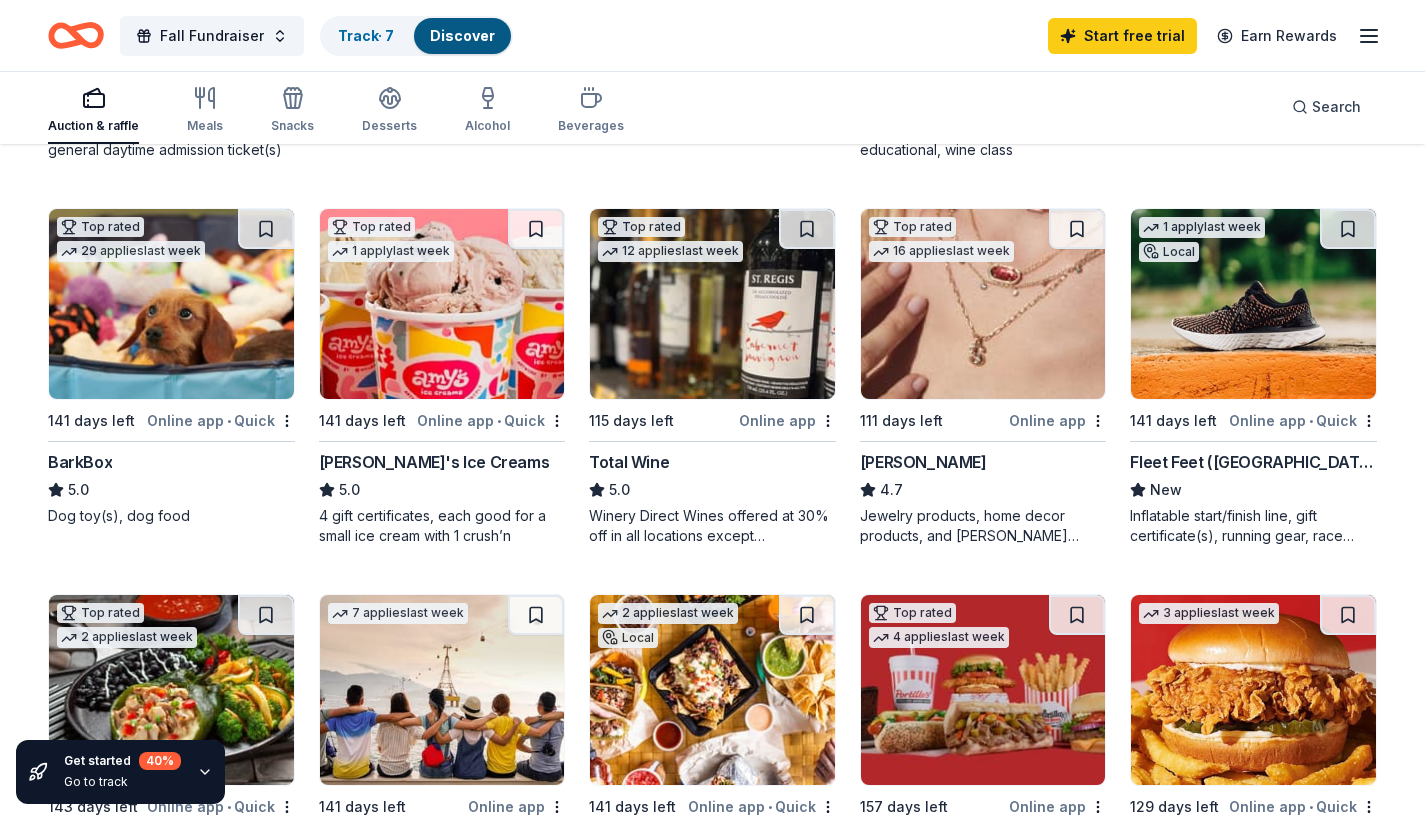scroll, scrollTop: 549, scrollLeft: 0, axis: vertical 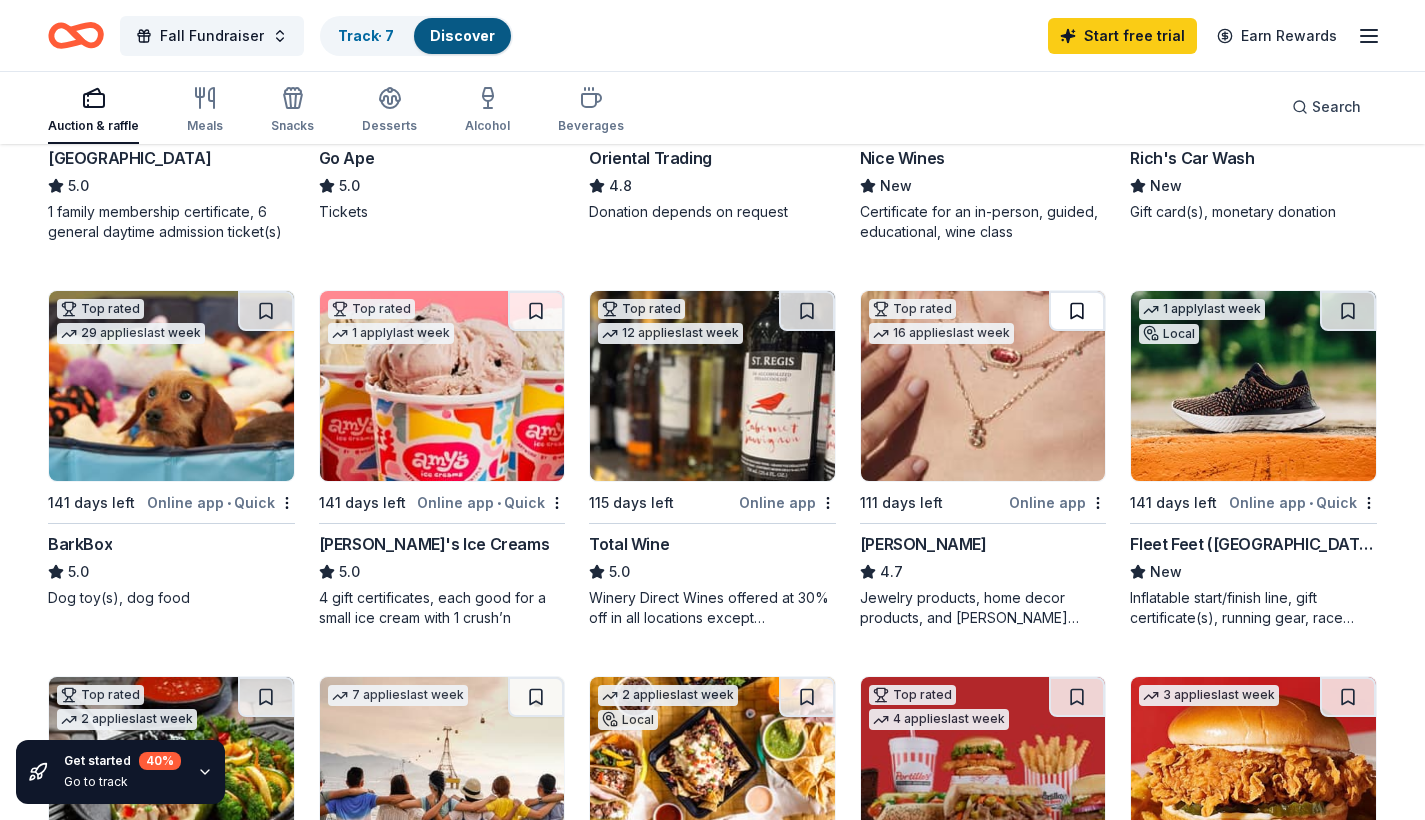 click at bounding box center (1077, 311) 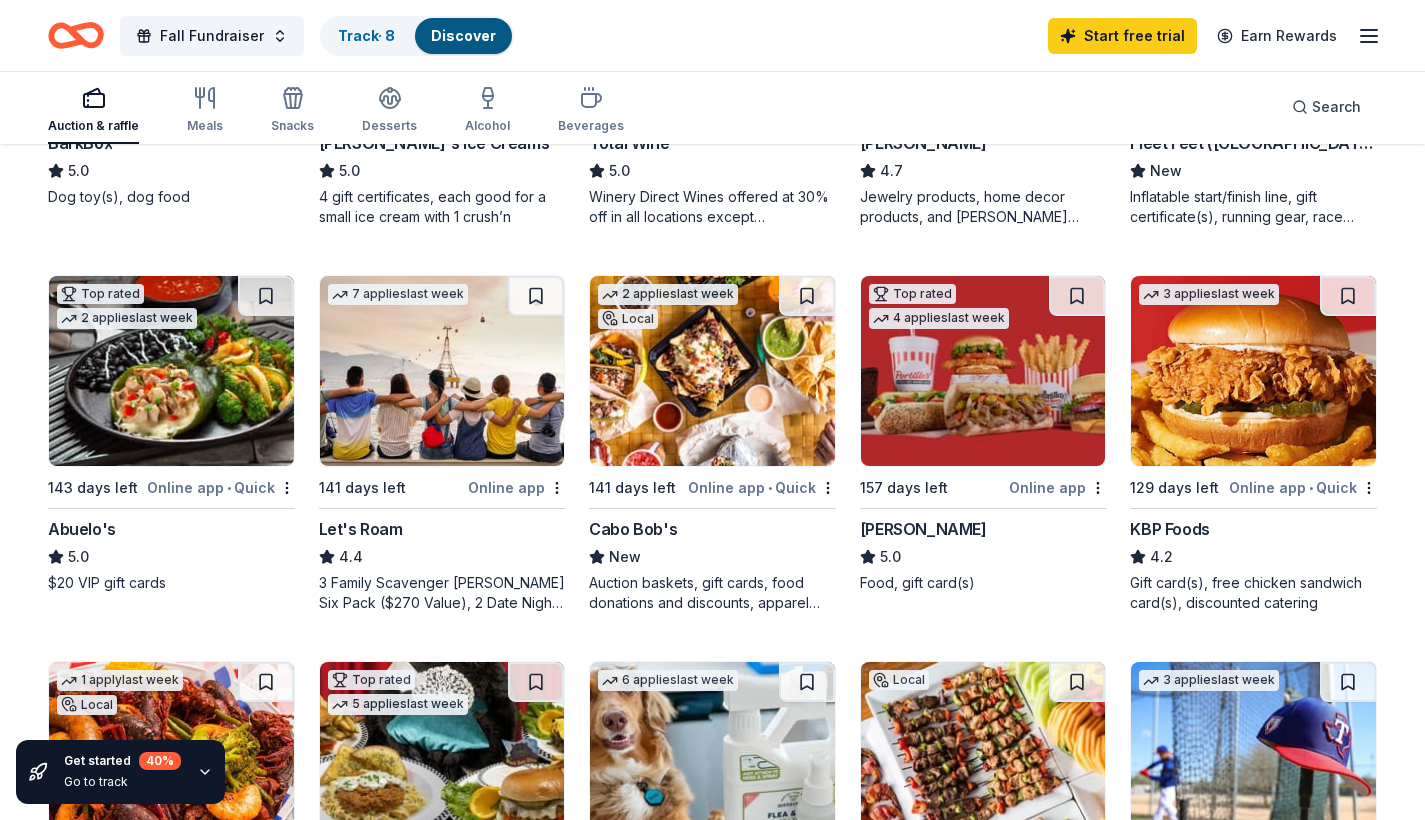 scroll, scrollTop: 904, scrollLeft: 0, axis: vertical 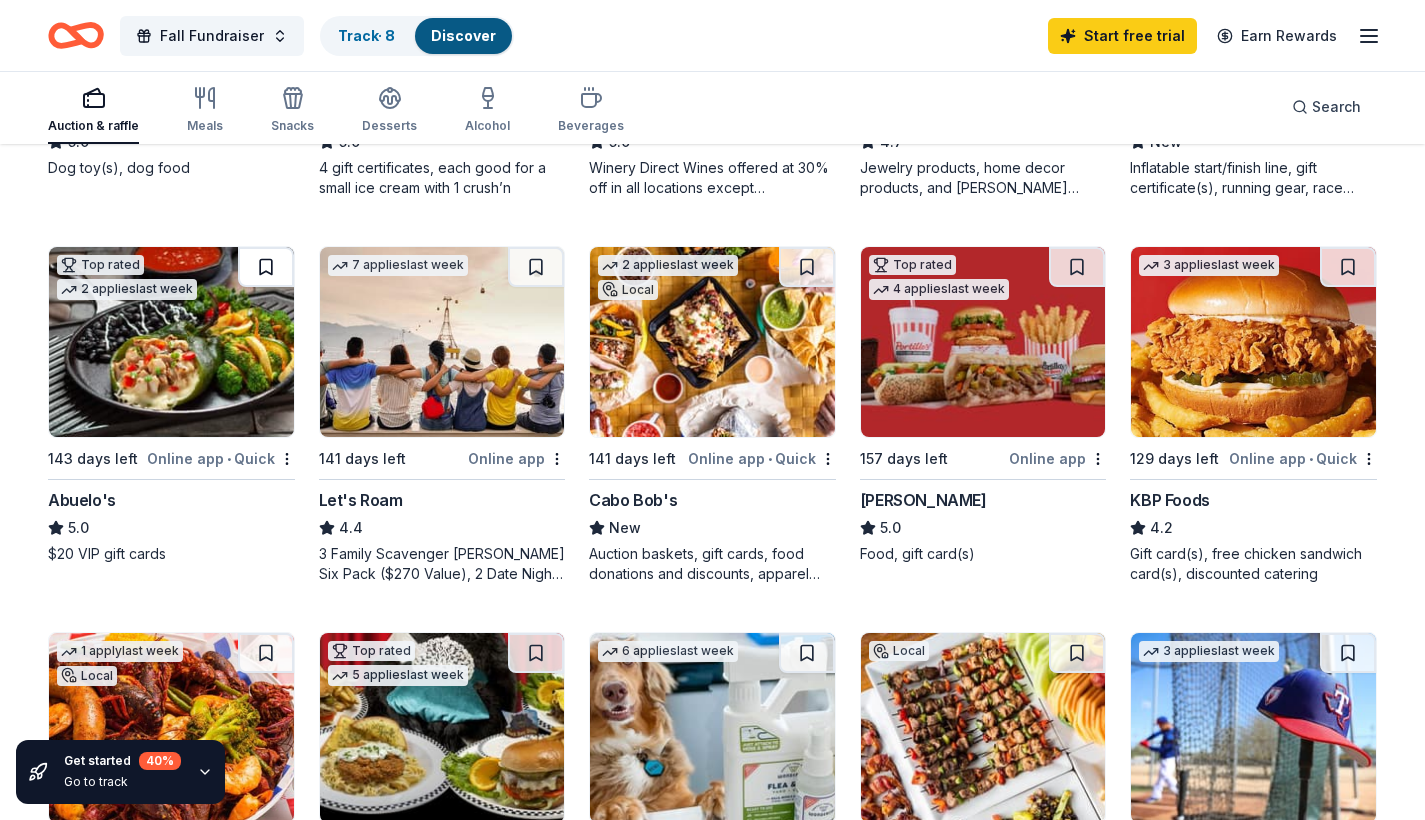 click at bounding box center (266, 267) 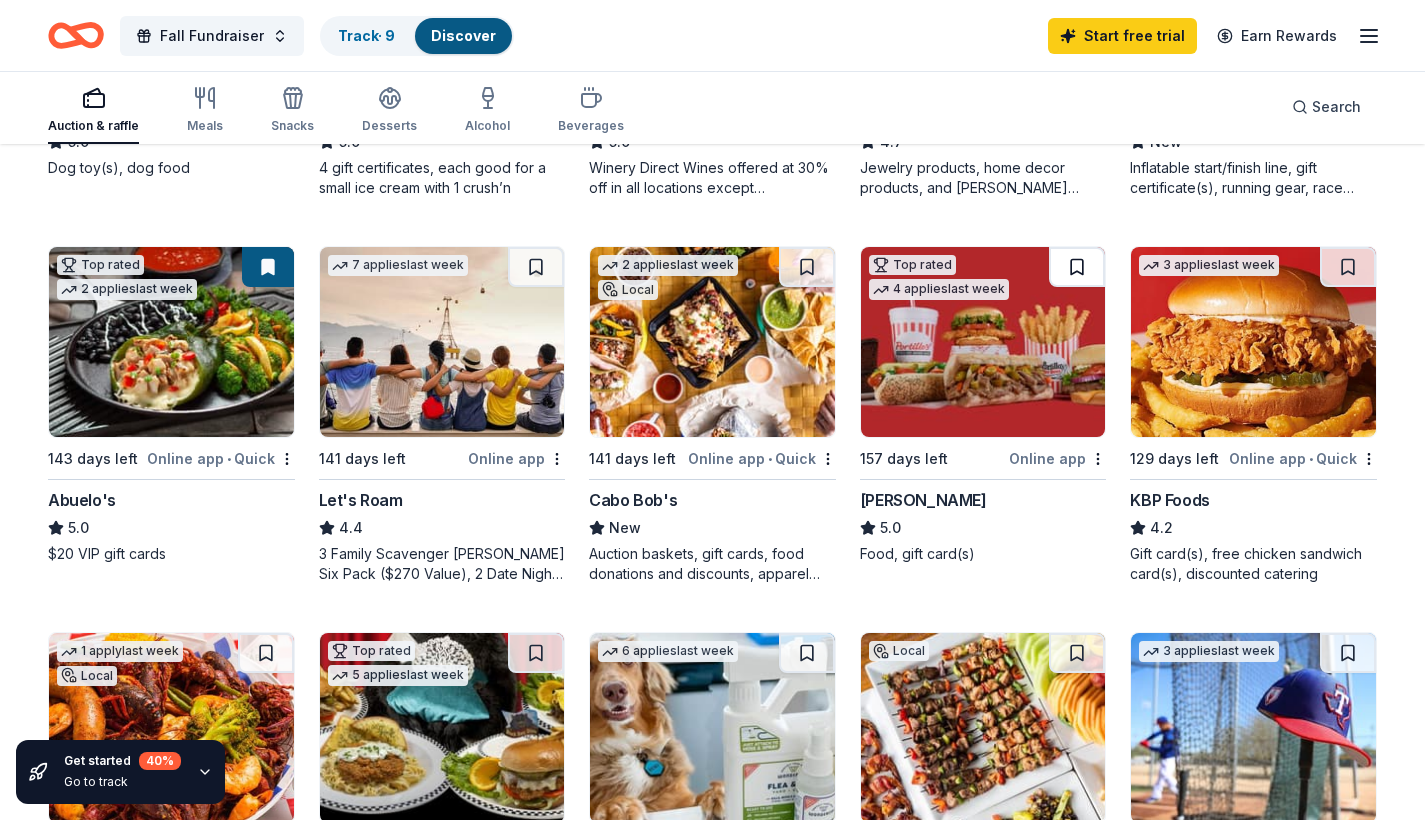 click at bounding box center (1077, 267) 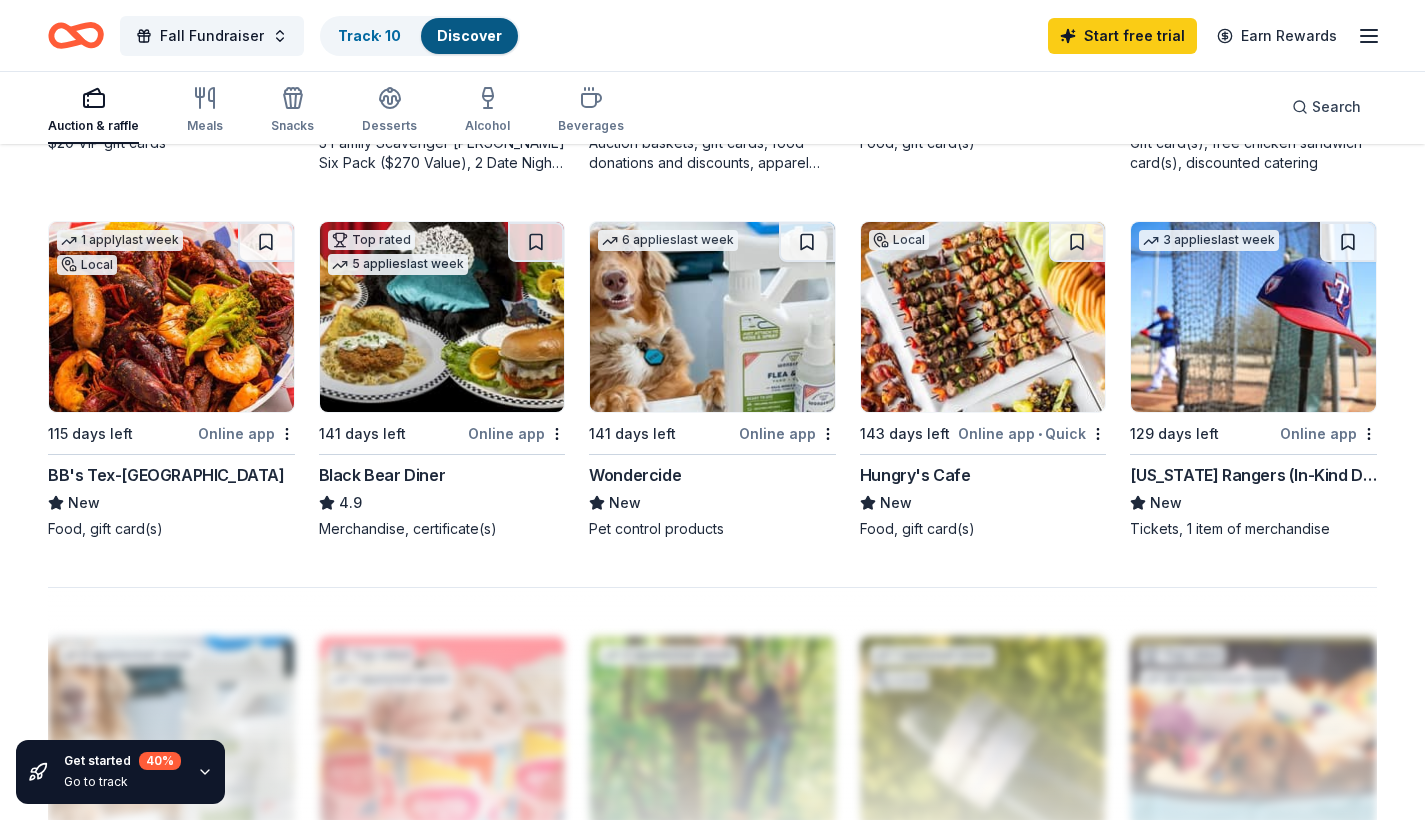 scroll, scrollTop: 1220, scrollLeft: 0, axis: vertical 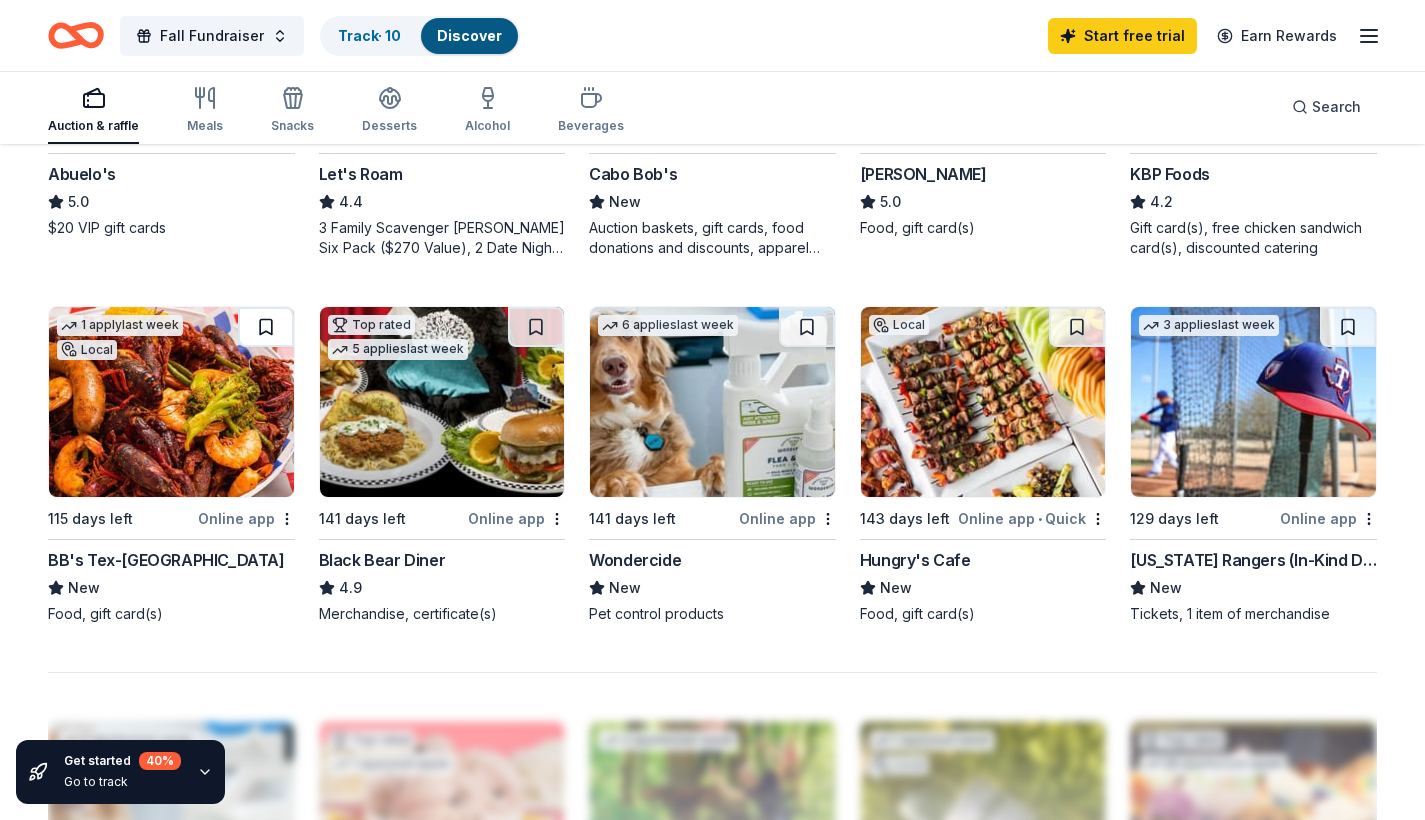 click at bounding box center (266, 327) 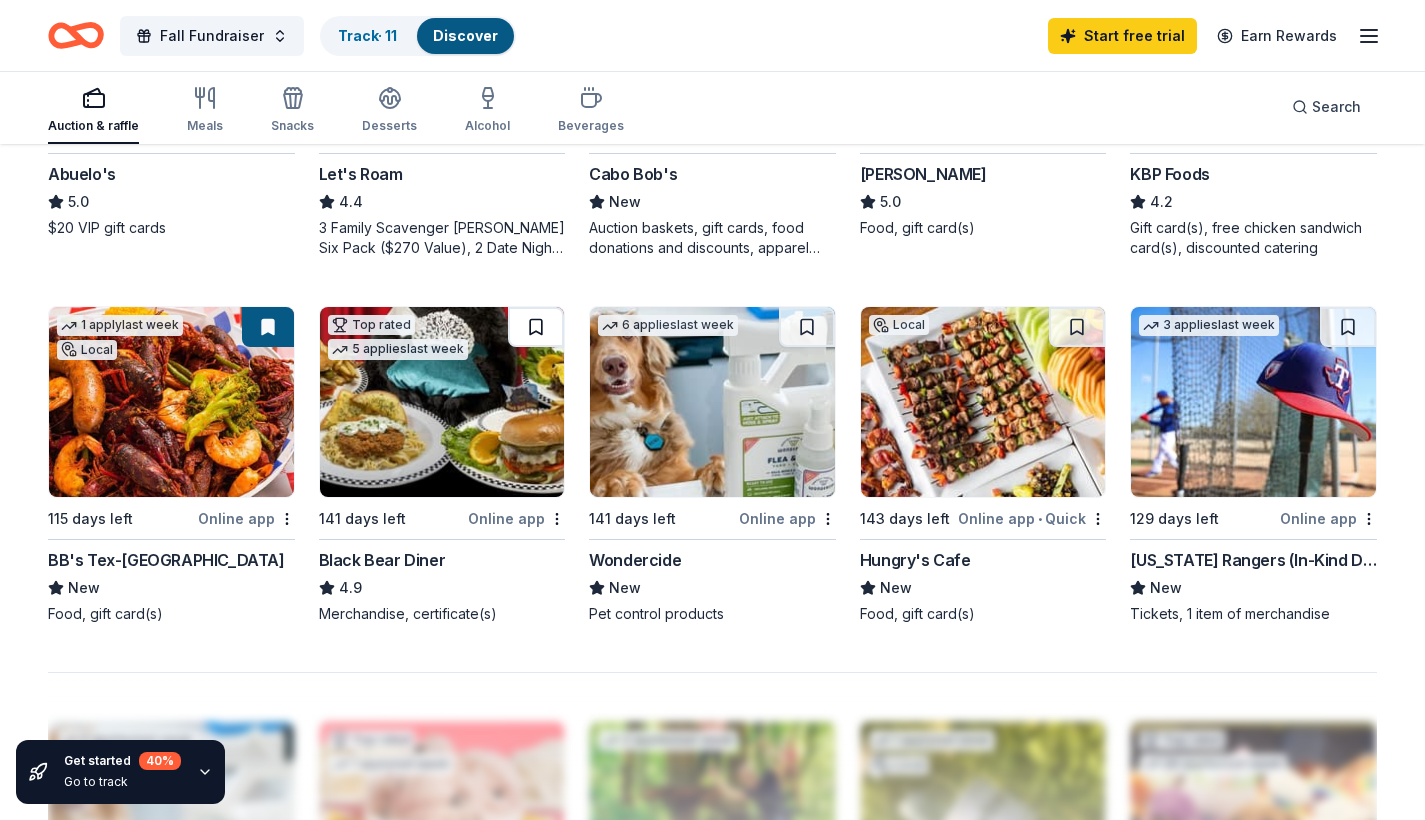 click at bounding box center (536, 327) 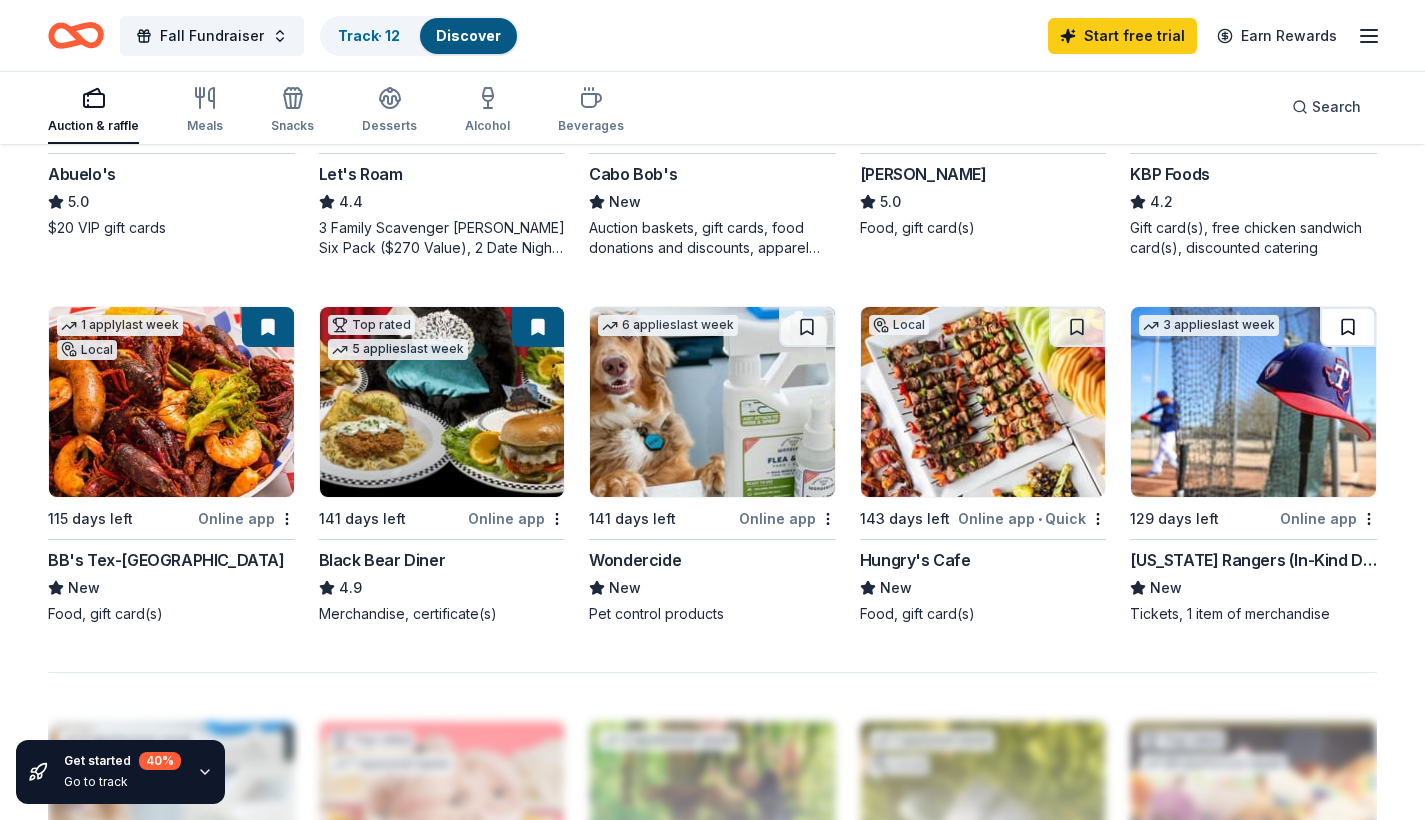 click at bounding box center [1348, 327] 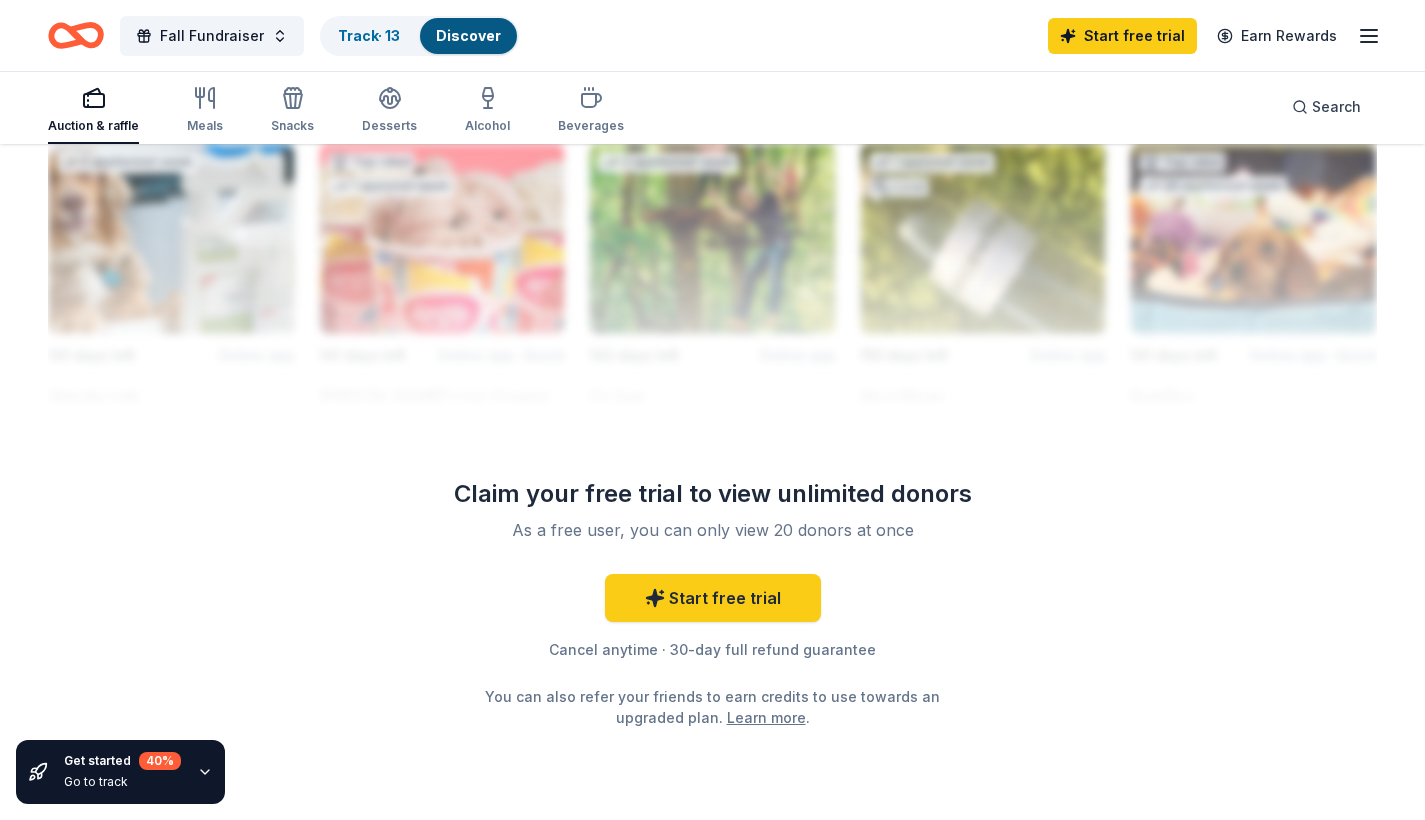 scroll, scrollTop: 1828, scrollLeft: 0, axis: vertical 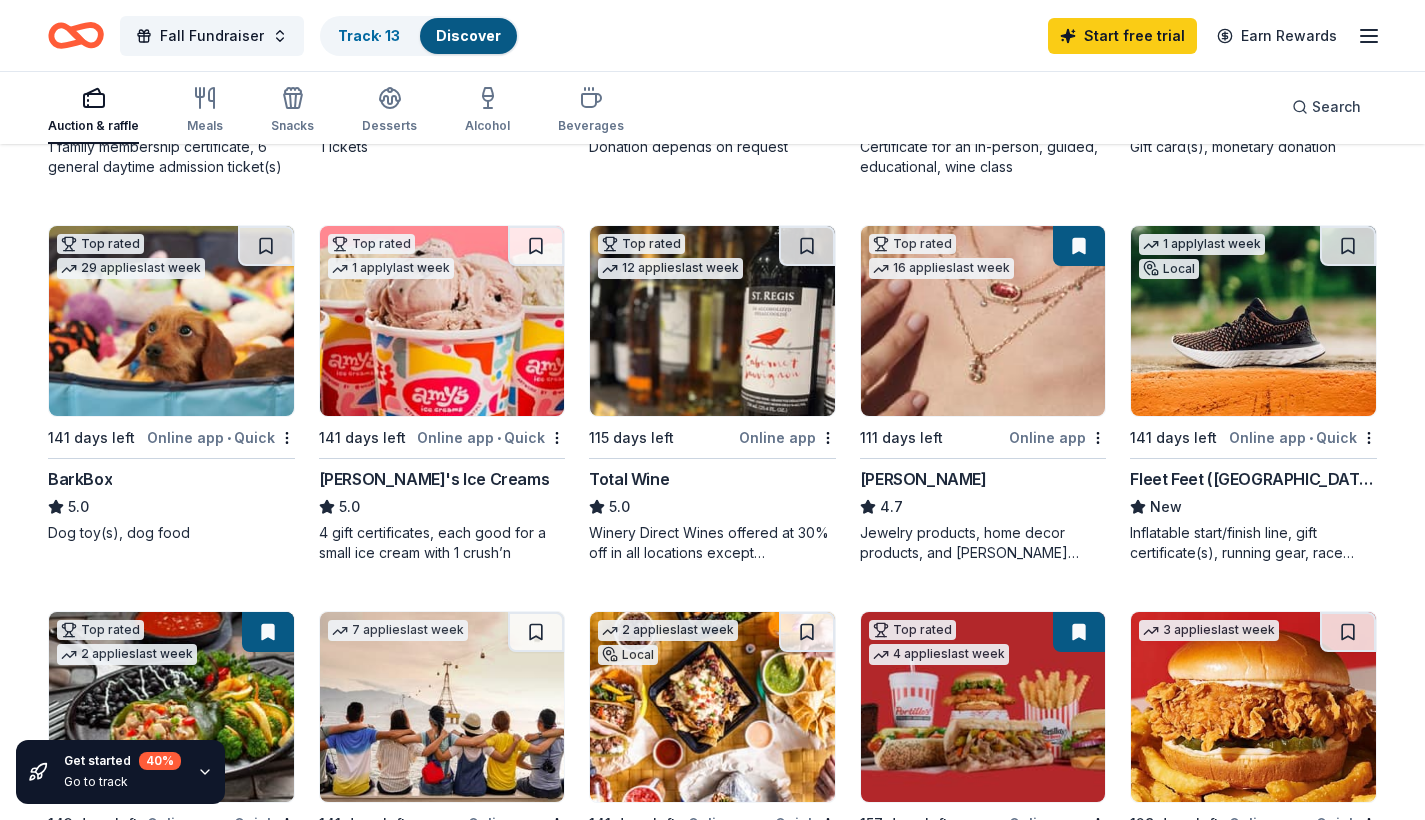 click 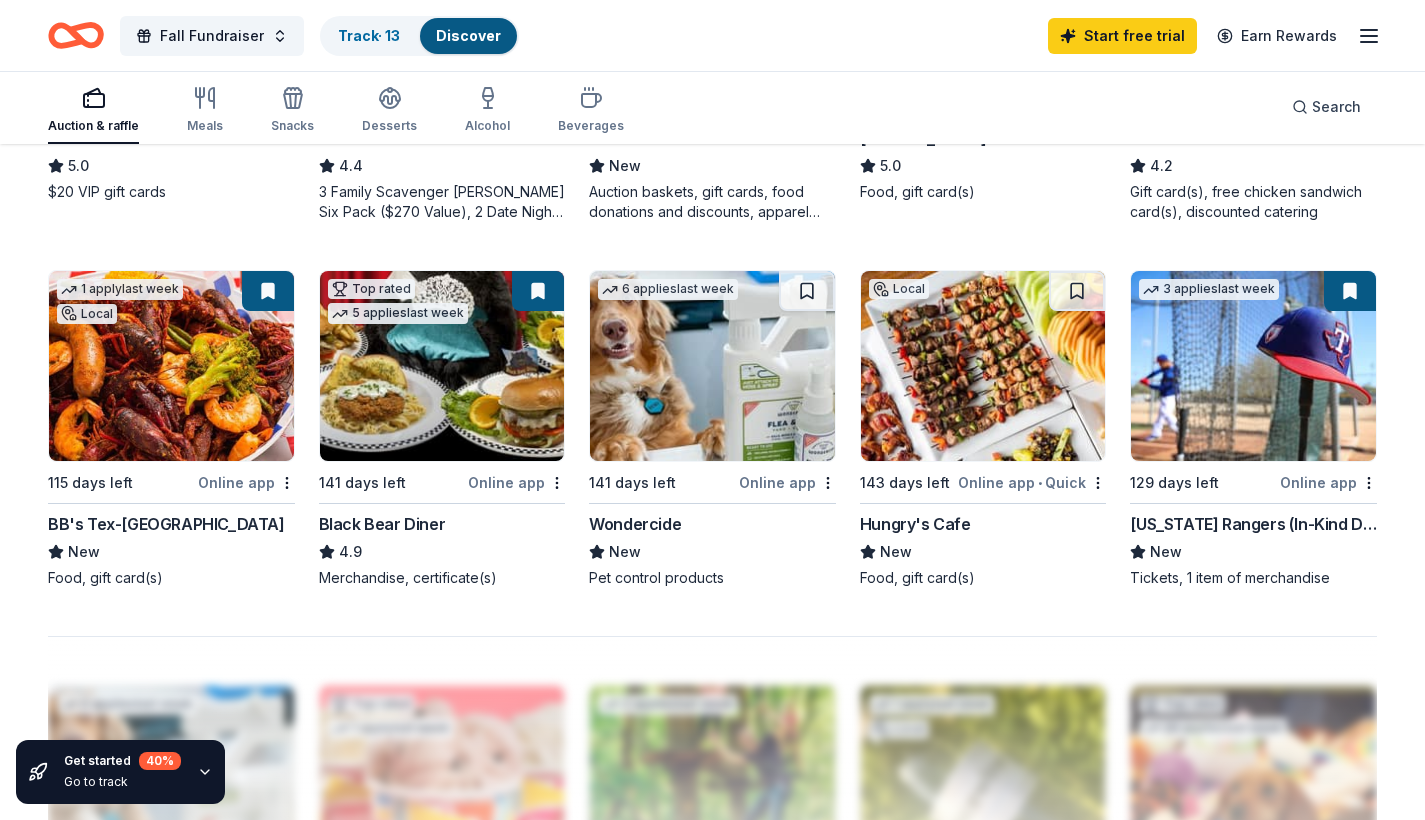 scroll, scrollTop: 1249, scrollLeft: 0, axis: vertical 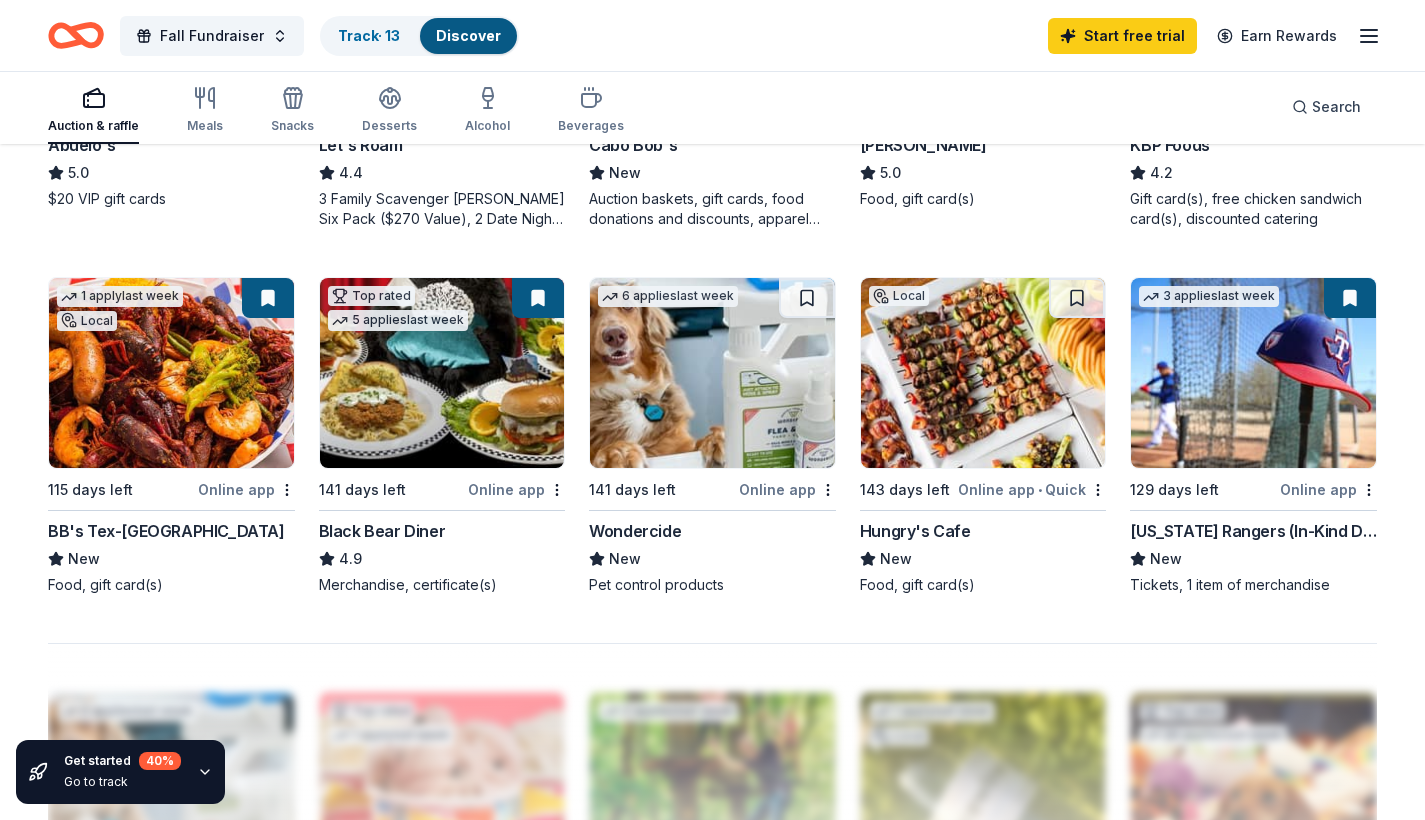 click at bounding box center (1350, 298) 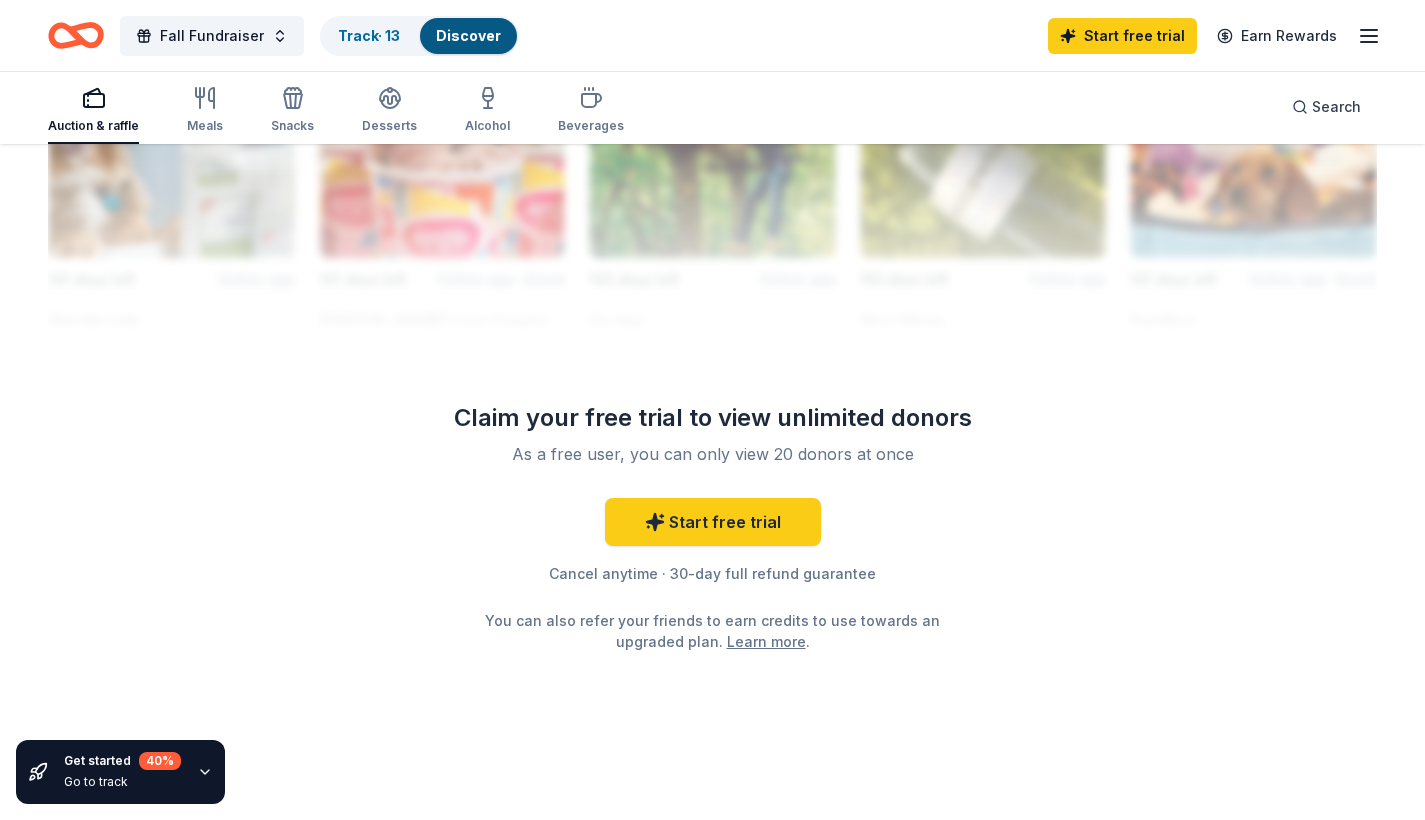 scroll, scrollTop: 1874, scrollLeft: 0, axis: vertical 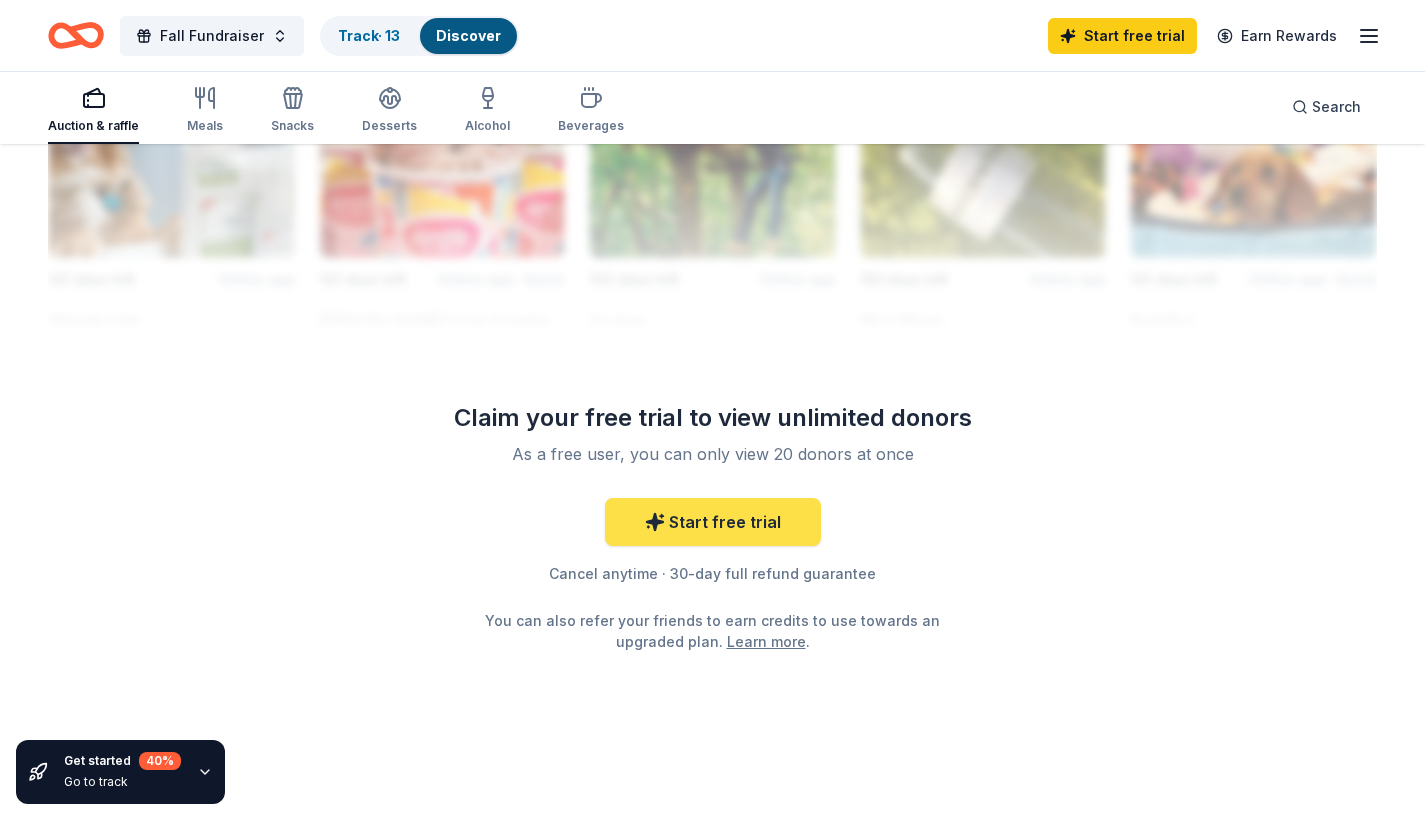 click on "Start free  trial" at bounding box center (713, 522) 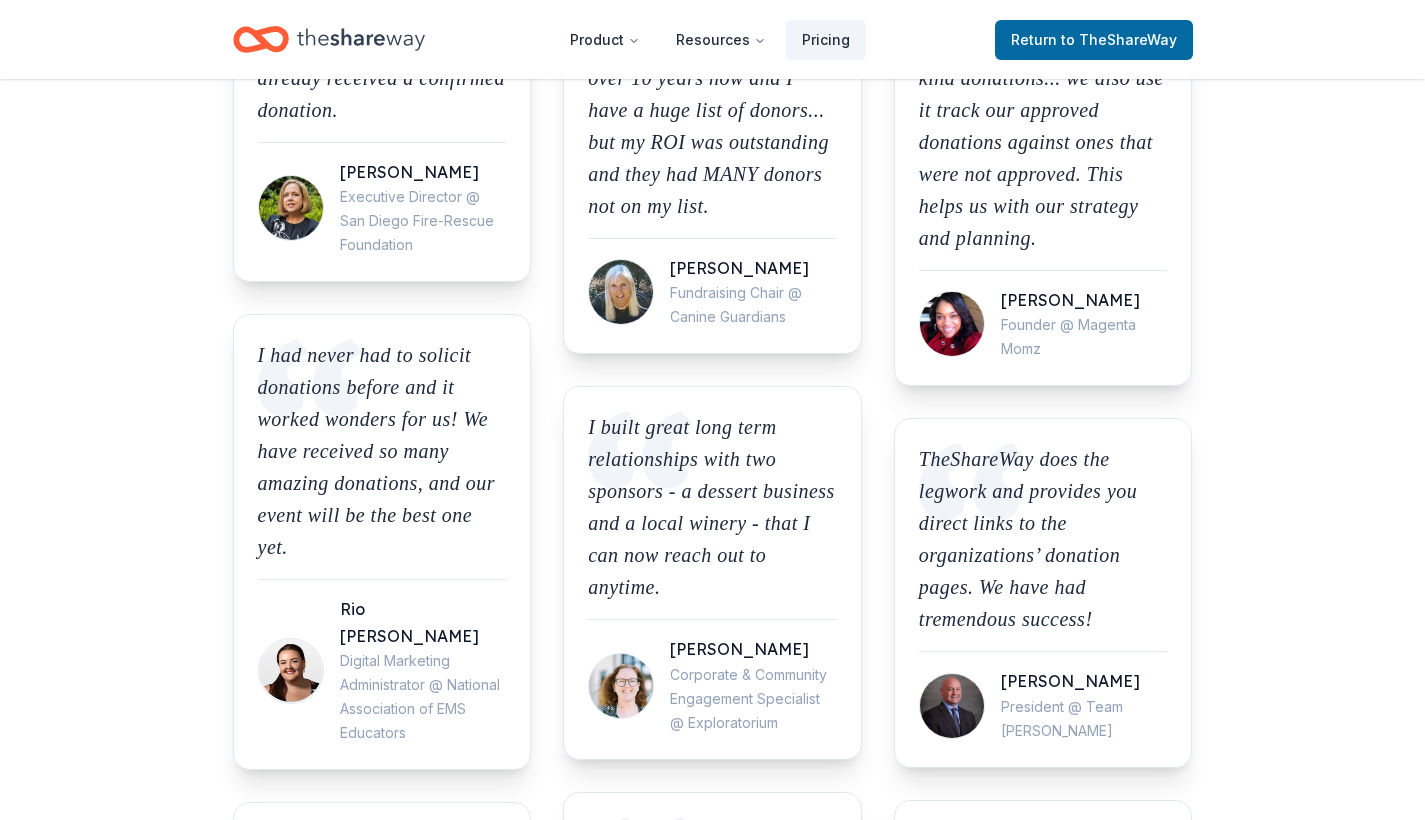 scroll, scrollTop: 0, scrollLeft: 0, axis: both 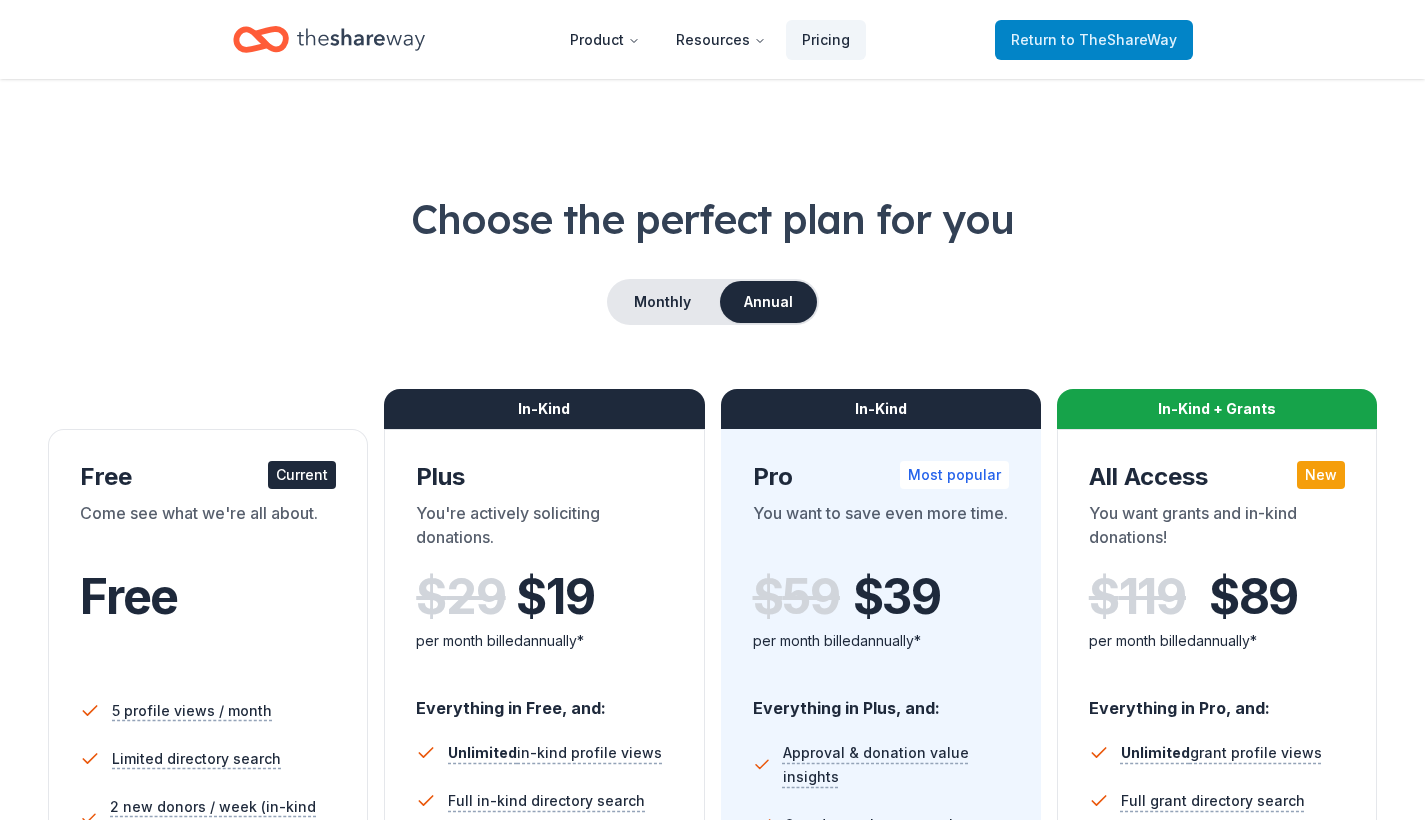 click on "Return to TheShareWay" at bounding box center [1094, 40] 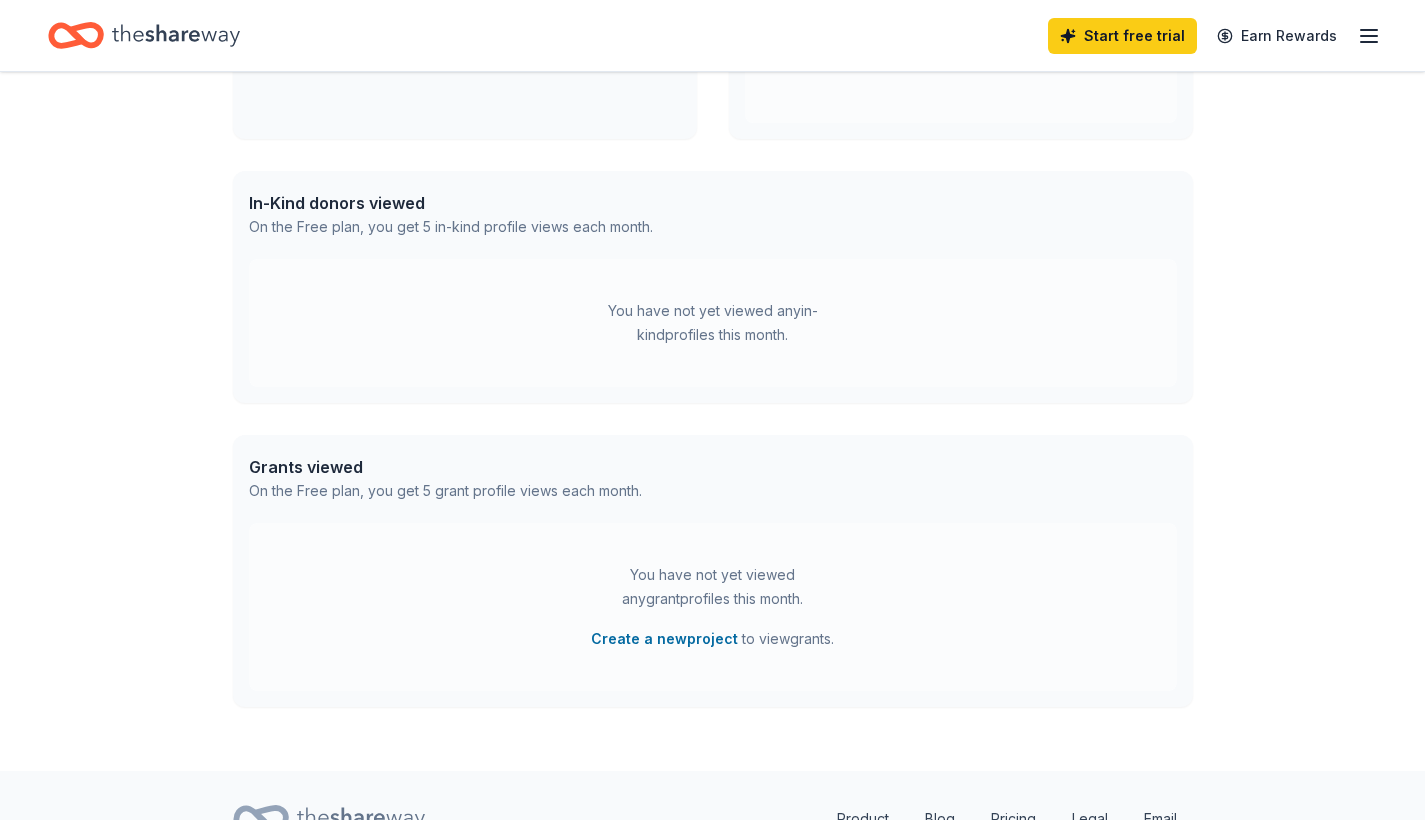 scroll, scrollTop: 401, scrollLeft: 0, axis: vertical 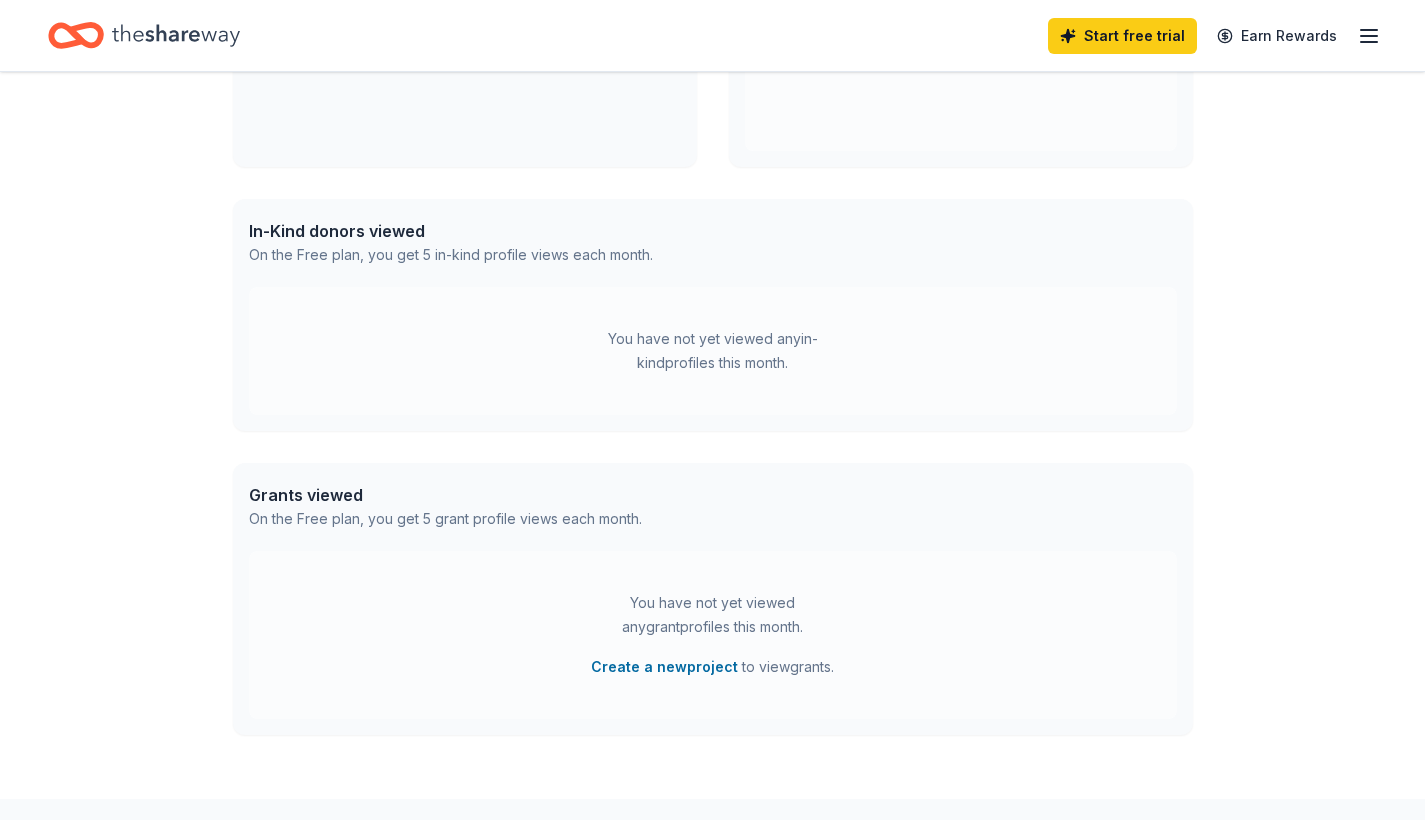 click on "👋 Hi  South In-Kind Create  new  event   Fall Fundraiser [DATE]  •  [GEOGRAPHIC_DATA], [GEOGRAPHIC_DATA] View   event   Grants New Create  new  project   Introducing Grants! Discover thousands of mission-aligned grant opportunities. Learn more In-Kind donors viewed On the Free plan, you get 5 in-kind profile views each month. You have not yet viewed any  in-kind  profiles this month. Grants viewed On the Free plan, you get 5 grant profile views each month. You have not yet viewed any  grant  profiles this month. Create a new  project   to view  grants ." at bounding box center [712, 235] 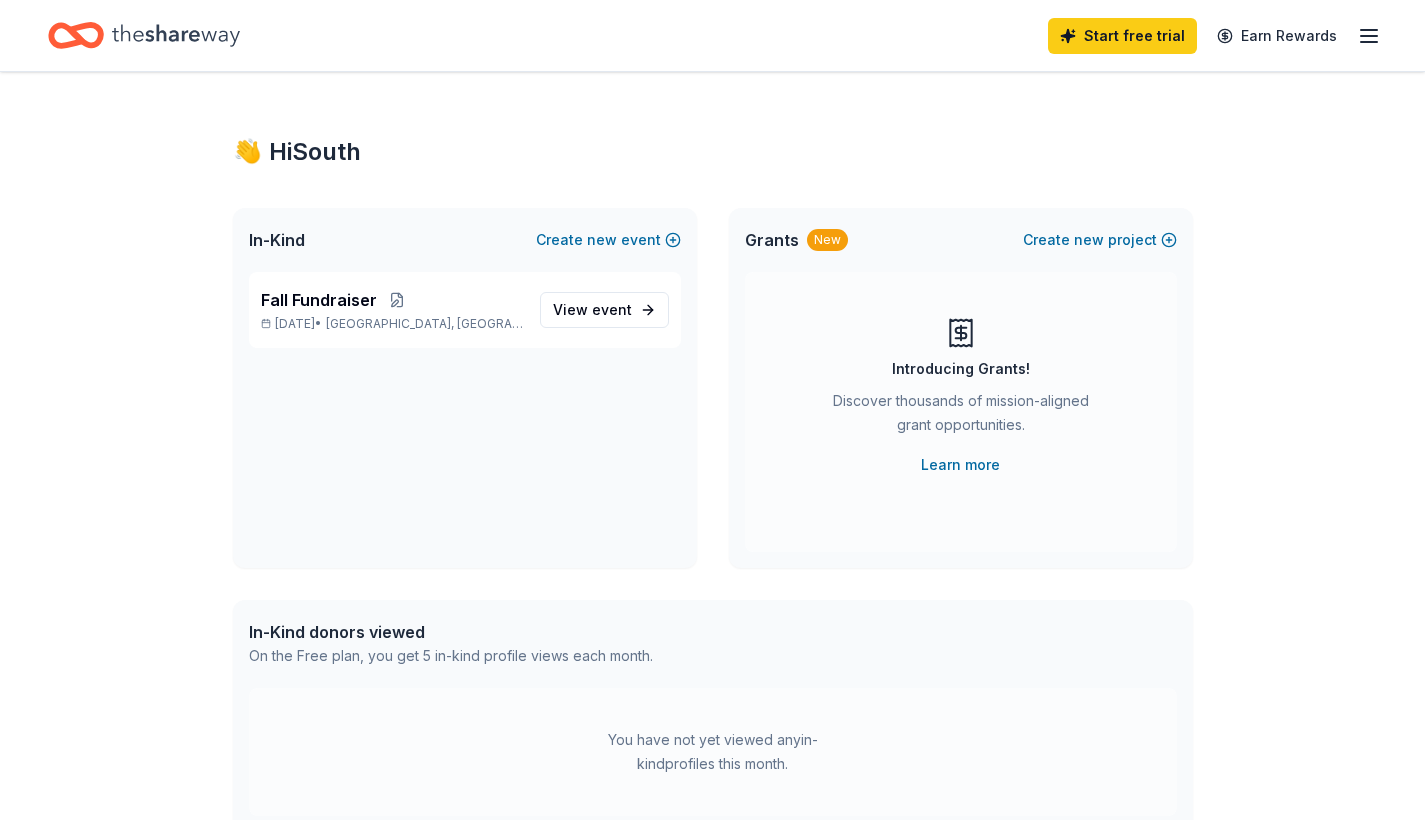 scroll, scrollTop: 0, scrollLeft: 0, axis: both 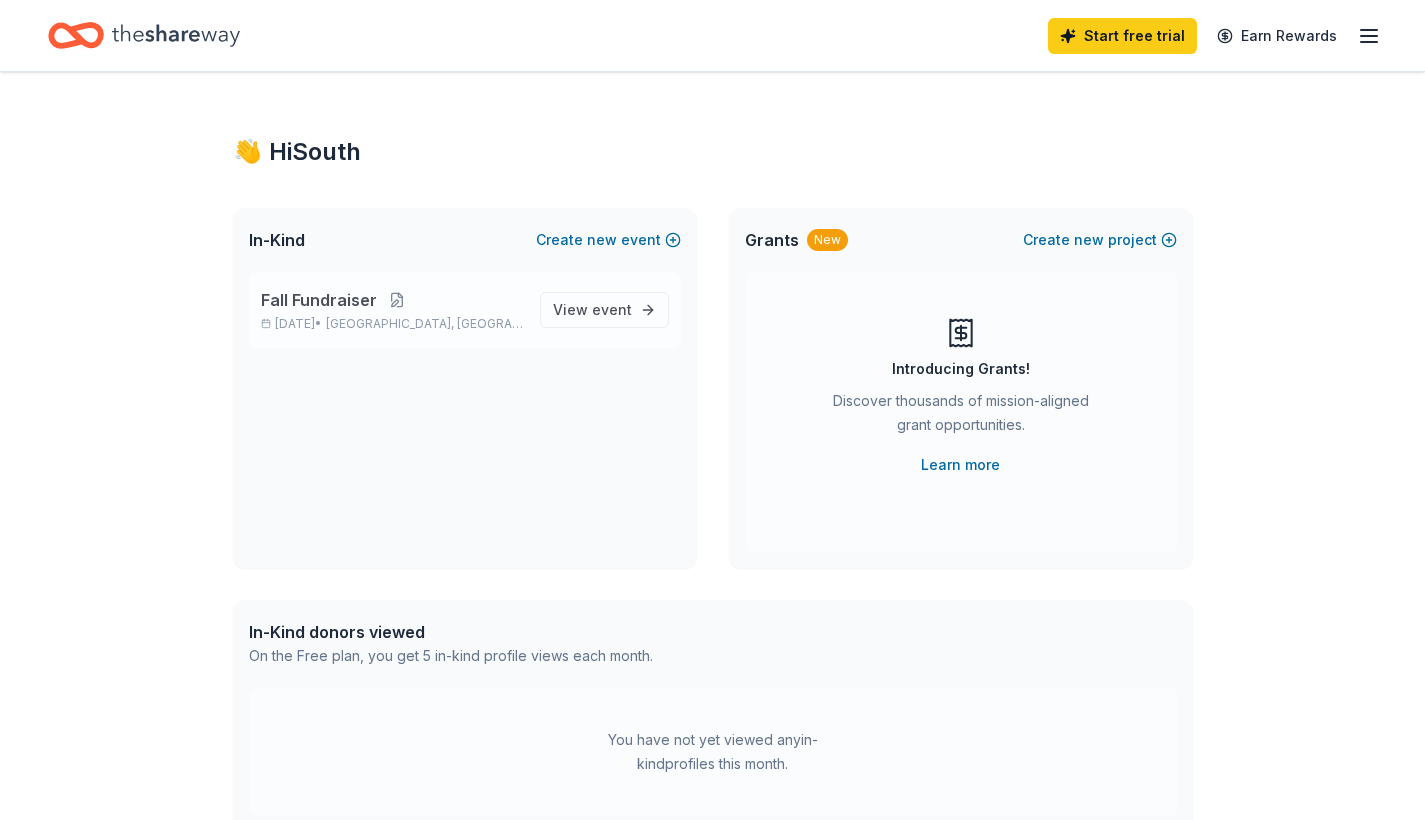 click at bounding box center [397, 300] 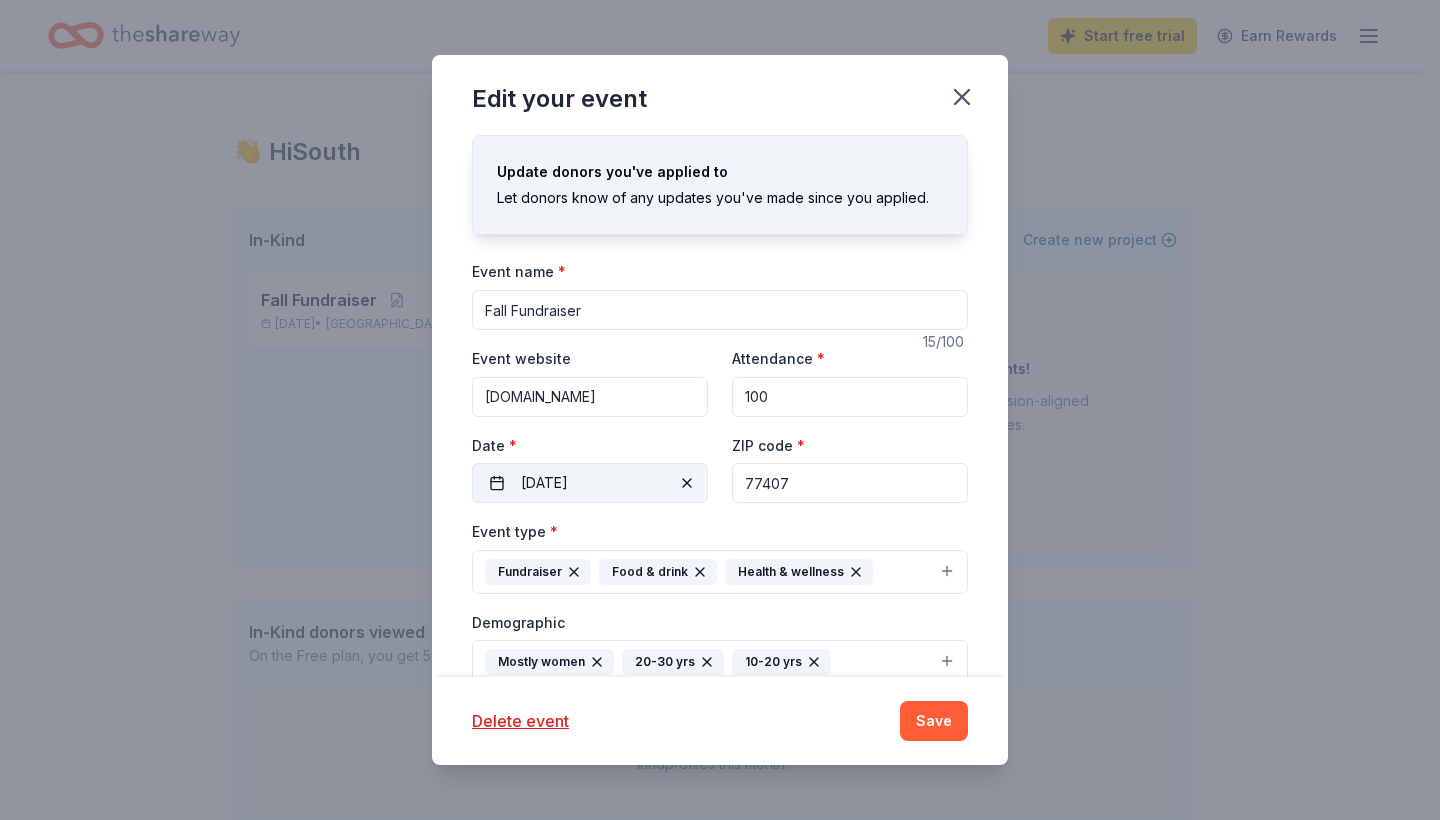 click at bounding box center [687, 483] 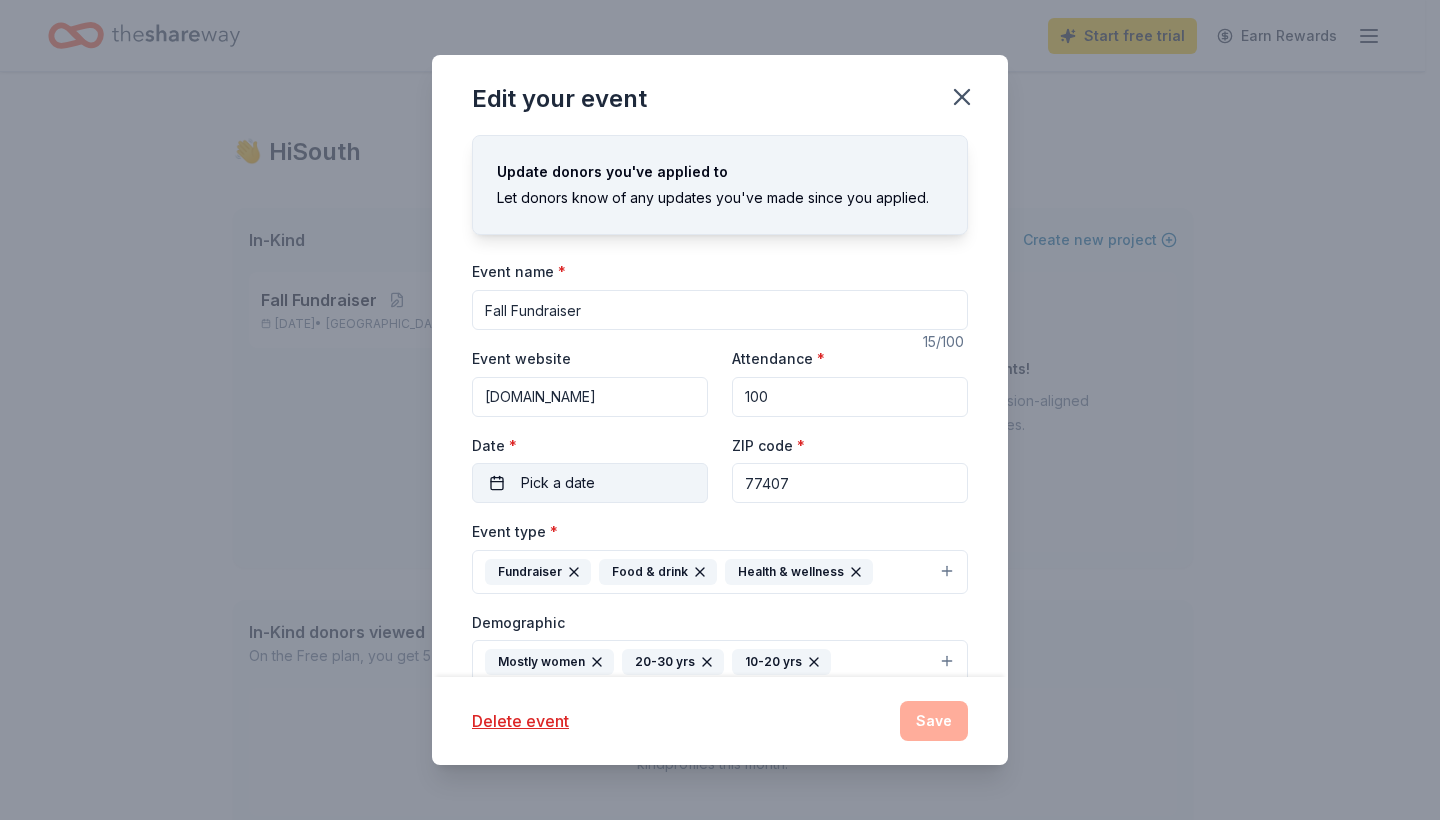 click on "Pick a date" at bounding box center [590, 483] 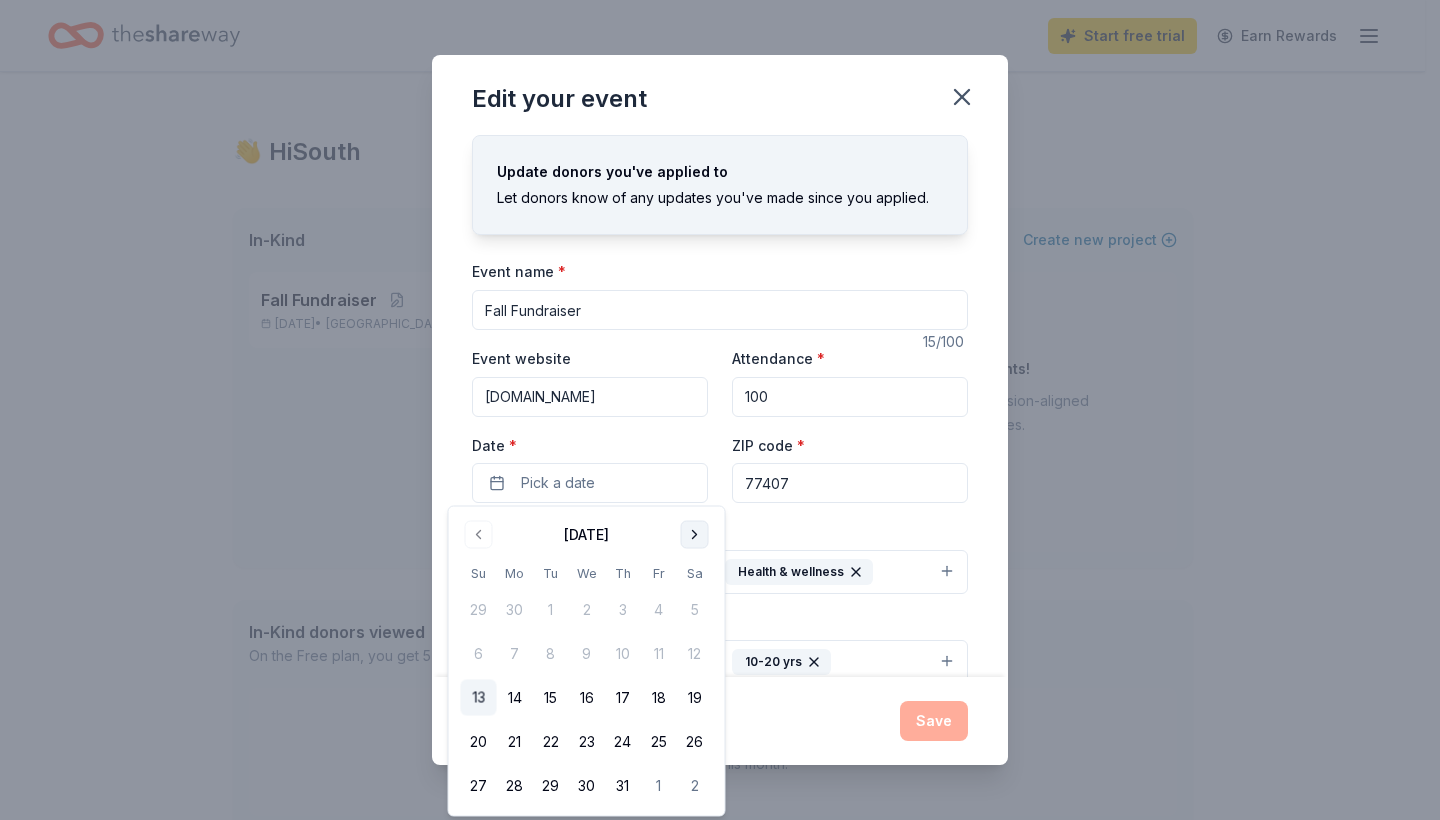 click at bounding box center (695, 535) 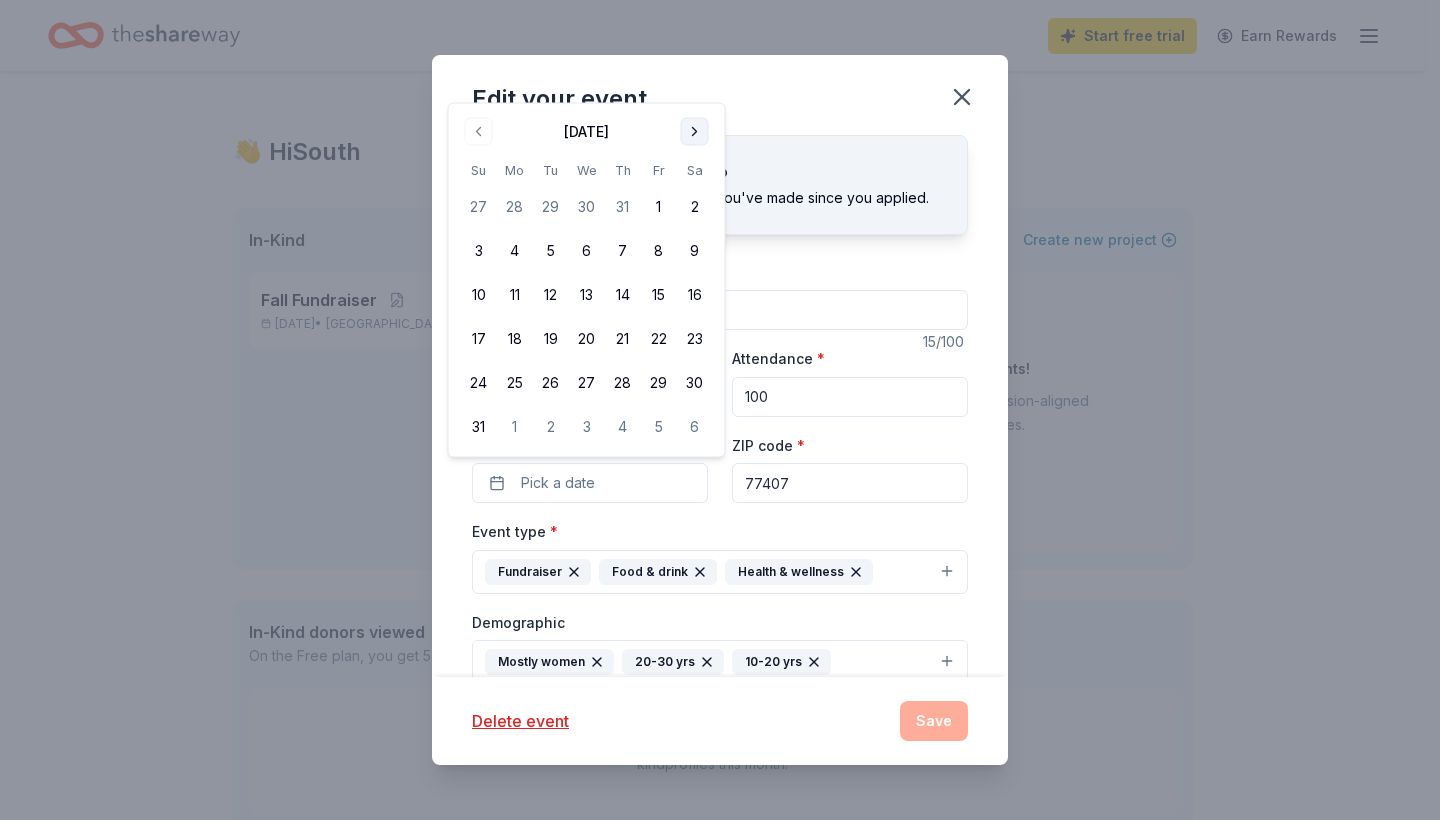 click at bounding box center (695, 132) 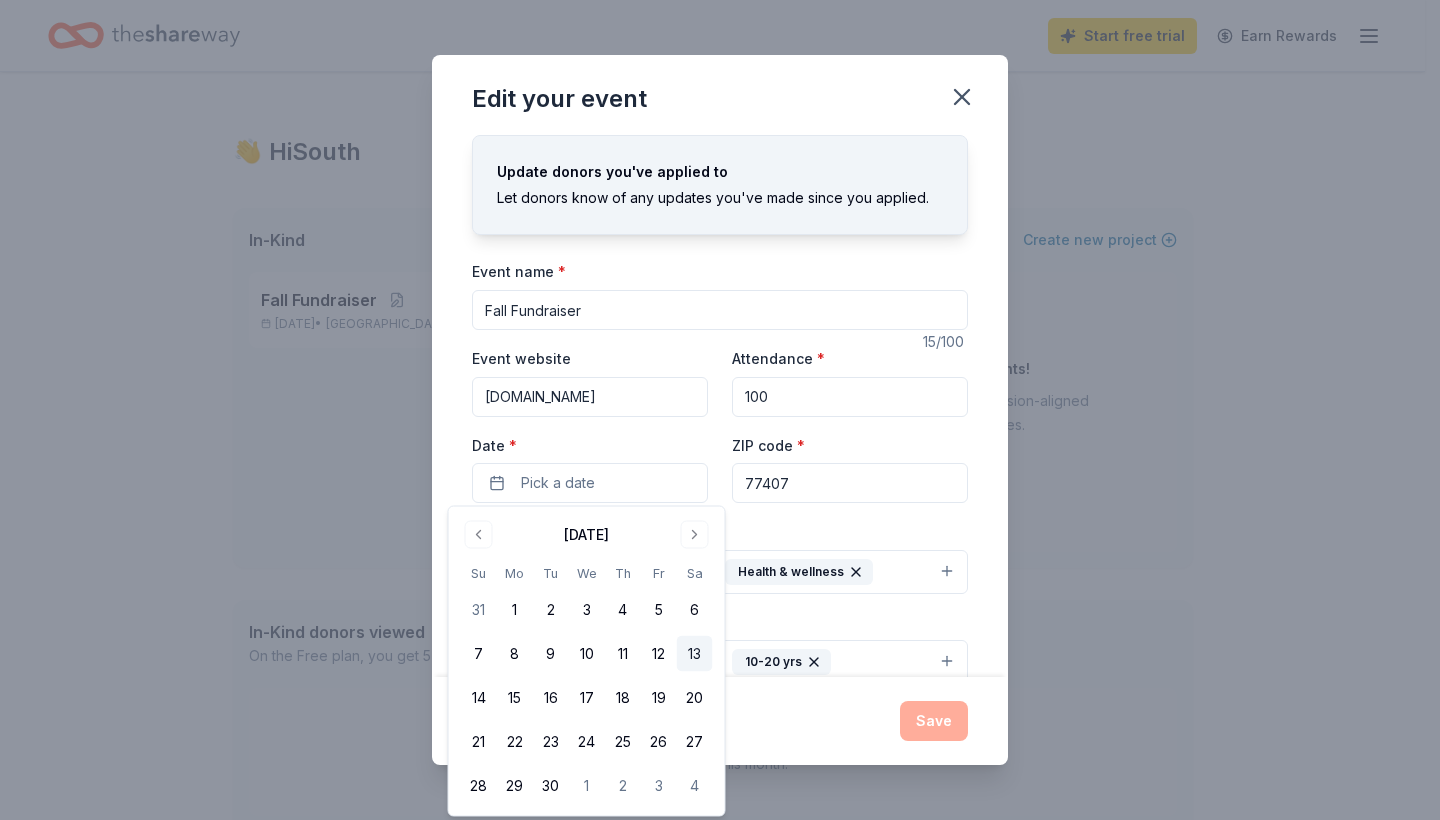 click on "13" at bounding box center [695, 654] 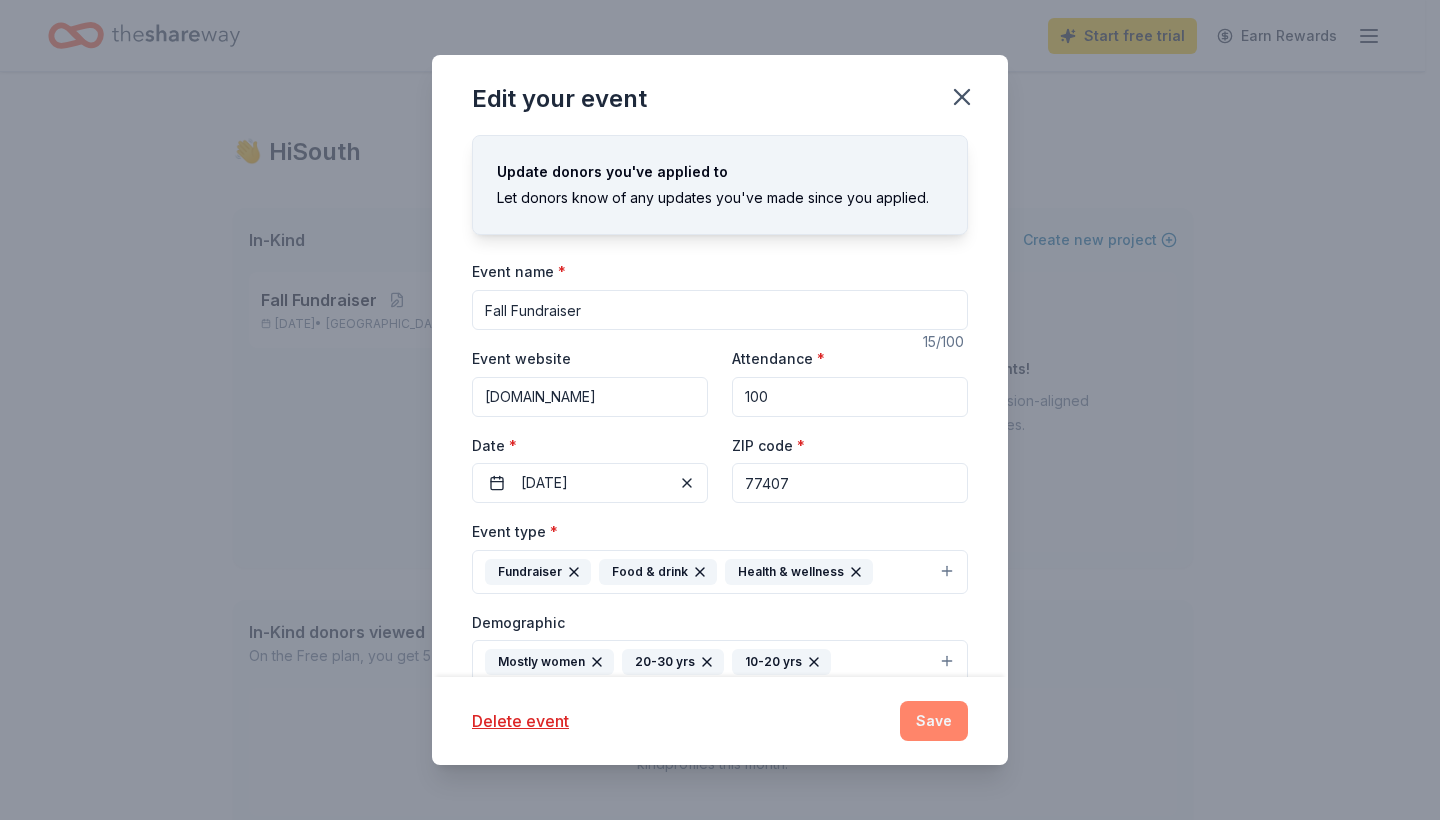 click on "Save" at bounding box center (934, 721) 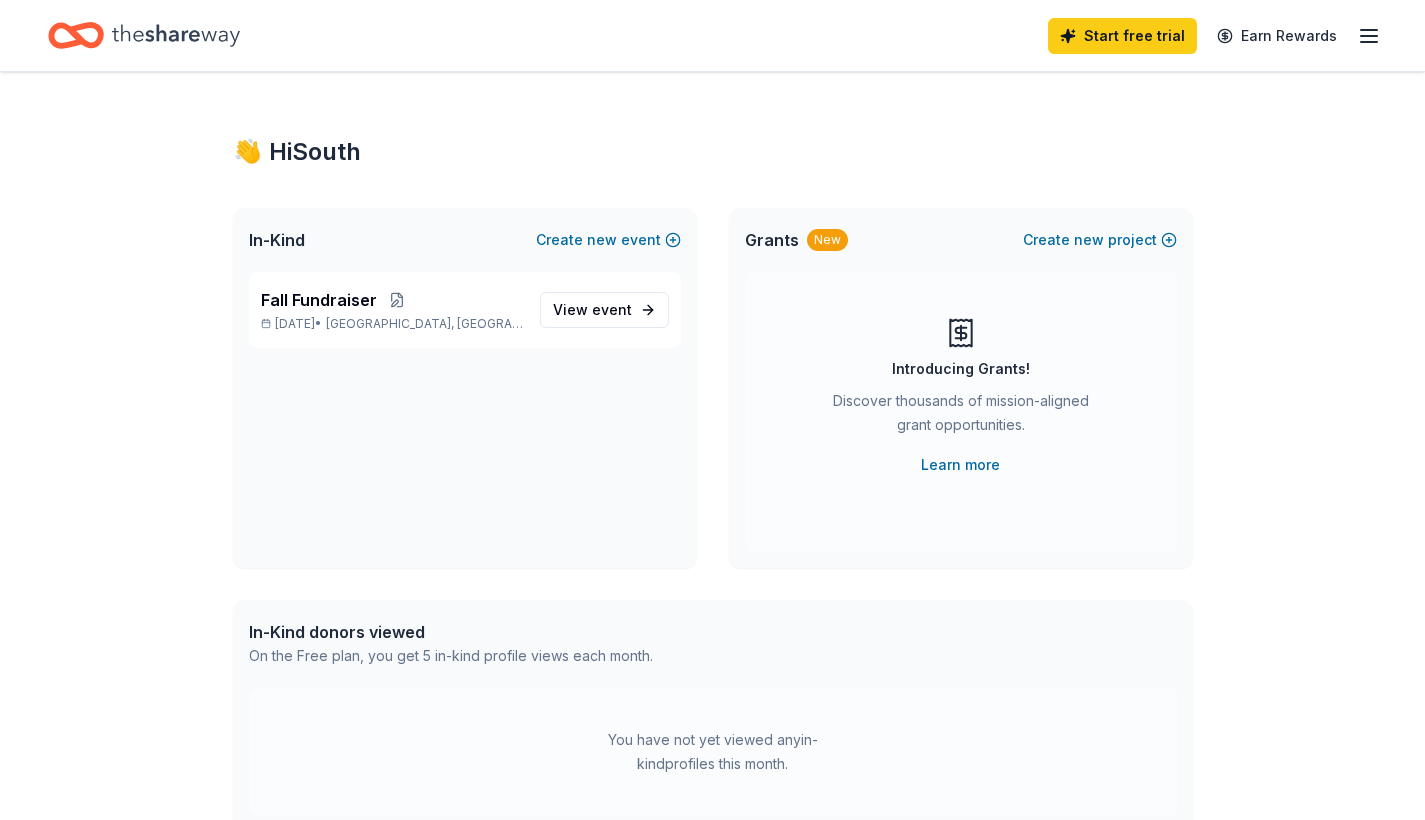 click on "👋 Hi  South In-Kind Create  new  event   Fall Fundraiser [DATE]  •  [GEOGRAPHIC_DATA], [GEOGRAPHIC_DATA] View   event   Grants New Create  new  project   Introducing Grants! Discover thousands of mission-aligned grant opportunities. Learn more In-Kind donors viewed On the Free plan, you get 5 in-kind profile views each month. You have not yet viewed any  in-kind  profiles this month. Grants viewed On the Free plan, you get 5 grant profile views each month. You have not yet viewed any  grant  profiles this month. Create a new  project   to view  grants ." at bounding box center (712, 636) 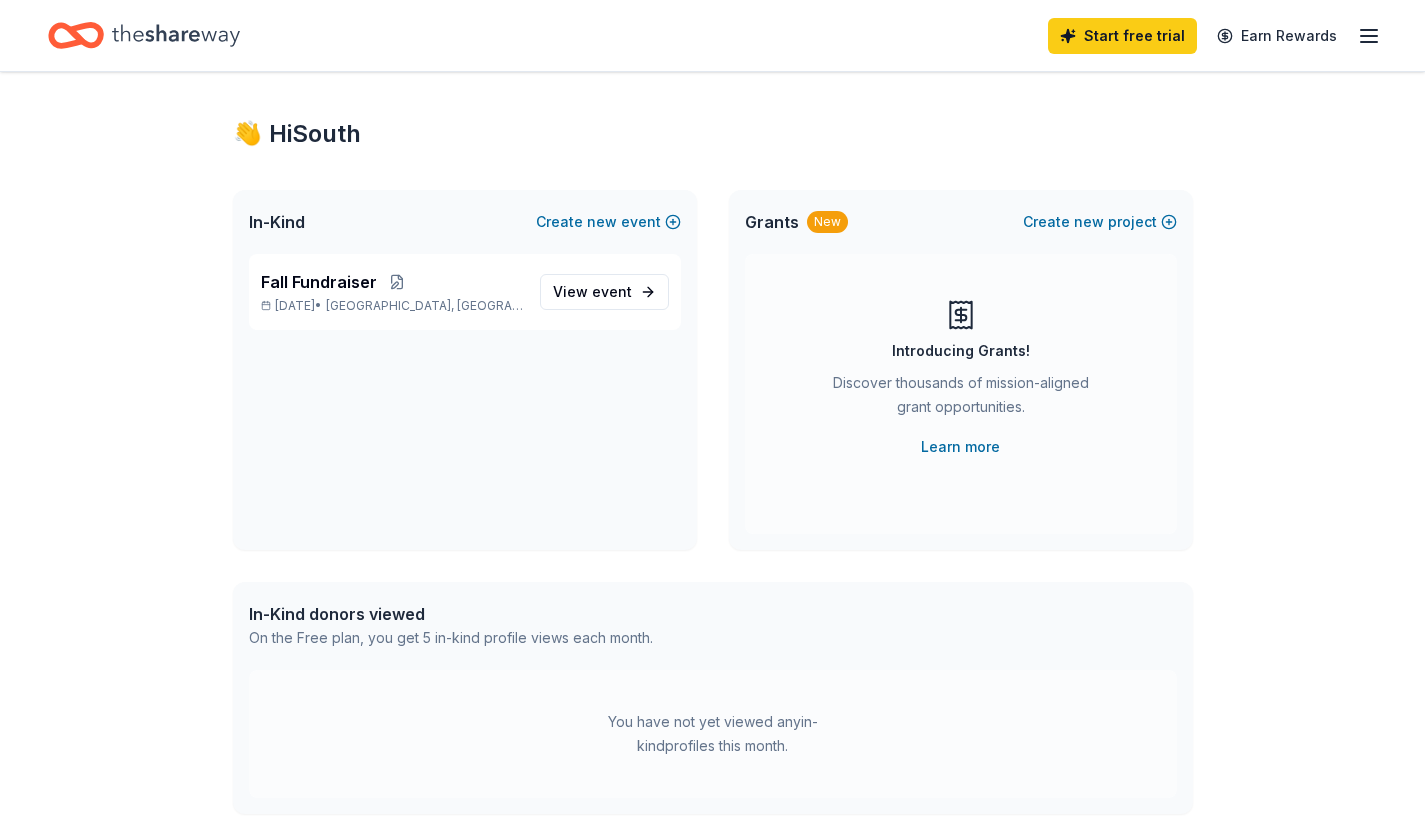 scroll, scrollTop: -2, scrollLeft: 0, axis: vertical 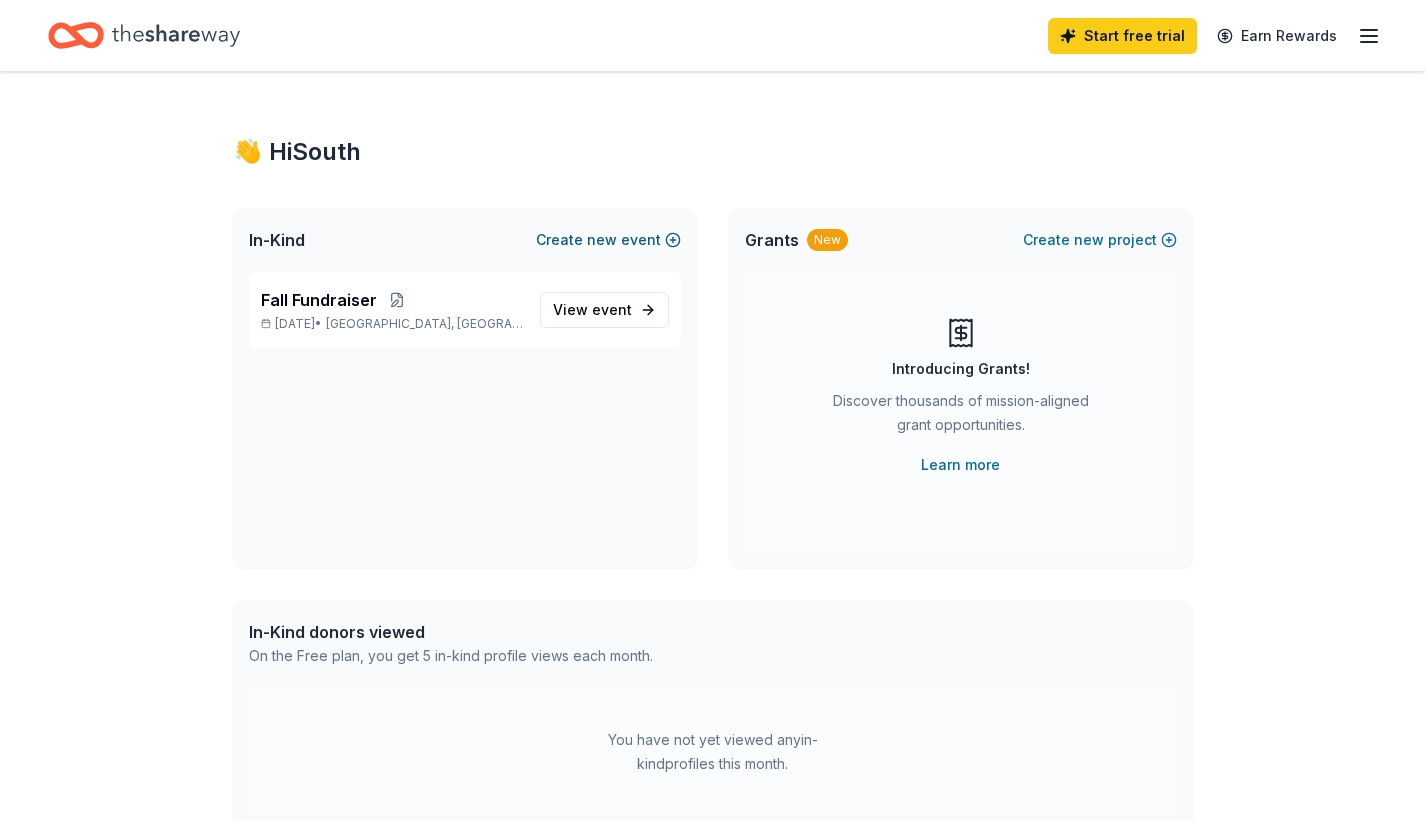 click on "Create  new  event" at bounding box center (608, 240) 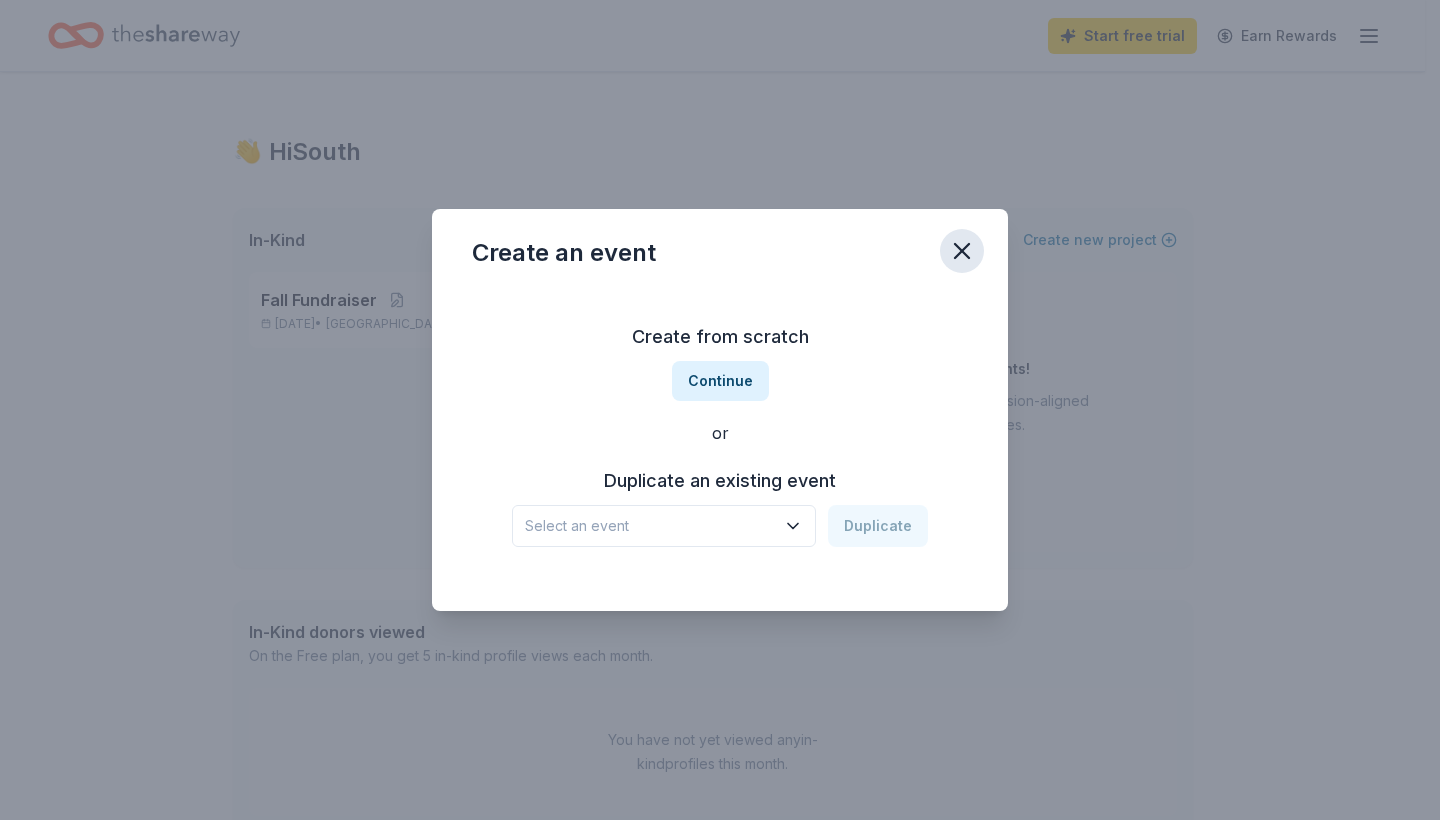 click at bounding box center (962, 251) 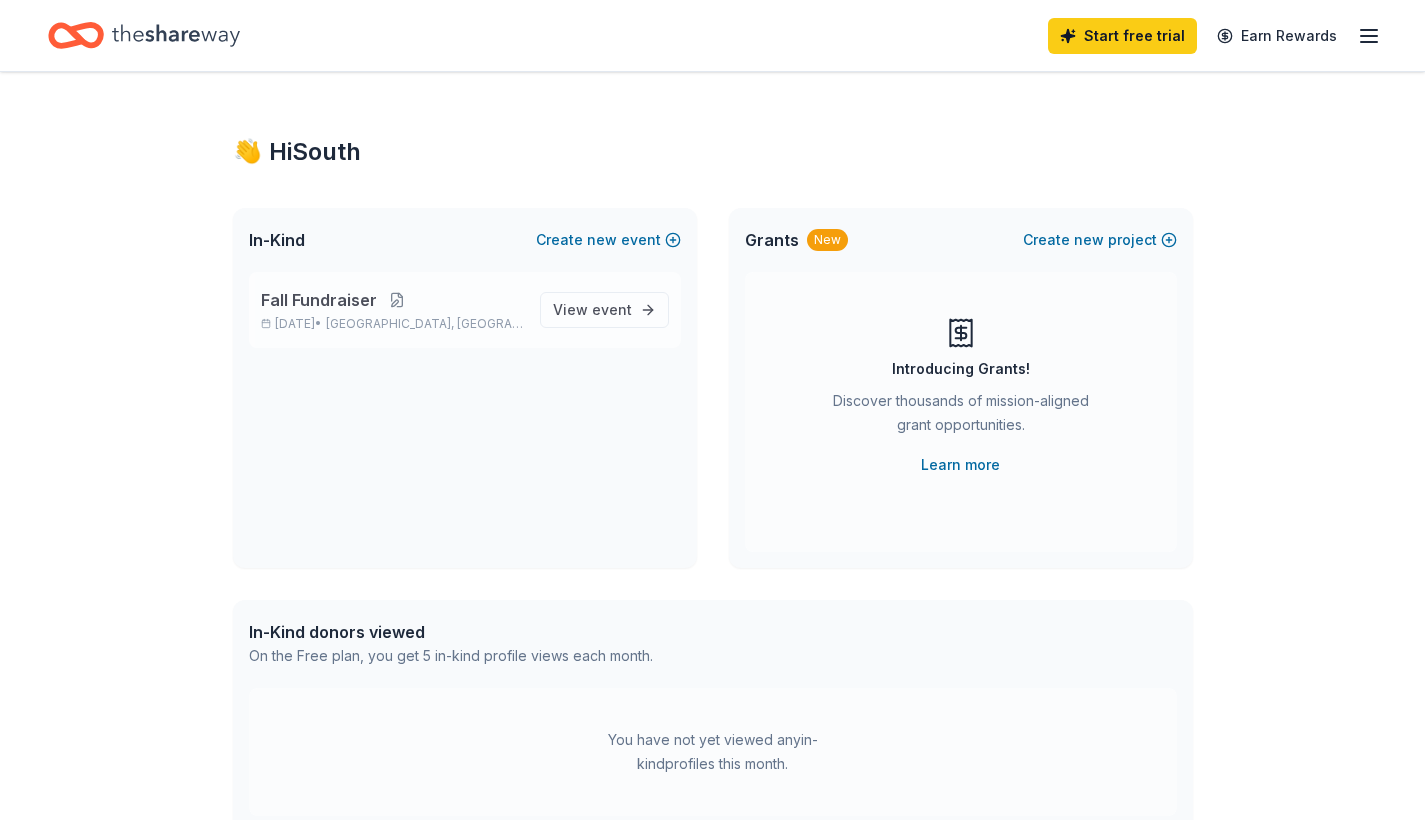 click at bounding box center (397, 300) 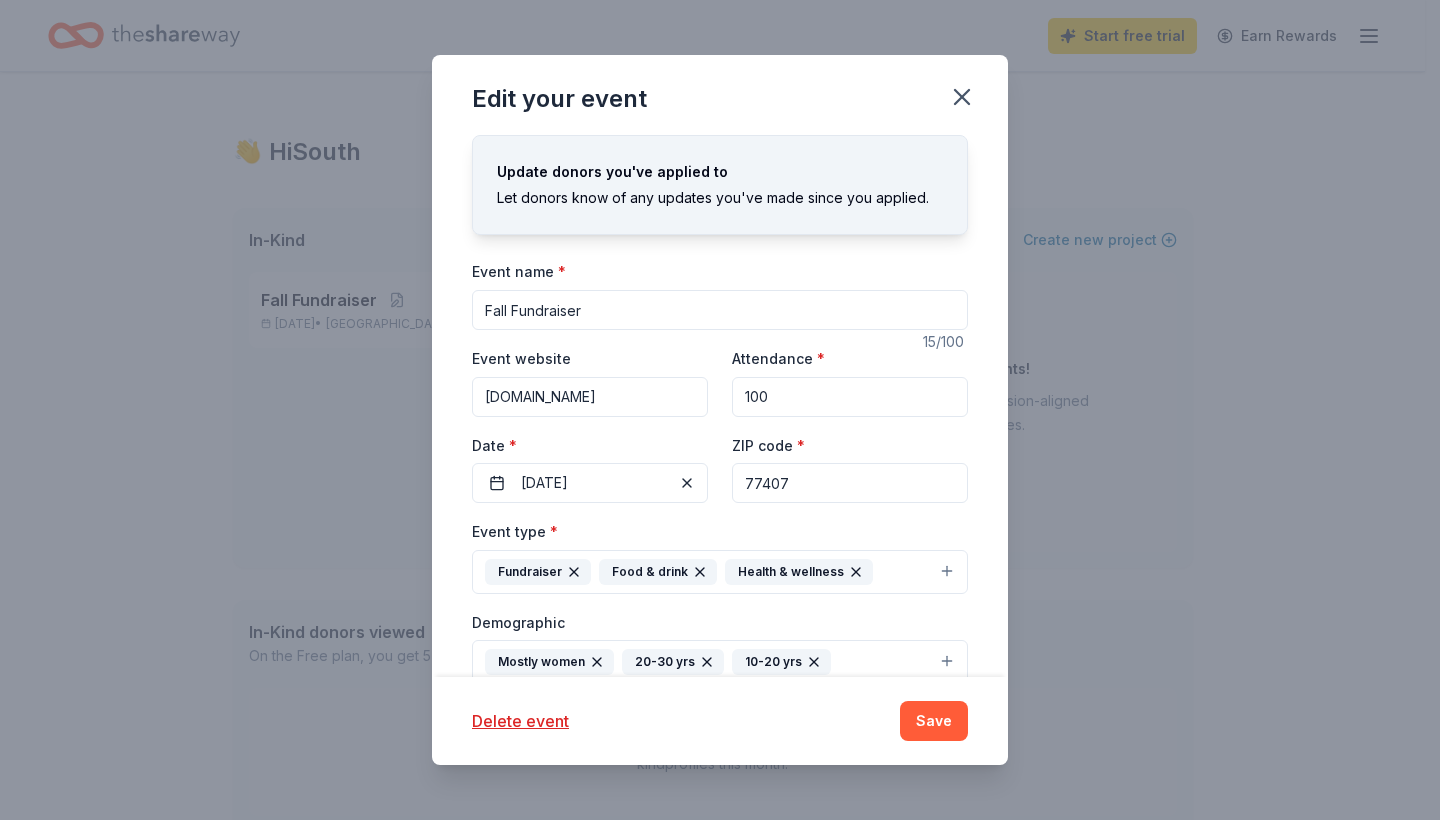 drag, startPoint x: 658, startPoint y: 311, endPoint x: 39, endPoint y: 301, distance: 619.08075 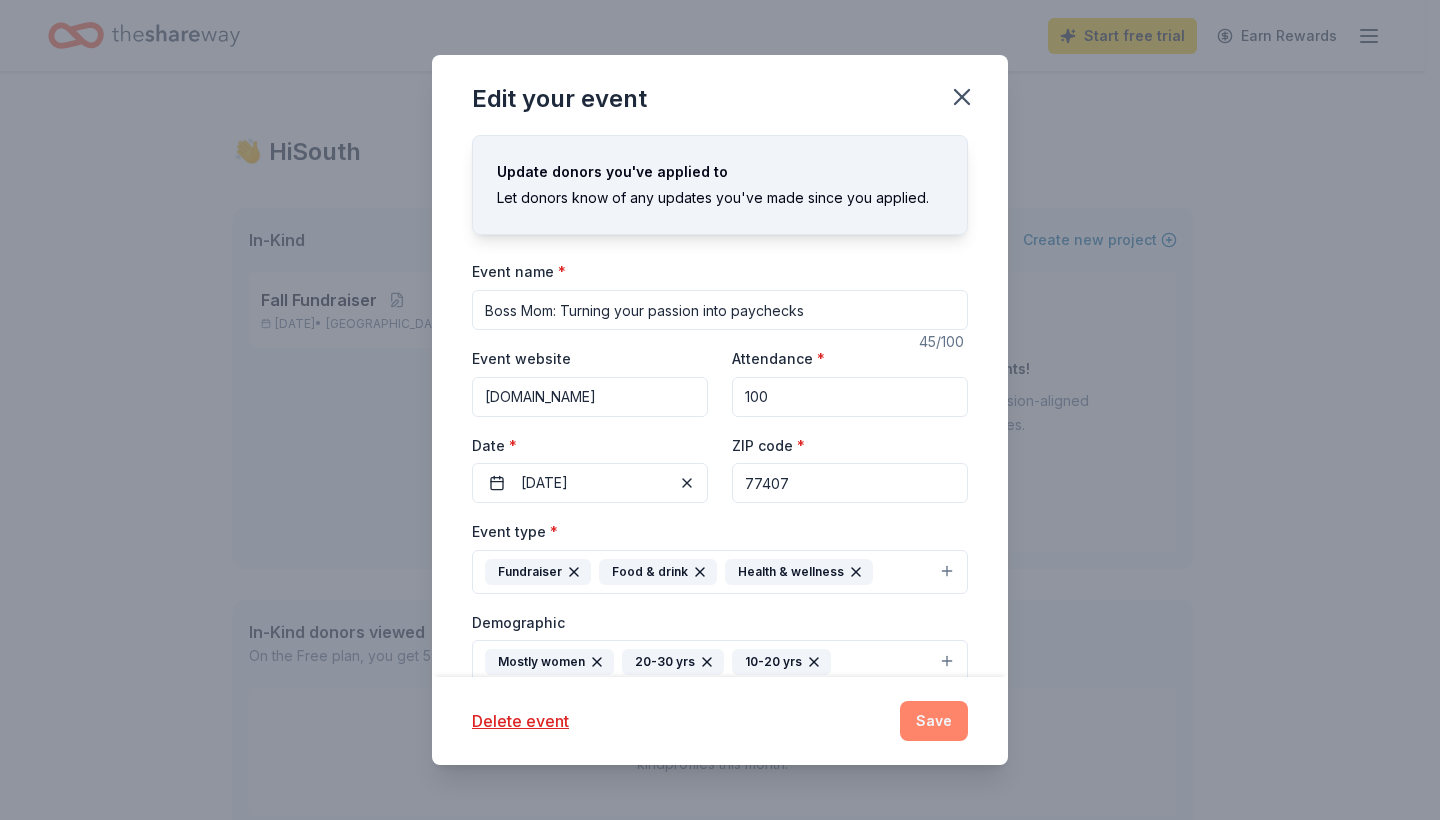 type on "Boss Mom: Turning your passion into paychecks" 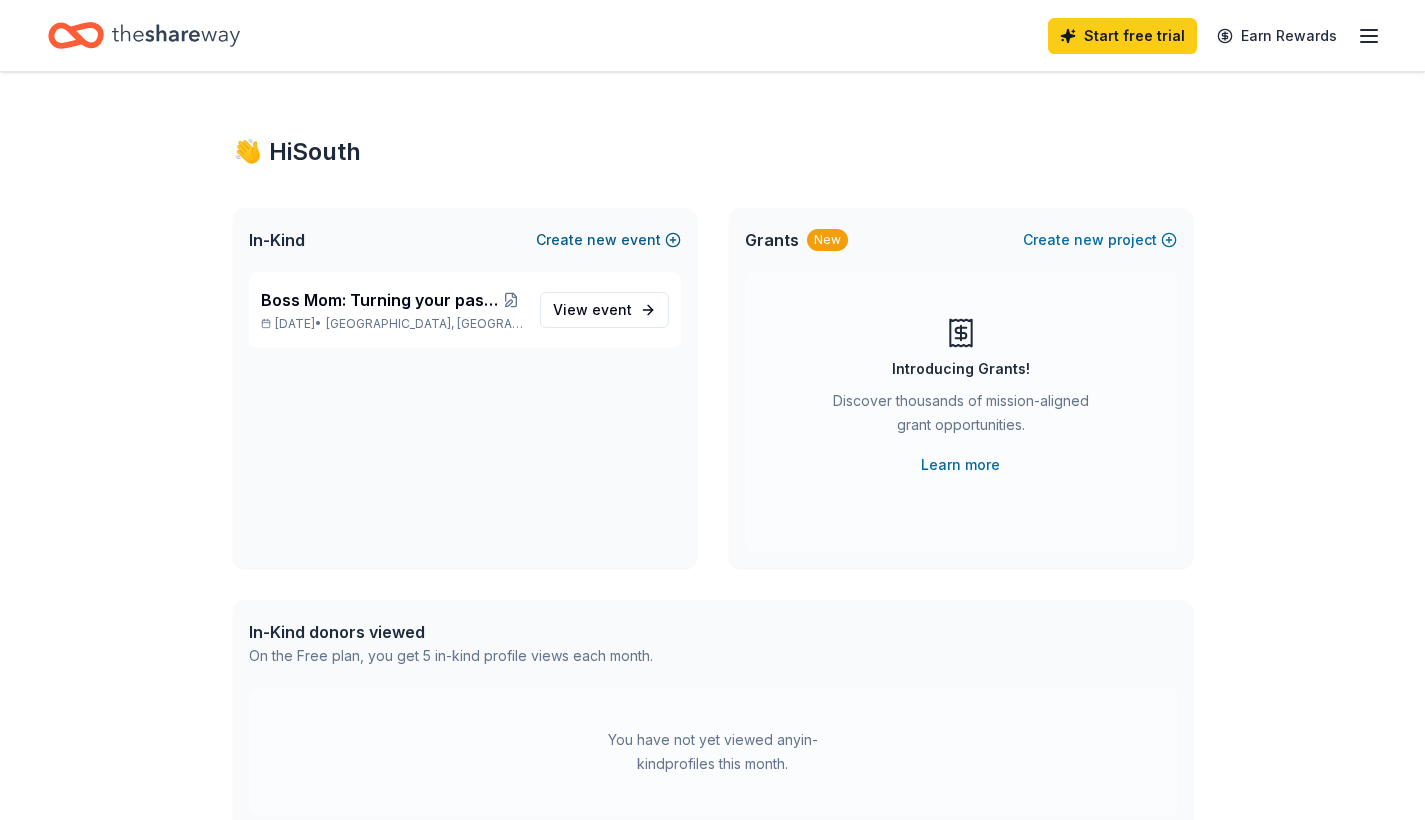 click on "Create  new  event" at bounding box center [608, 240] 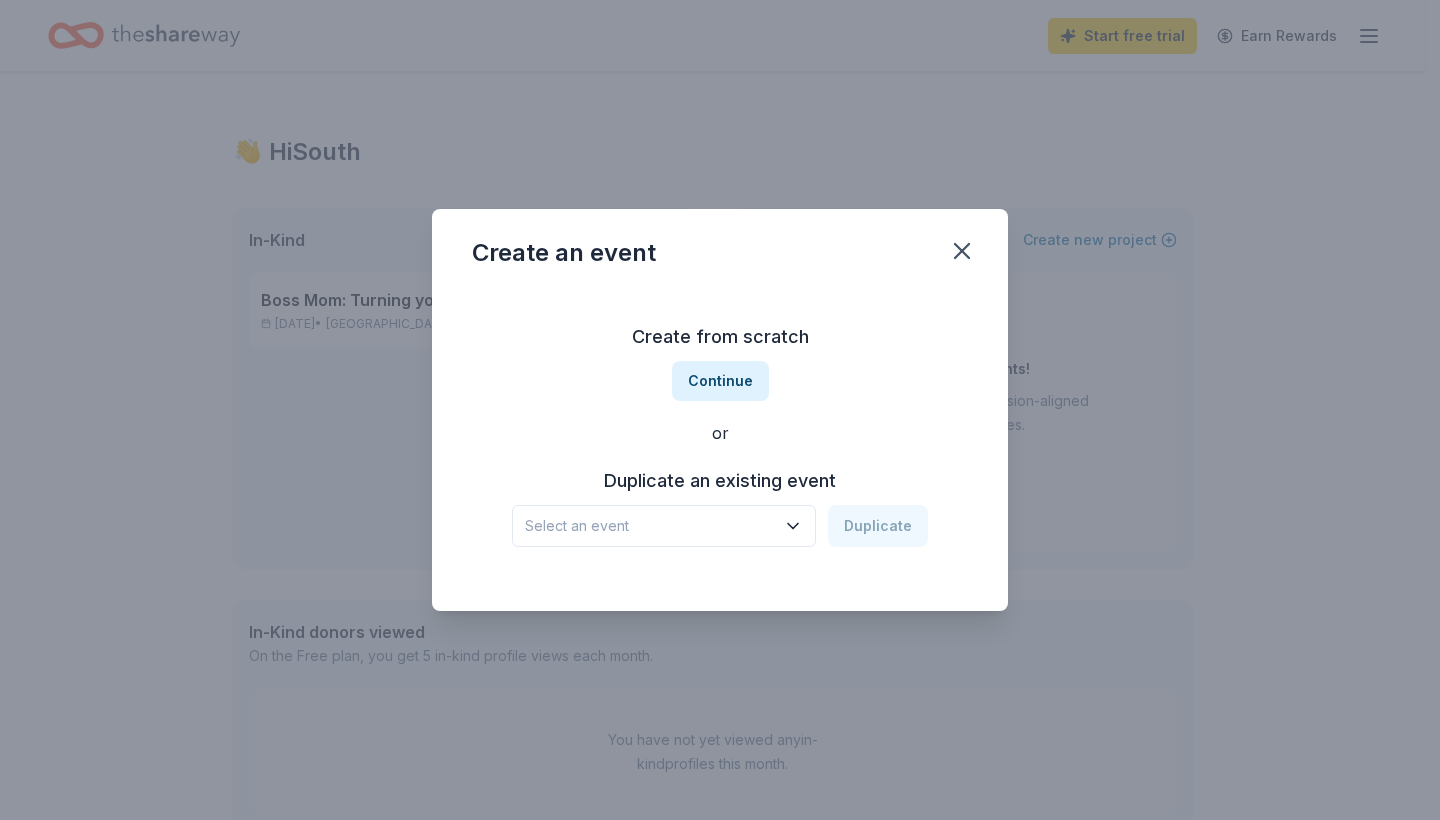 click 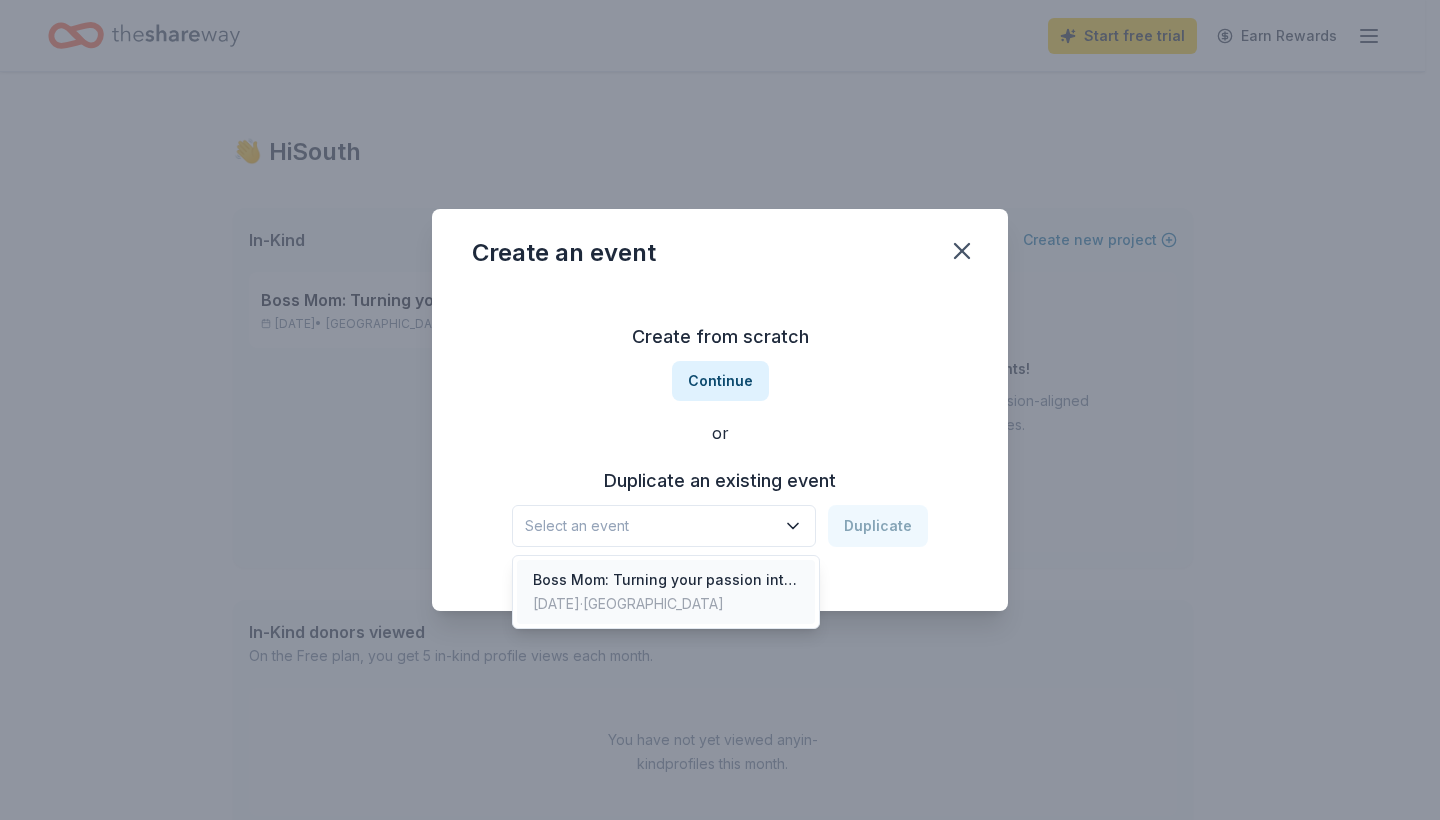 click on "Boss Mom: Turning your passion into paychecks" at bounding box center [666, 580] 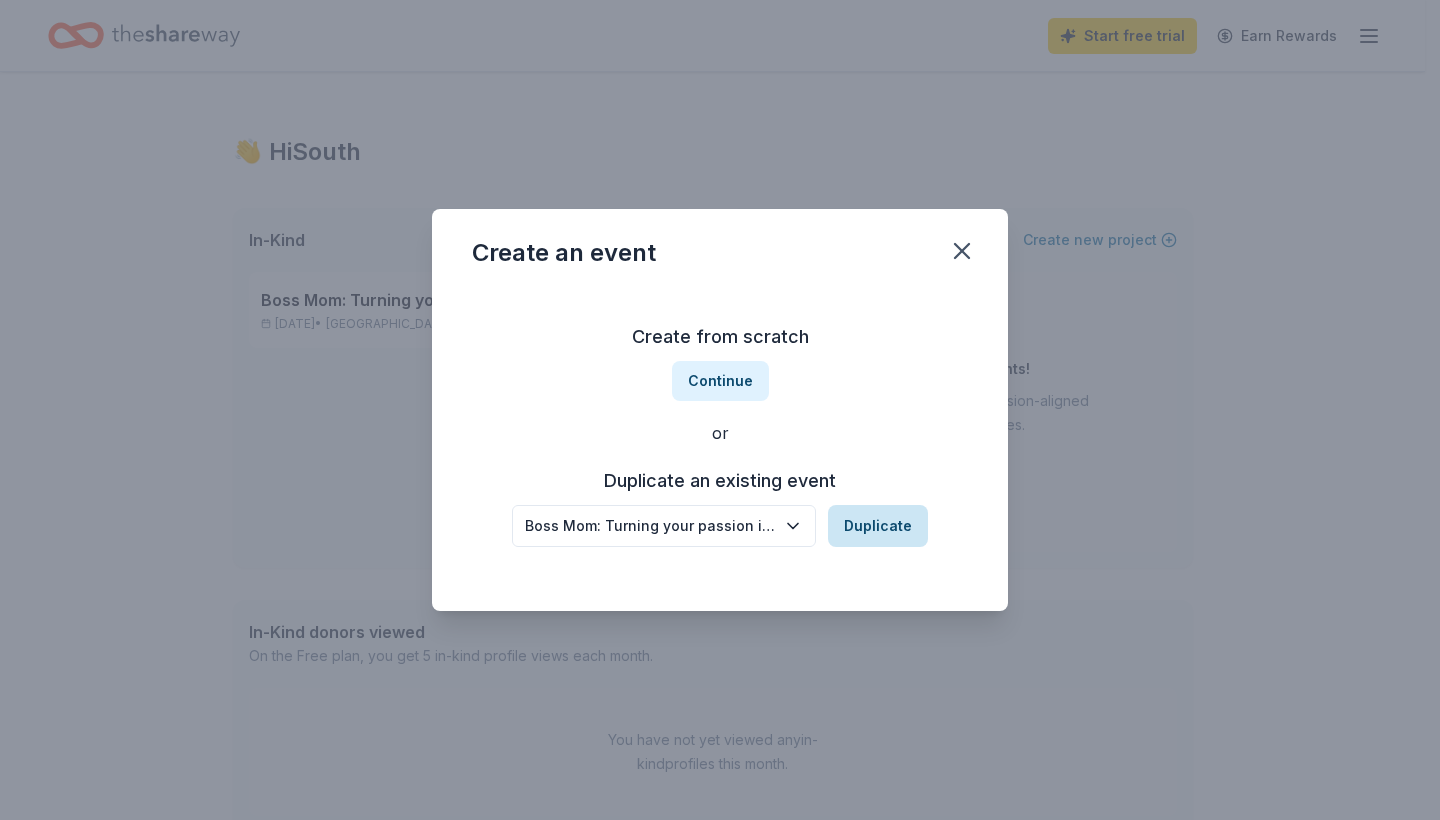 click on "Duplicate" at bounding box center (878, 526) 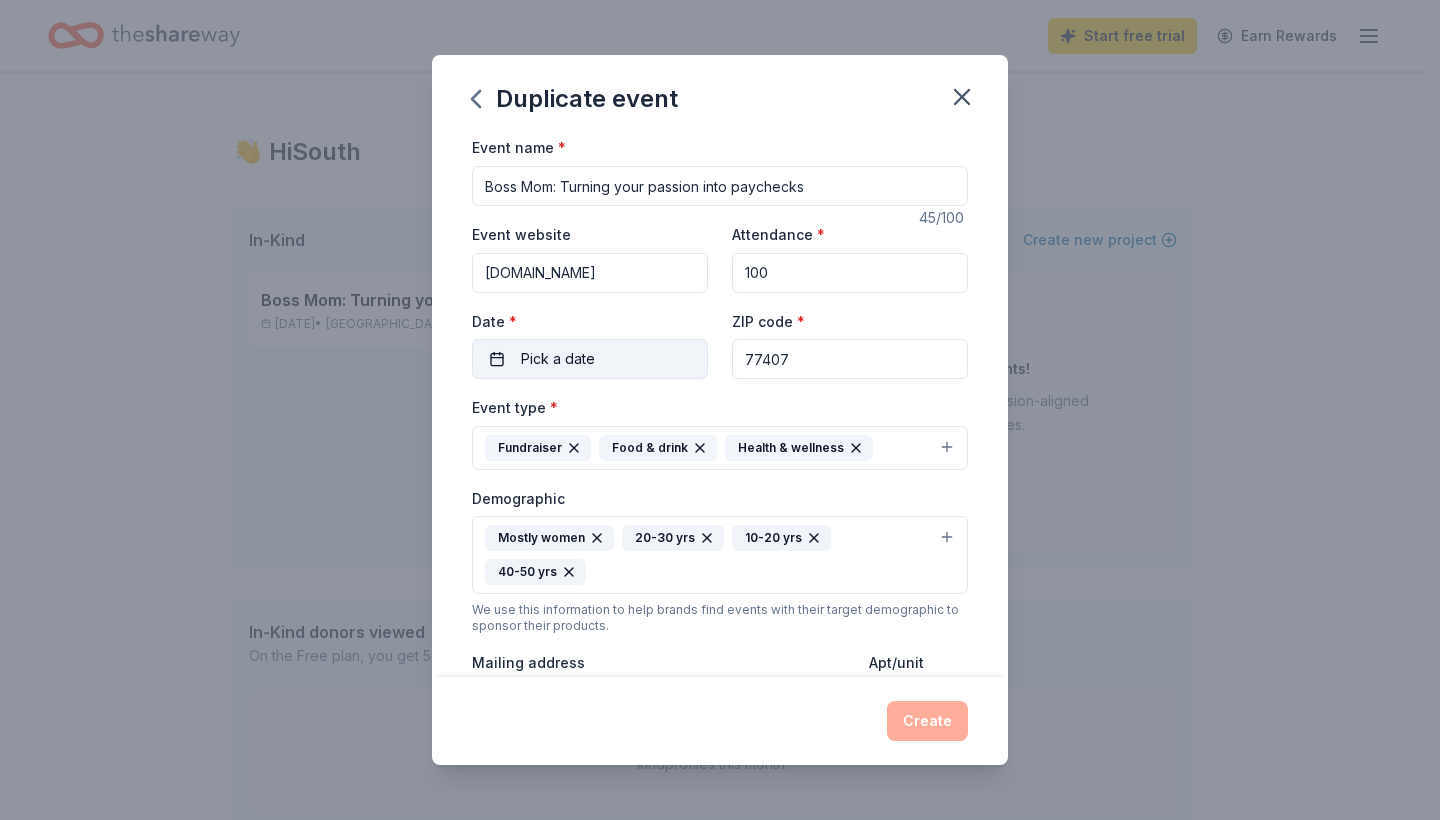 click on "Pick a date" at bounding box center (590, 359) 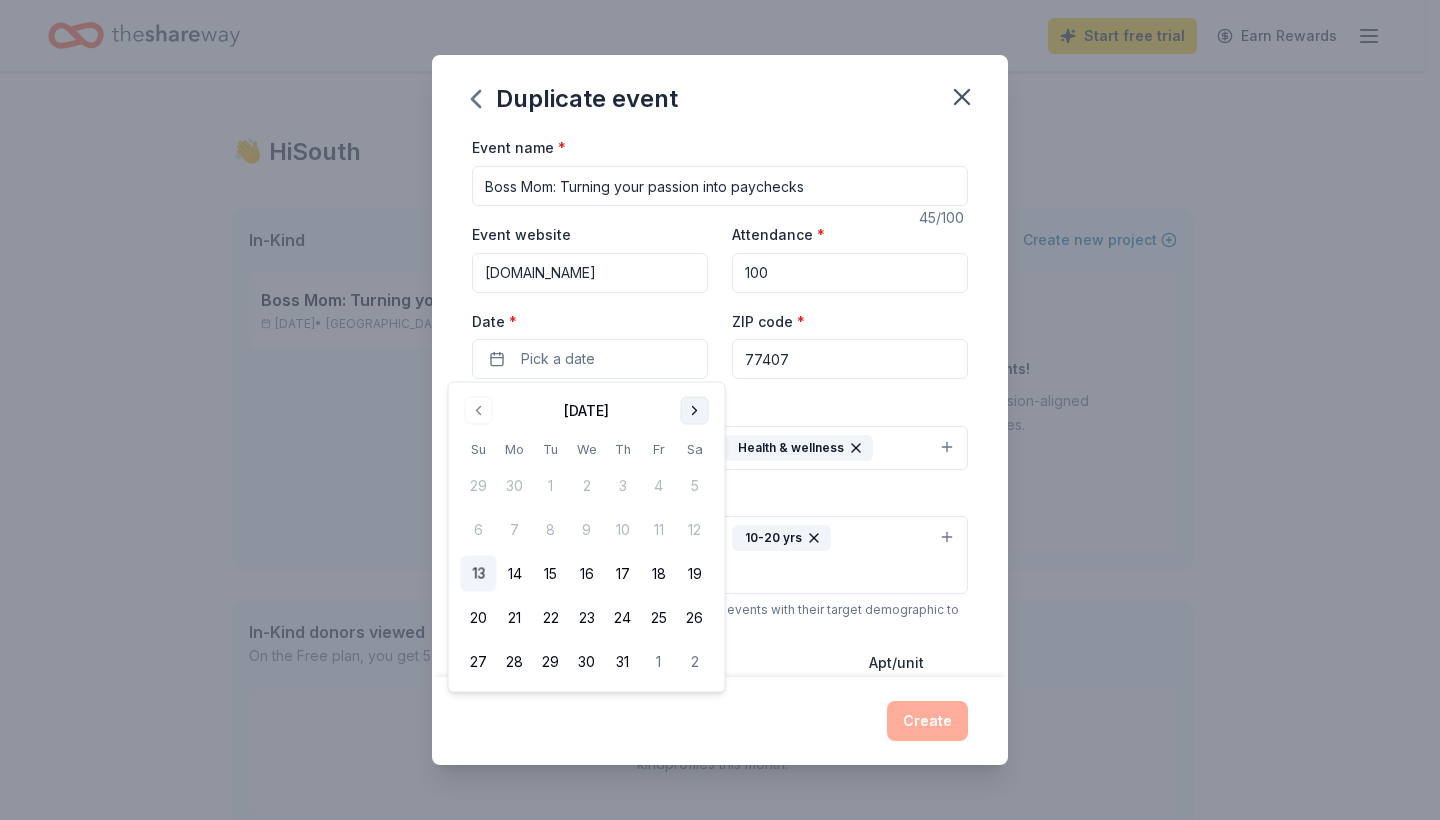 click at bounding box center [695, 411] 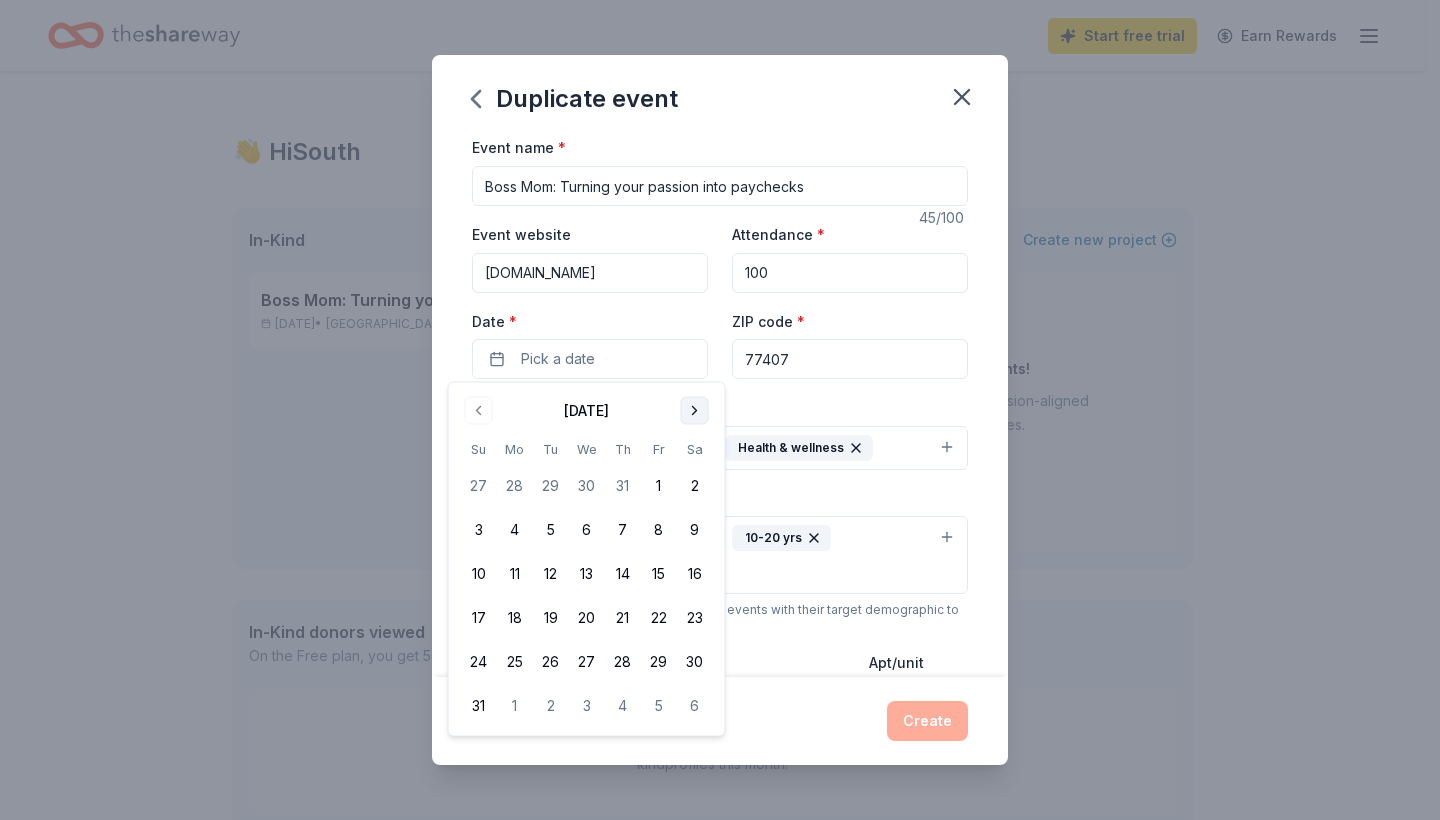 click at bounding box center (695, 411) 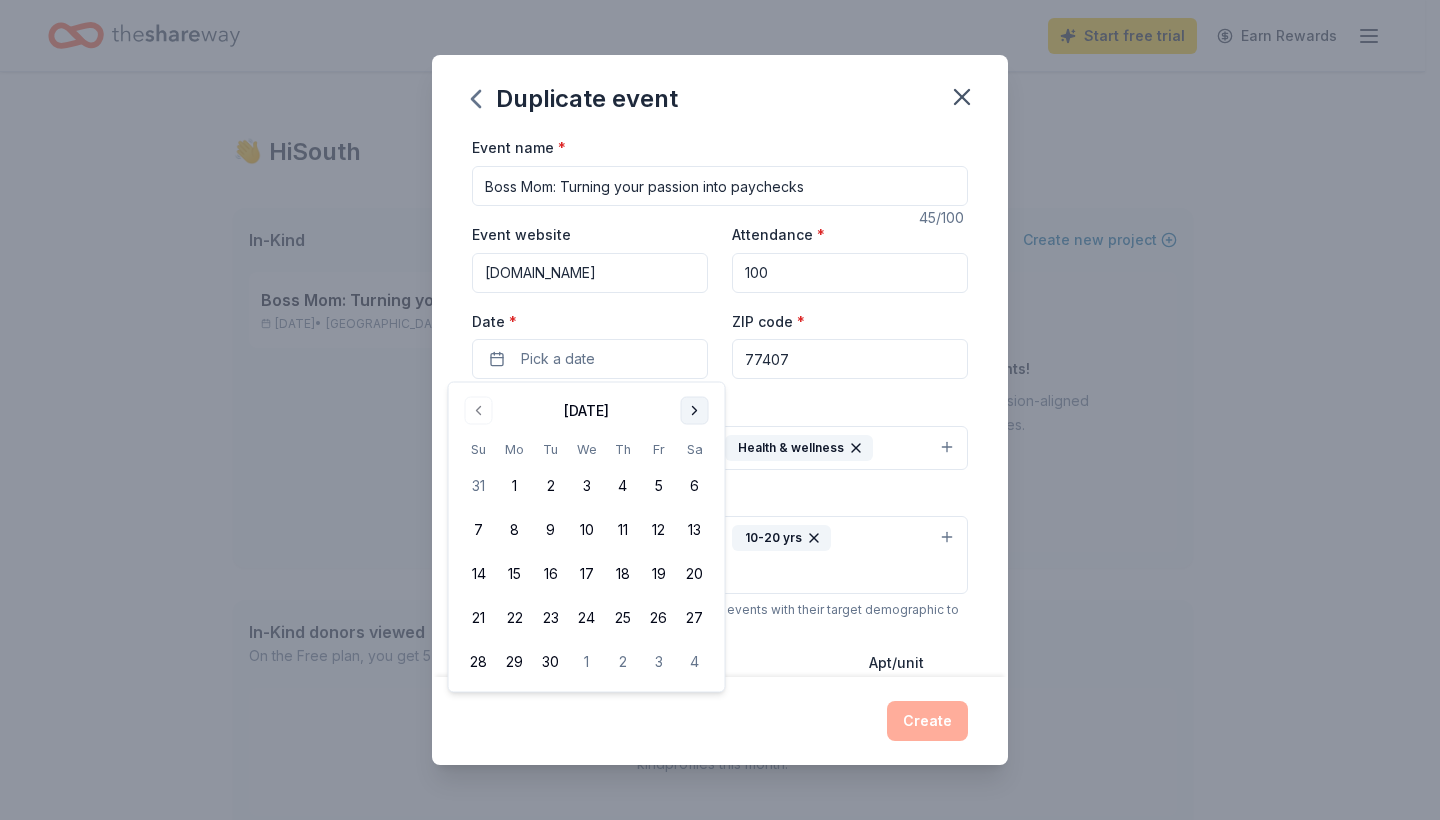 click at bounding box center [695, 411] 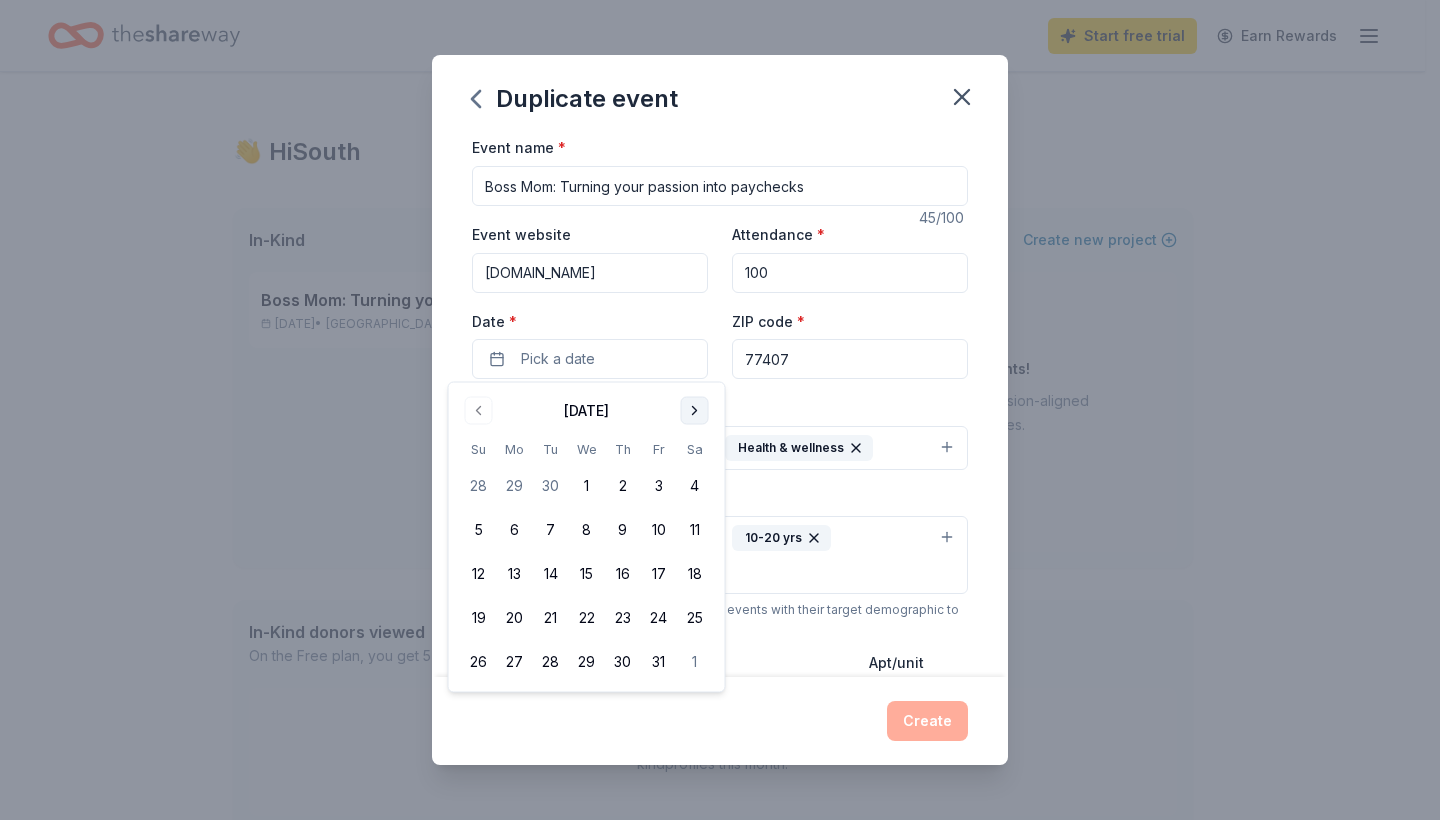click at bounding box center (695, 411) 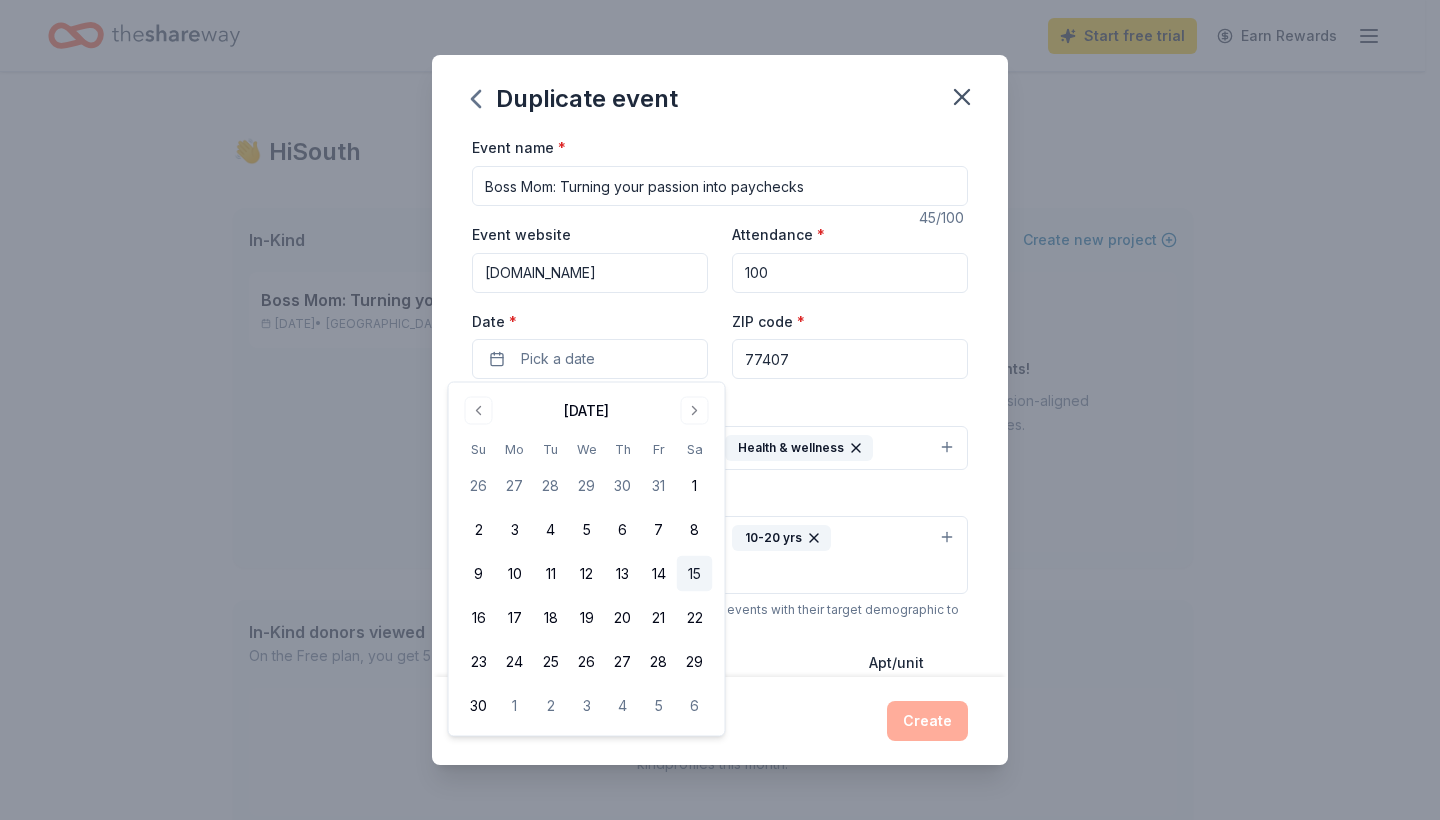 click on "15" at bounding box center (695, 574) 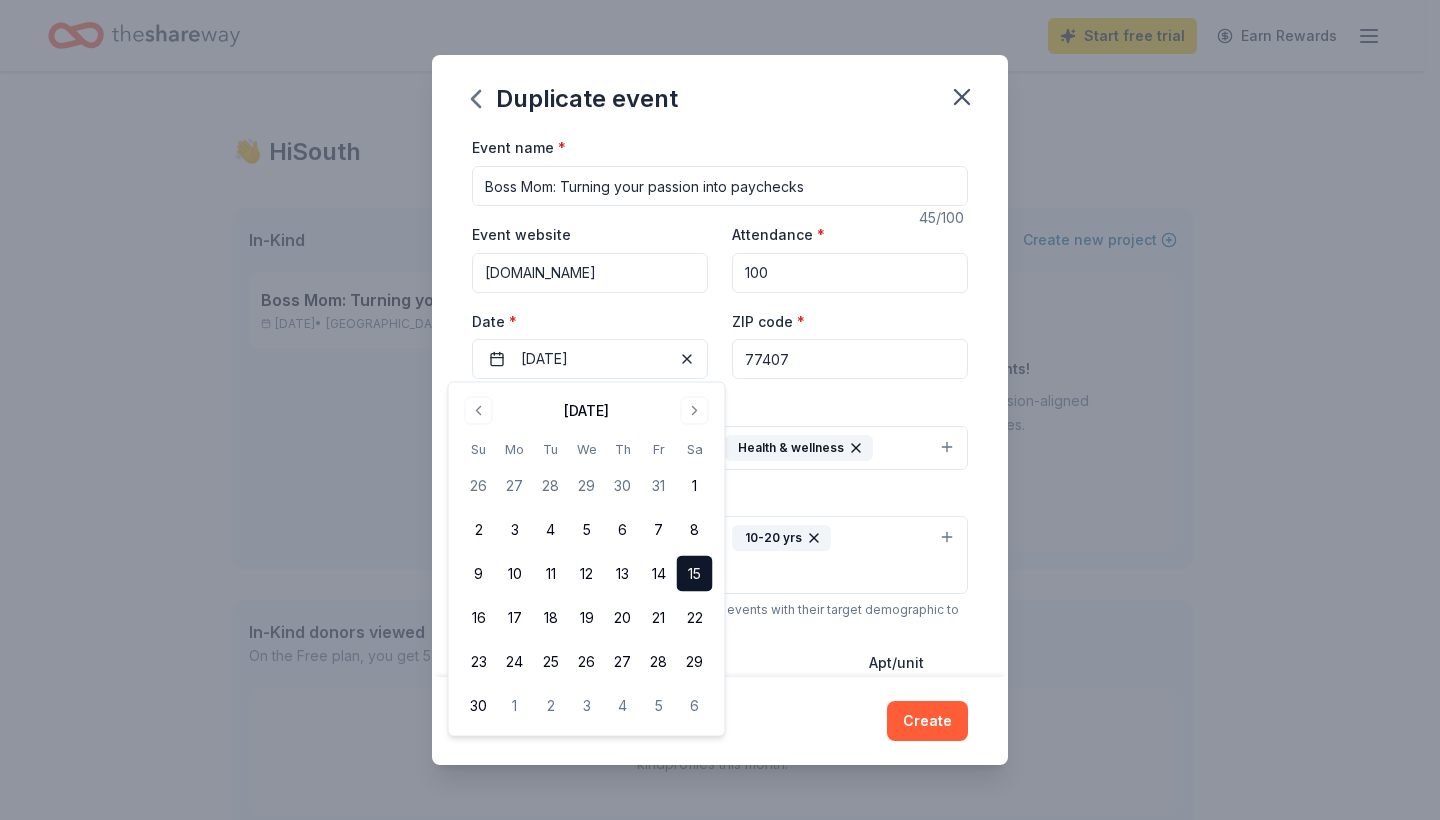 click on "Create" at bounding box center [720, 721] 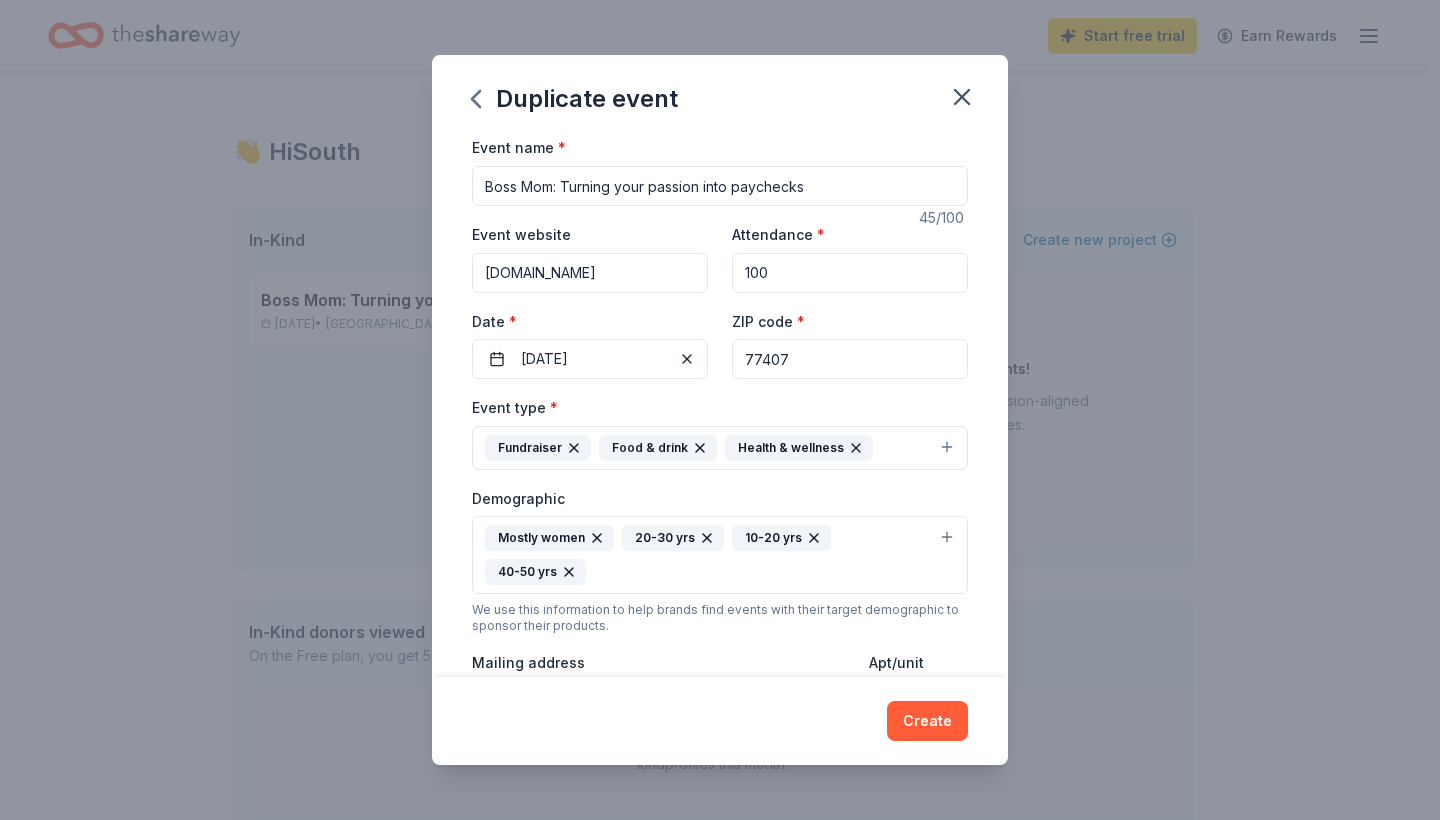 drag, startPoint x: 867, startPoint y: 182, endPoint x: 153, endPoint y: 125, distance: 716.2716 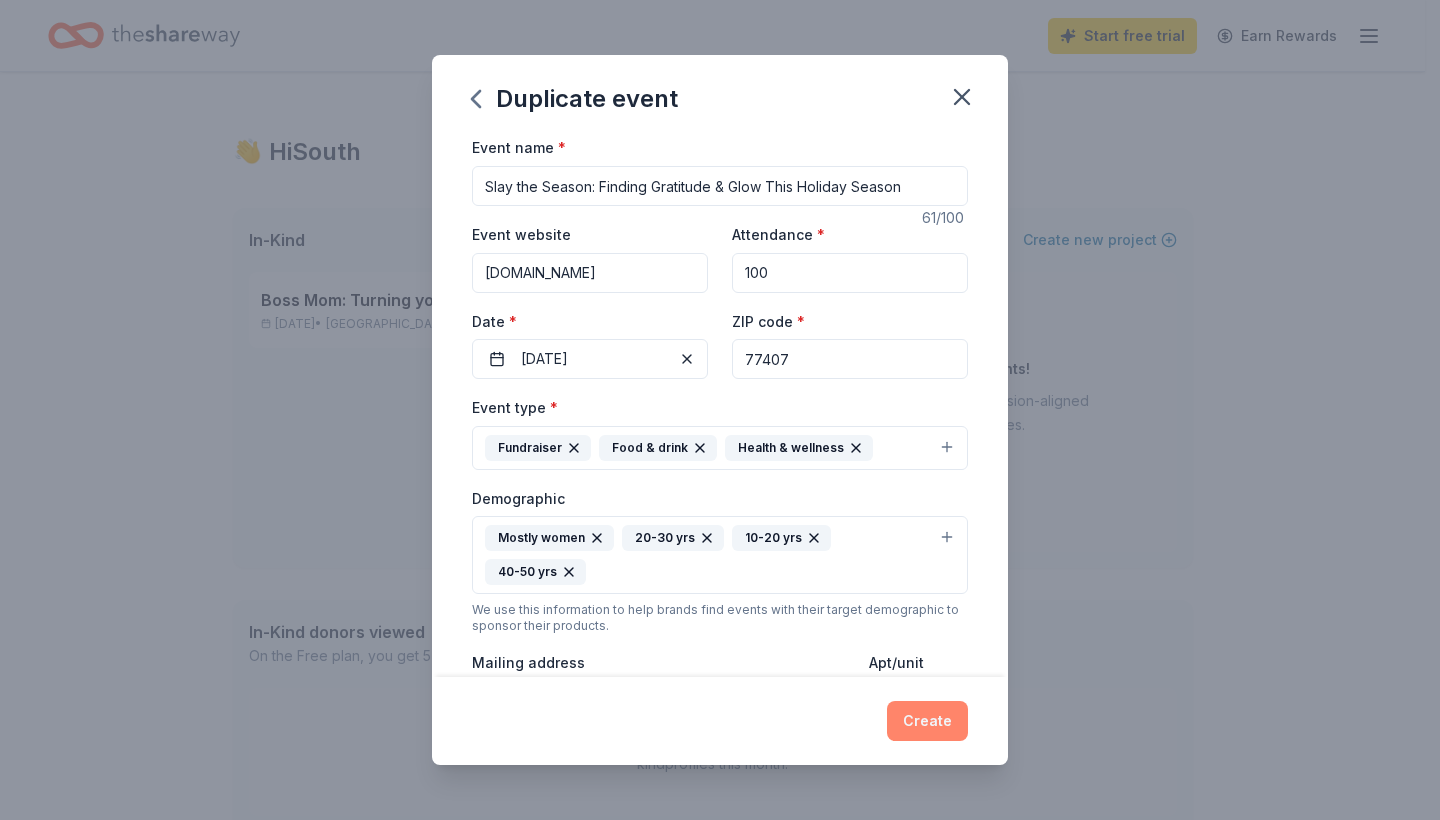 type on "Slay the Season: Finding Gratitude & Glow This Holiday Season" 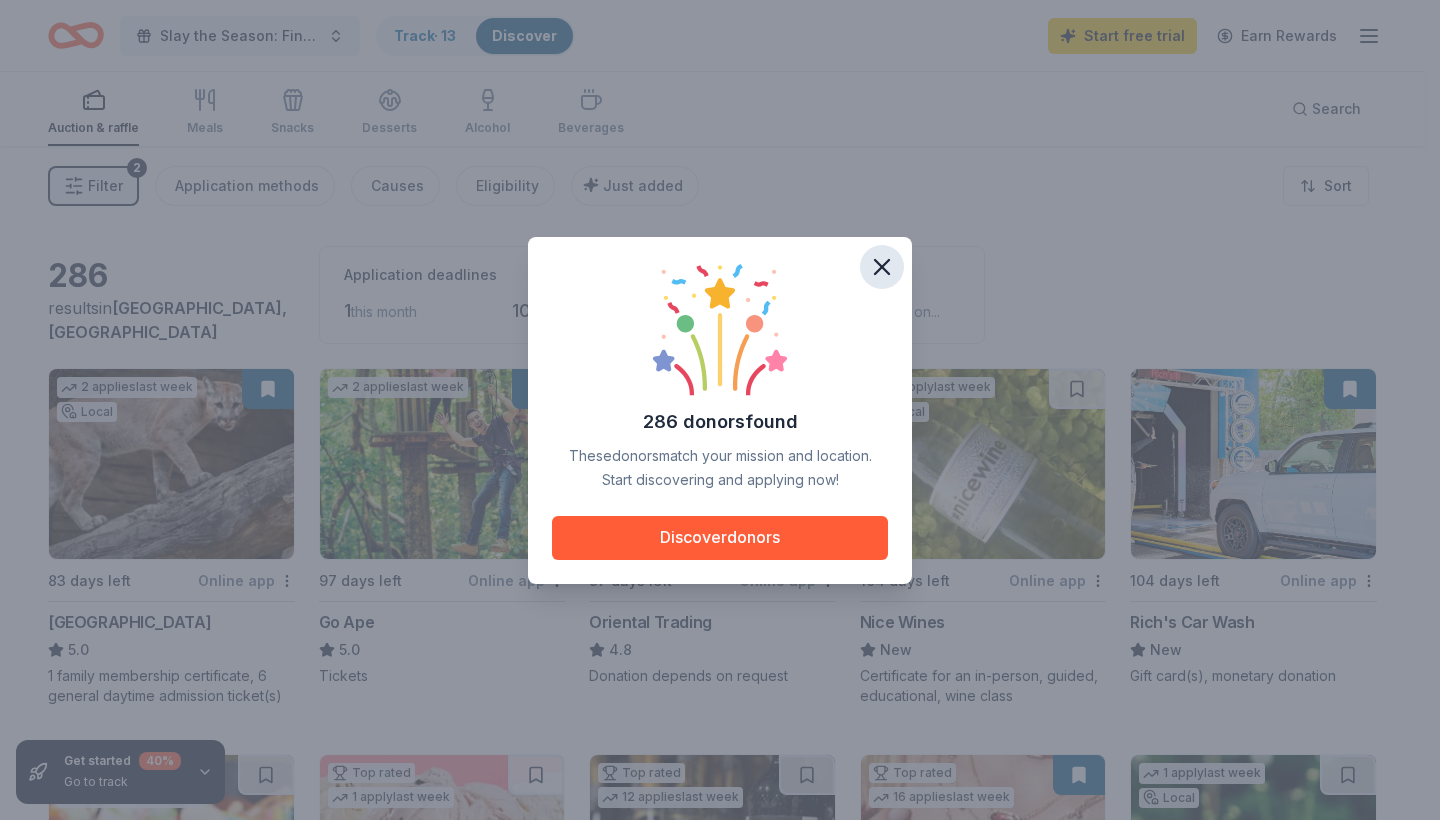 click 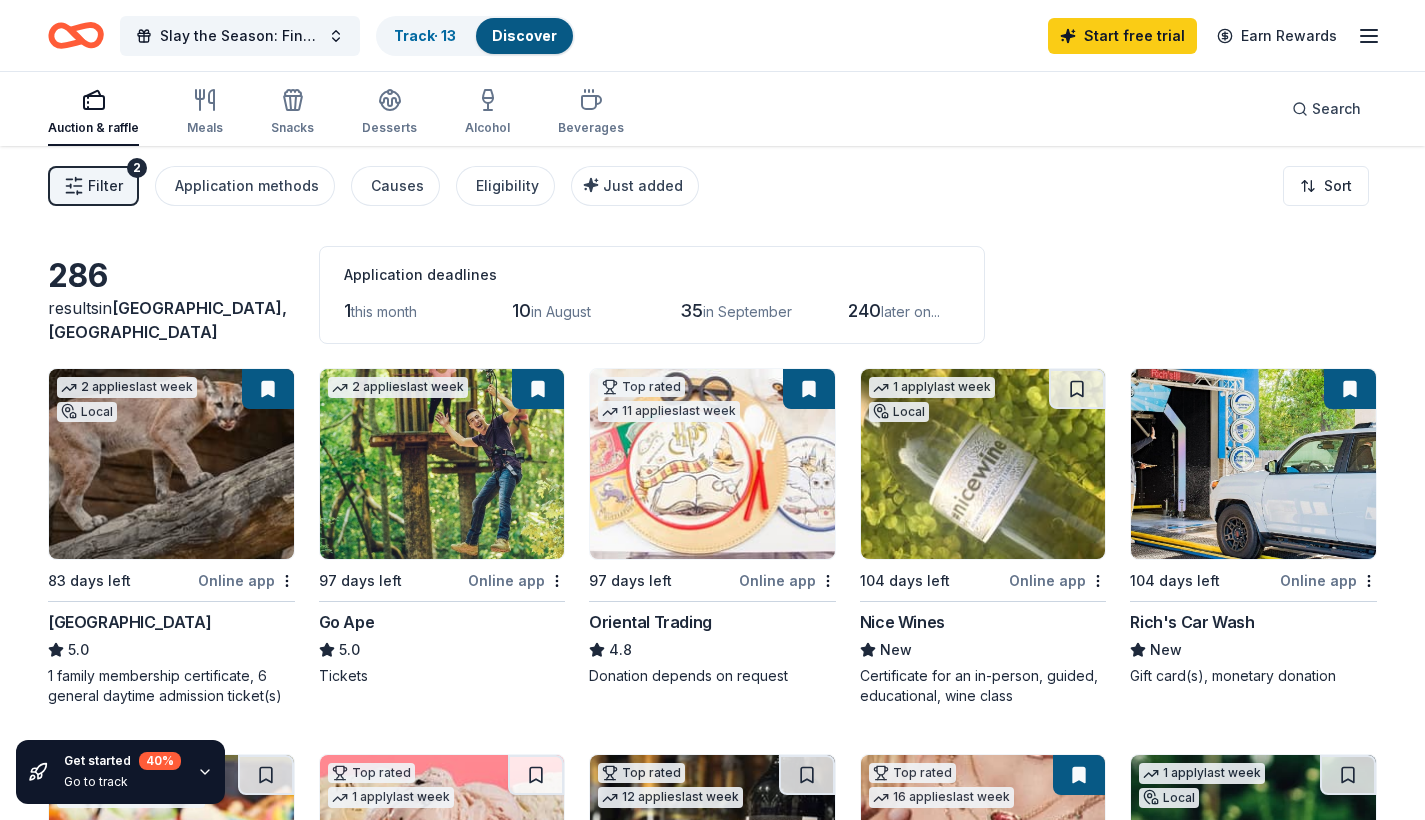 click on "Auction & raffle Meals Snacks Desserts Alcohol Beverages Search" at bounding box center (712, 109) 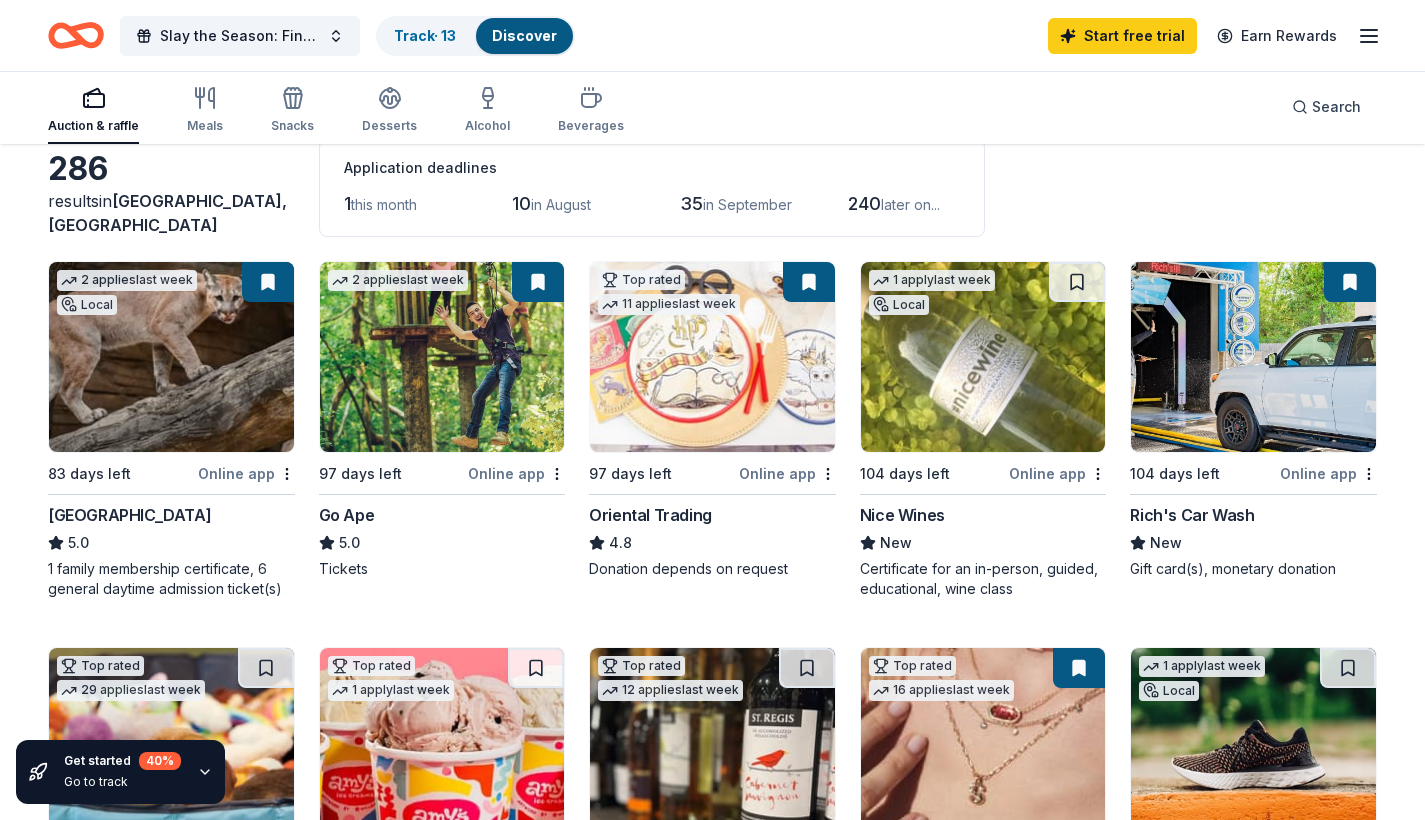 scroll, scrollTop: 82, scrollLeft: 0, axis: vertical 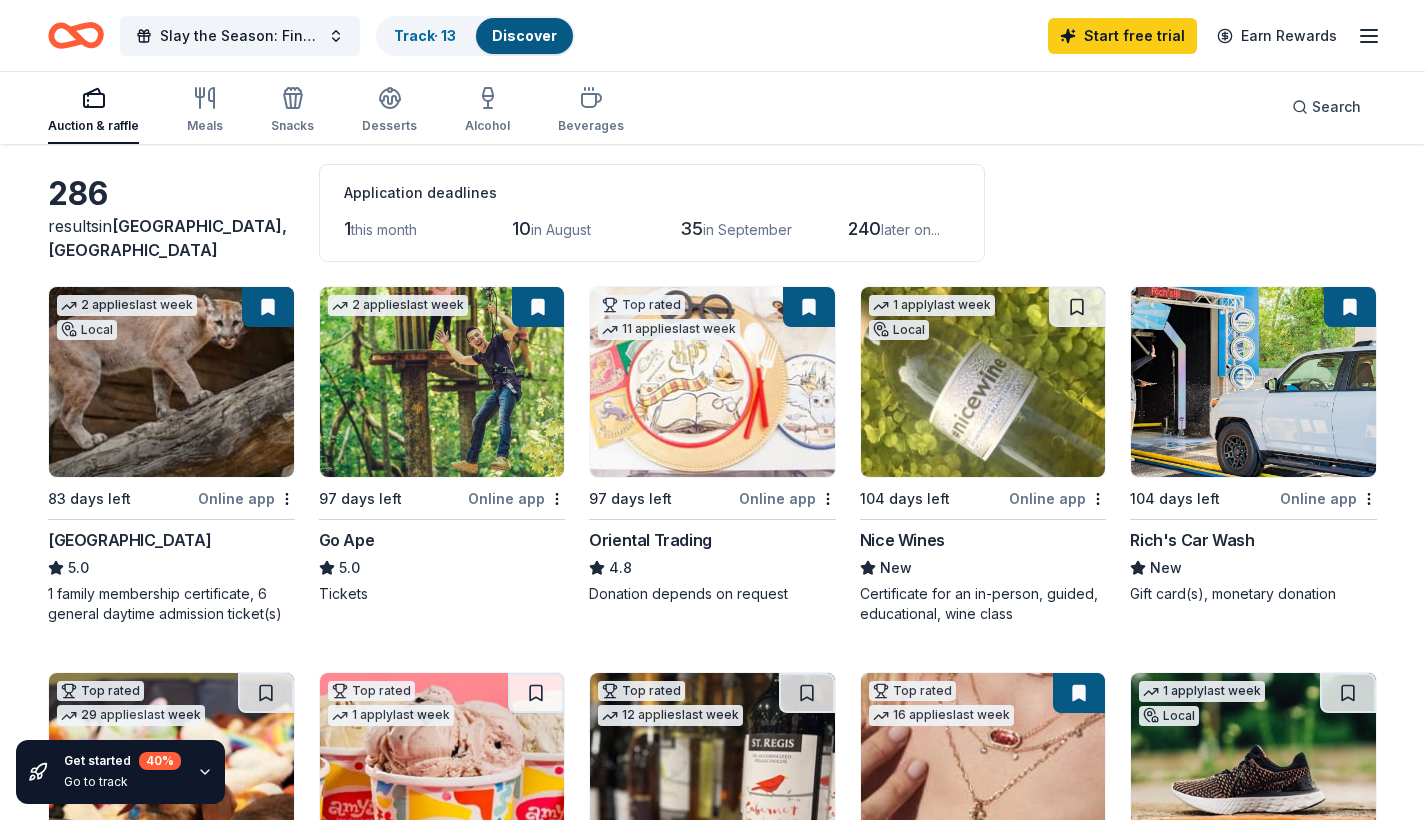 click at bounding box center (809, 307) 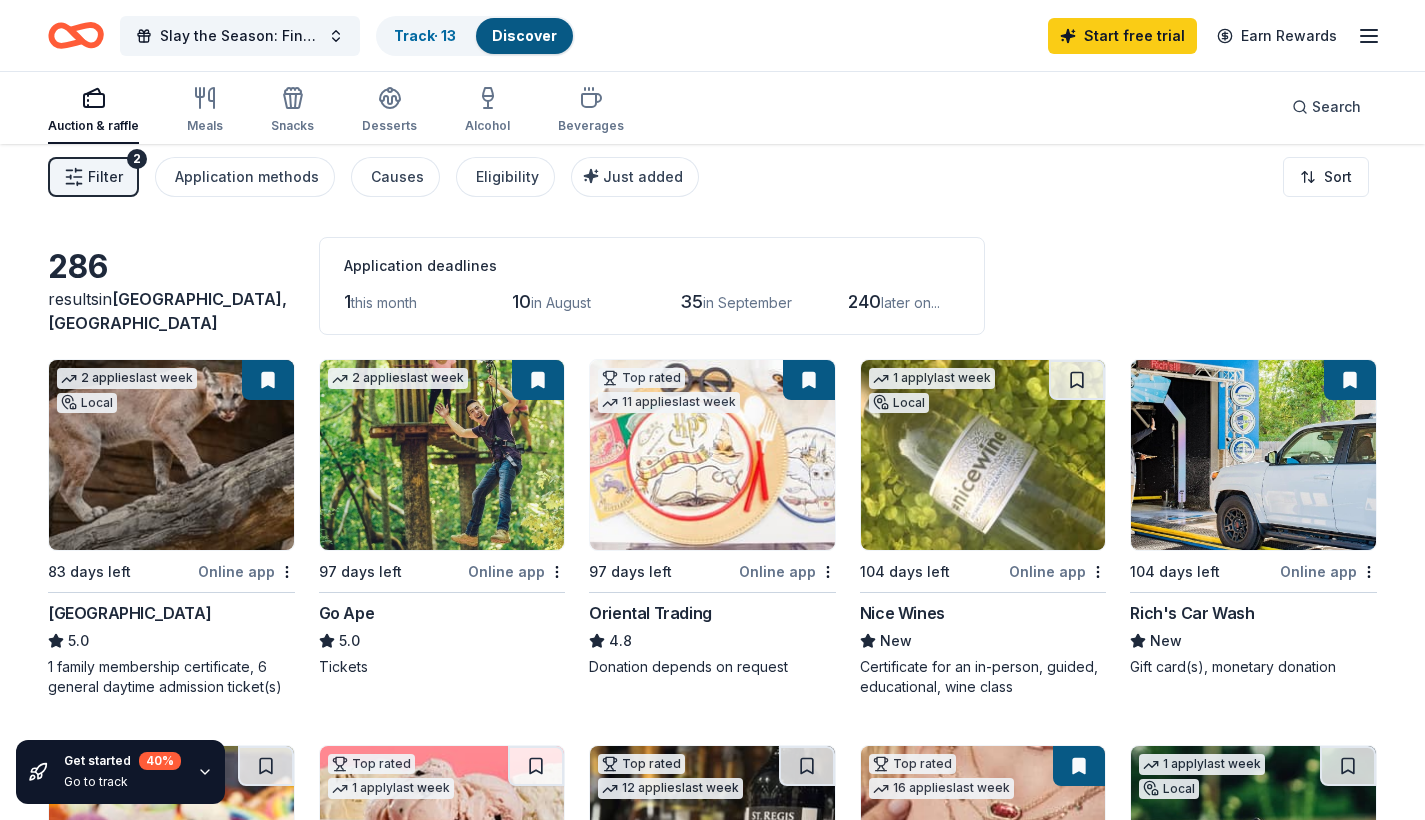 scroll, scrollTop: -1, scrollLeft: 0, axis: vertical 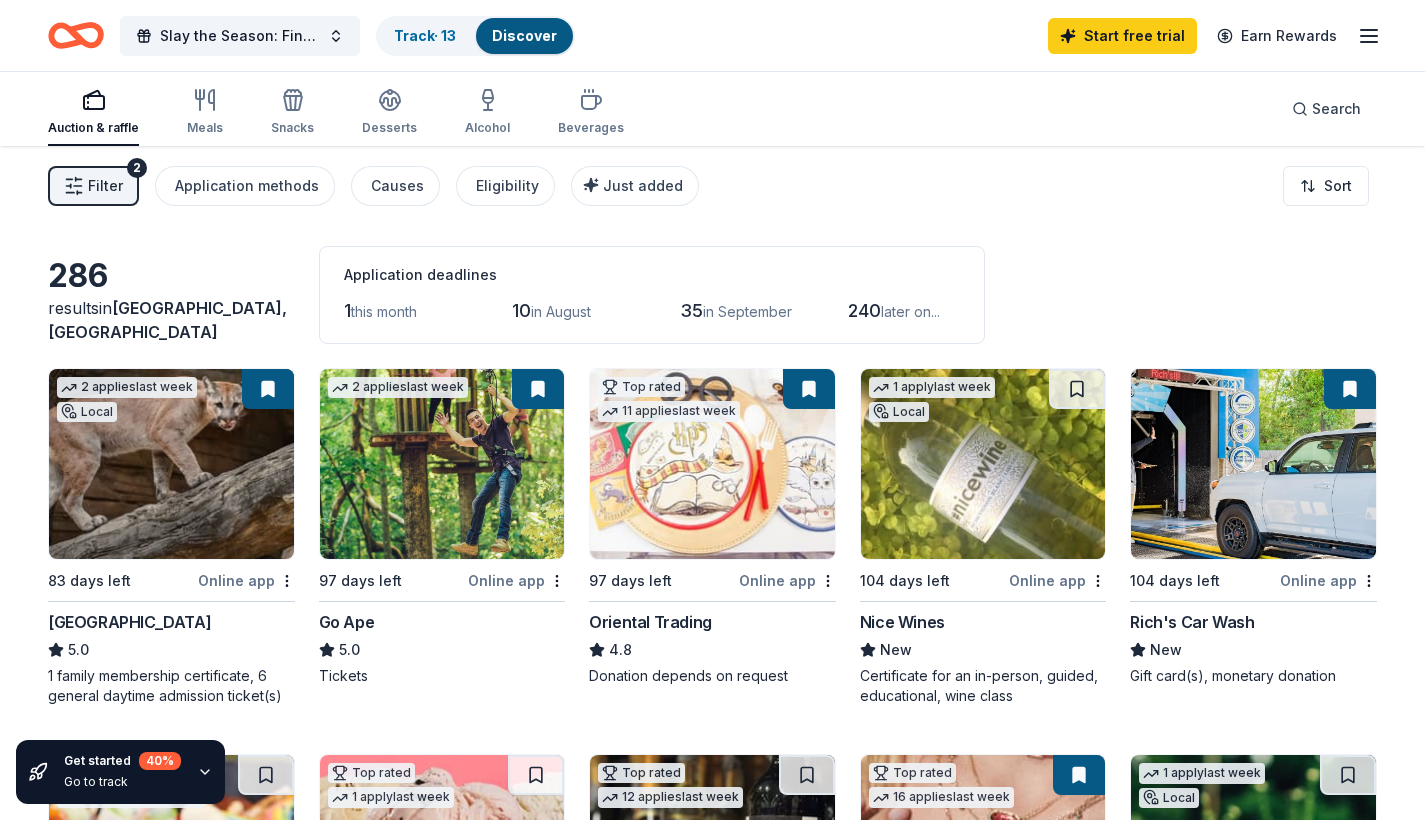 click on "286 results  in  [GEOGRAPHIC_DATA], [GEOGRAPHIC_DATA] Application deadlines 1  this month 10  in August 35  in September 240  later on... 2   applies  last week Local 83 days left Online app [GEOGRAPHIC_DATA] 5.0 1 family membership certificate, 6 general daytime admission ticket(s) 2   applies  last week 97 days left Online app Go Ape 5.0 Tickets Top rated 11   applies  last week 97 days left Online app Oriental Trading 4.8 Donation depends on request 1   apply  last week Local 104 days left Online app Nice Wines New Certificate for an in-person, guided, educational, wine class  104 days left Online app Rich's Car Wash New Gift card(s), monetary donation Top rated 29   applies  last week 95 days left Online app • Quick BarkBox 5.0 Dog toy(s), dog food Top rated 1   apply  last week 95 days left Online app • Quick [PERSON_NAME]'s Ice Creams 5.0  4 gift certificates, each good for a small ice cream with 1 crush’n Top rated 12   applies  last week 69 days left Online app Total Wine 5.0 Top rated 16   applies  last week 65 days left Online app 1" at bounding box center (712, 1420) 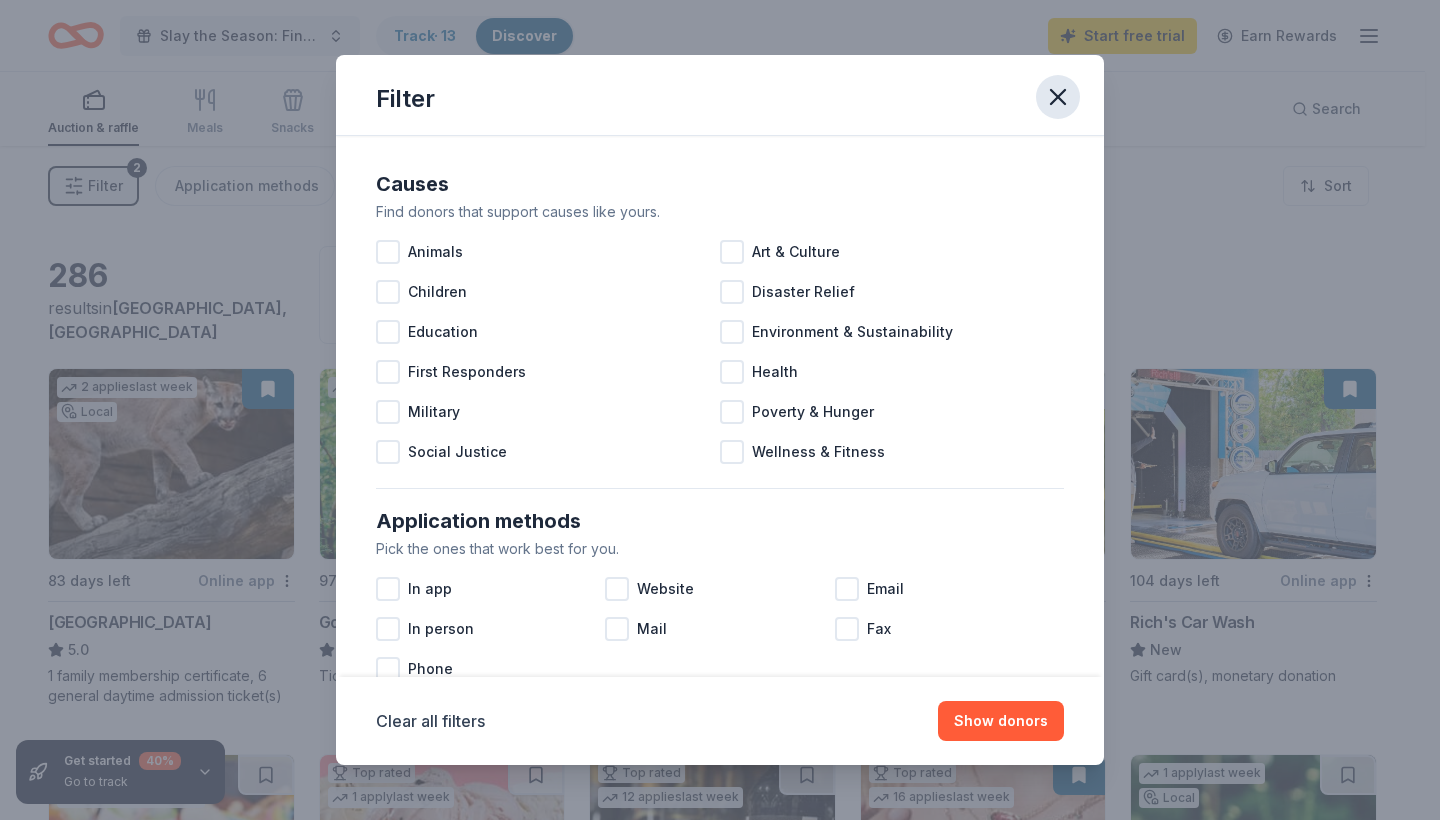 click 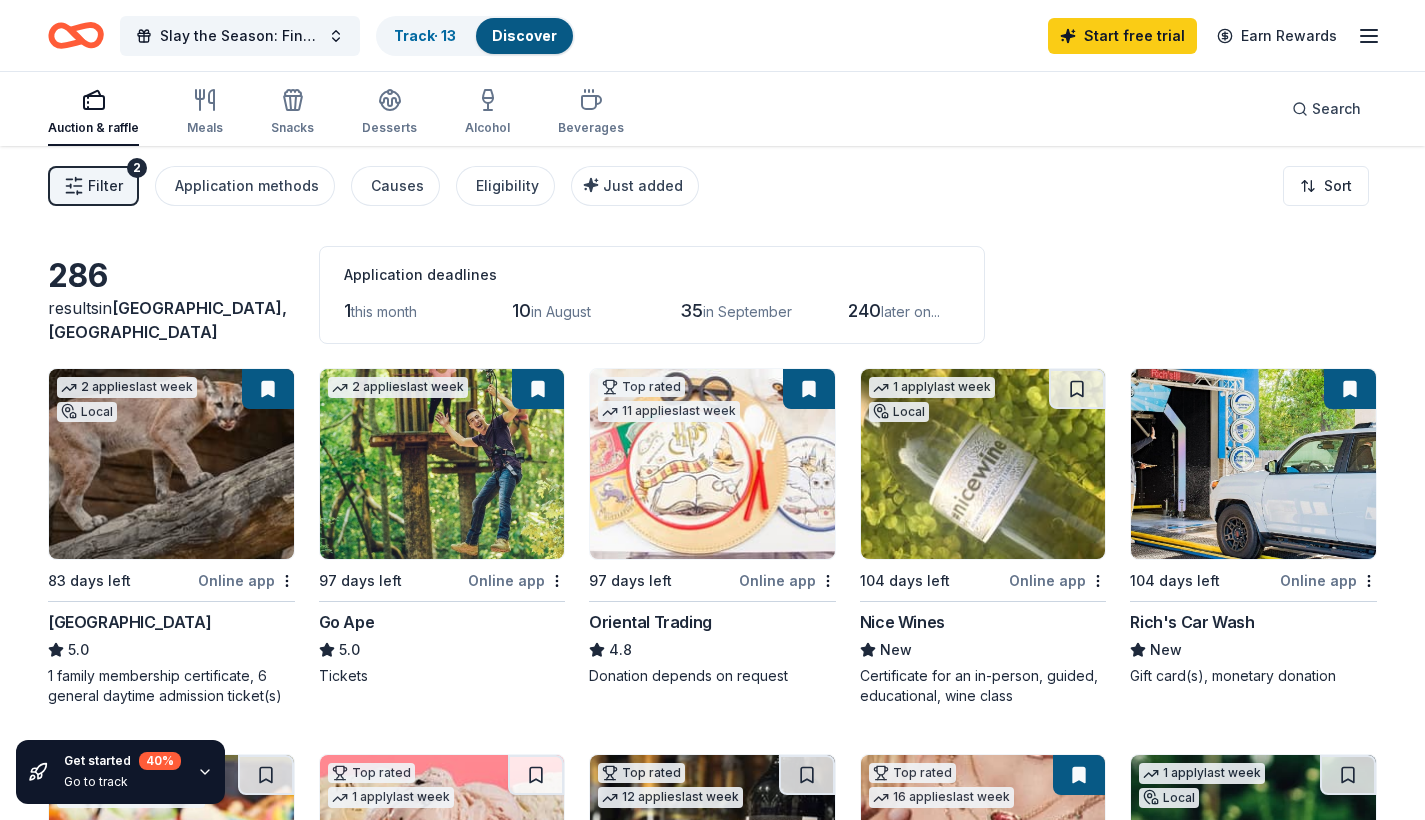 click on "Filter 2 Application methods Causes Eligibility Just added Sort" at bounding box center [712, 186] 